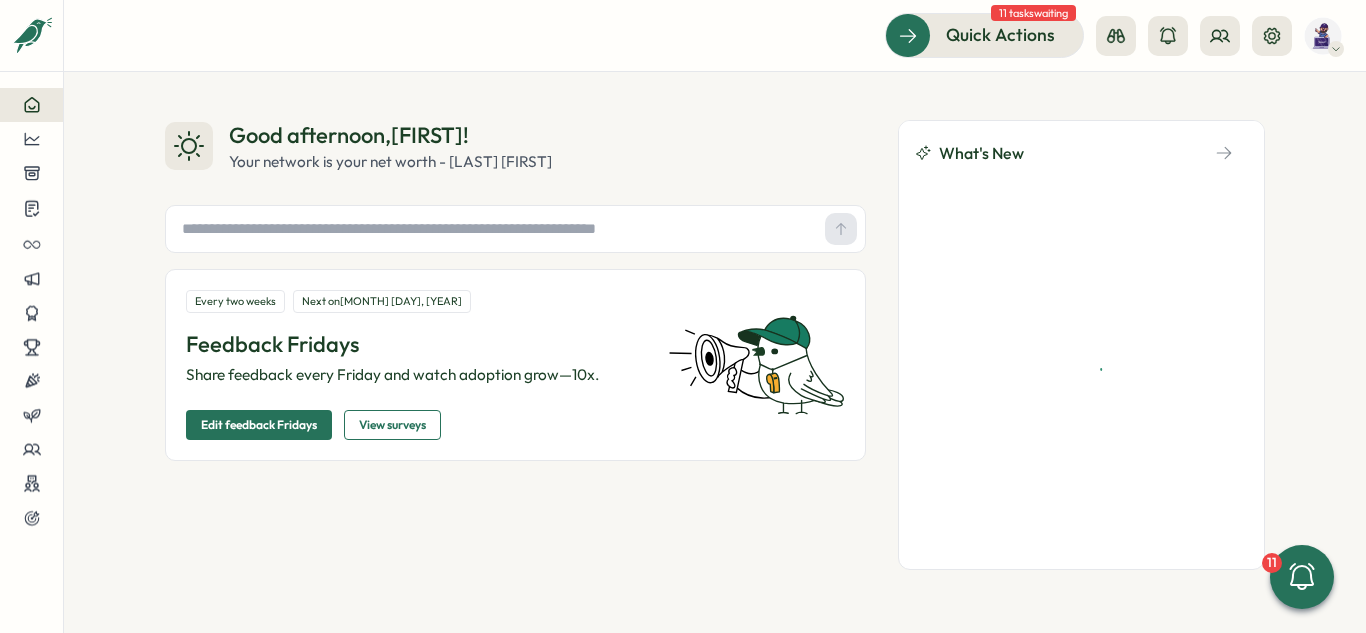 scroll, scrollTop: 0, scrollLeft: 0, axis: both 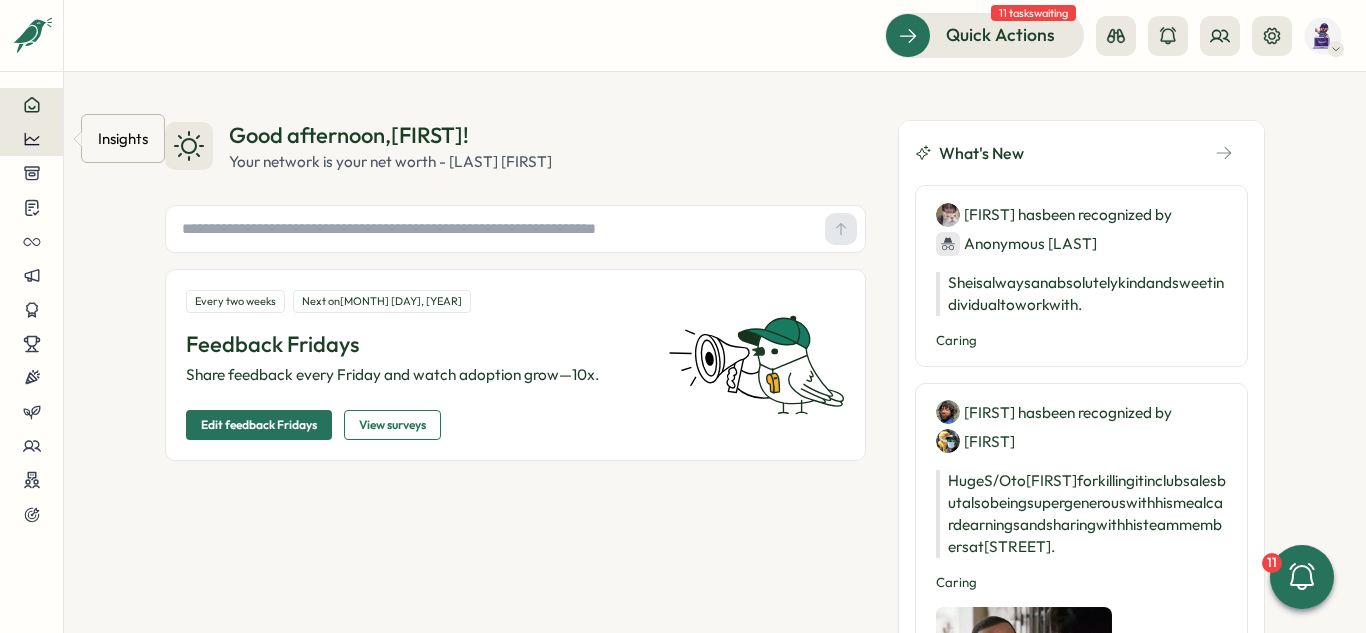 click 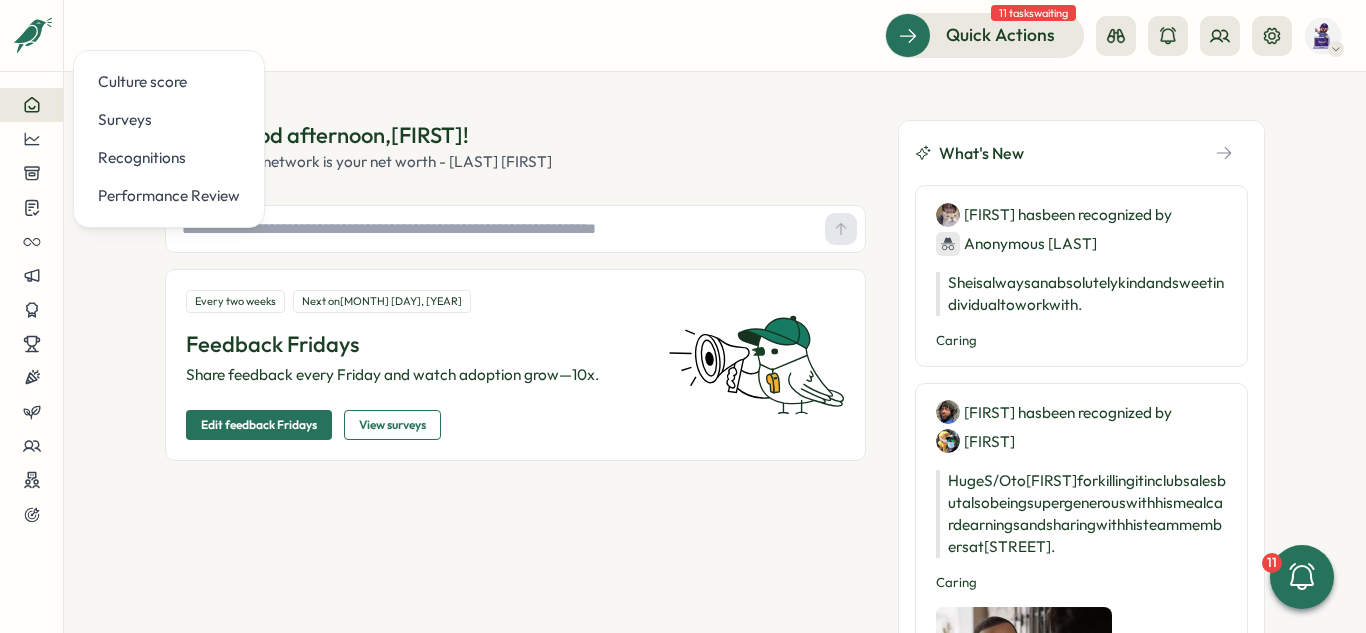 drag, startPoint x: 128, startPoint y: 113, endPoint x: 353, endPoint y: 68, distance: 229.45587 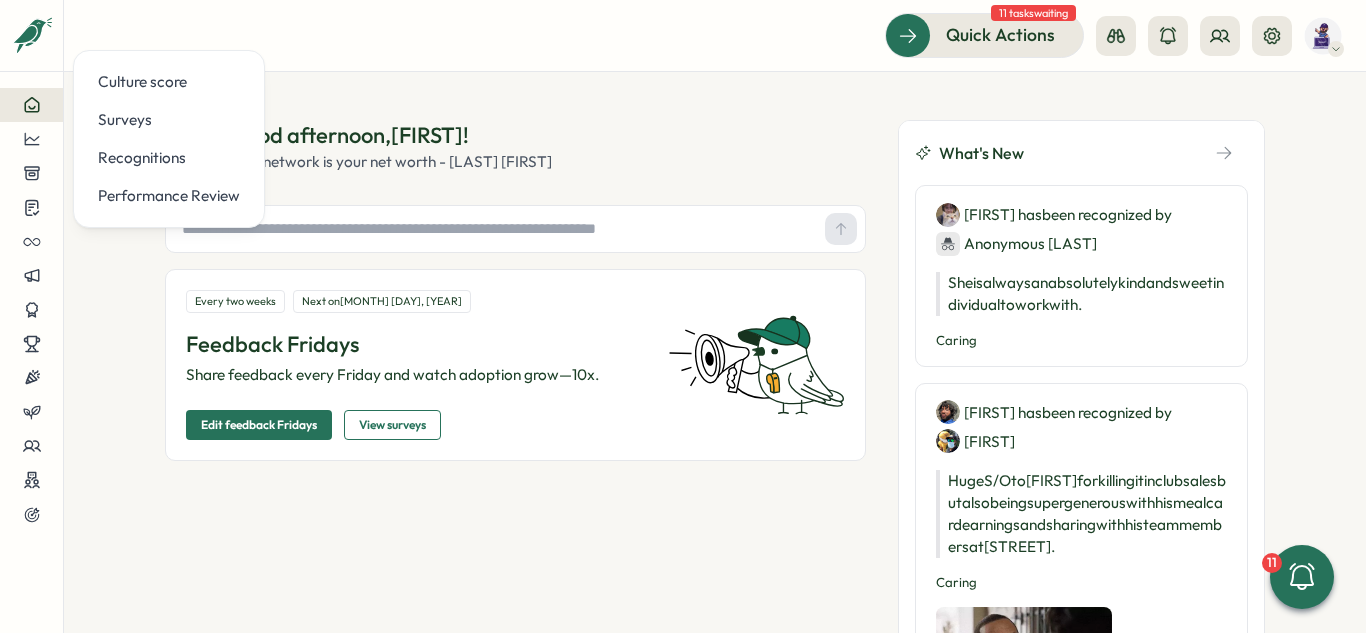 click on "Surveys" at bounding box center (169, 120) 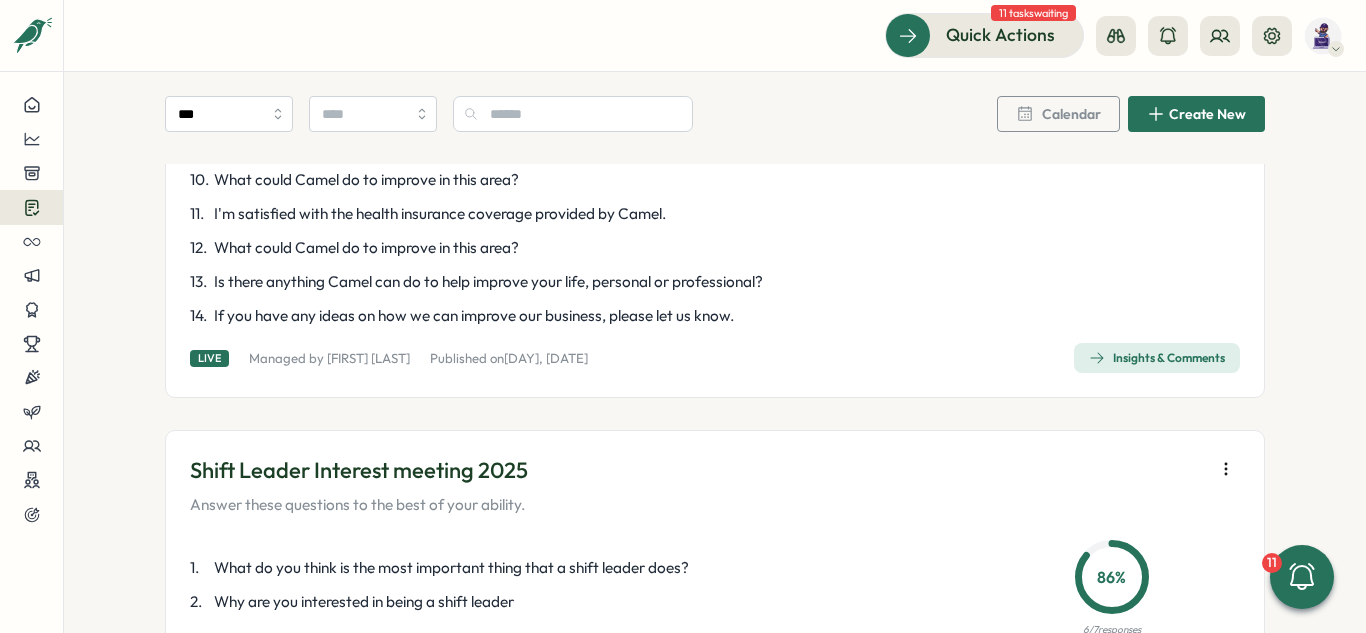 scroll, scrollTop: 2600, scrollLeft: 0, axis: vertical 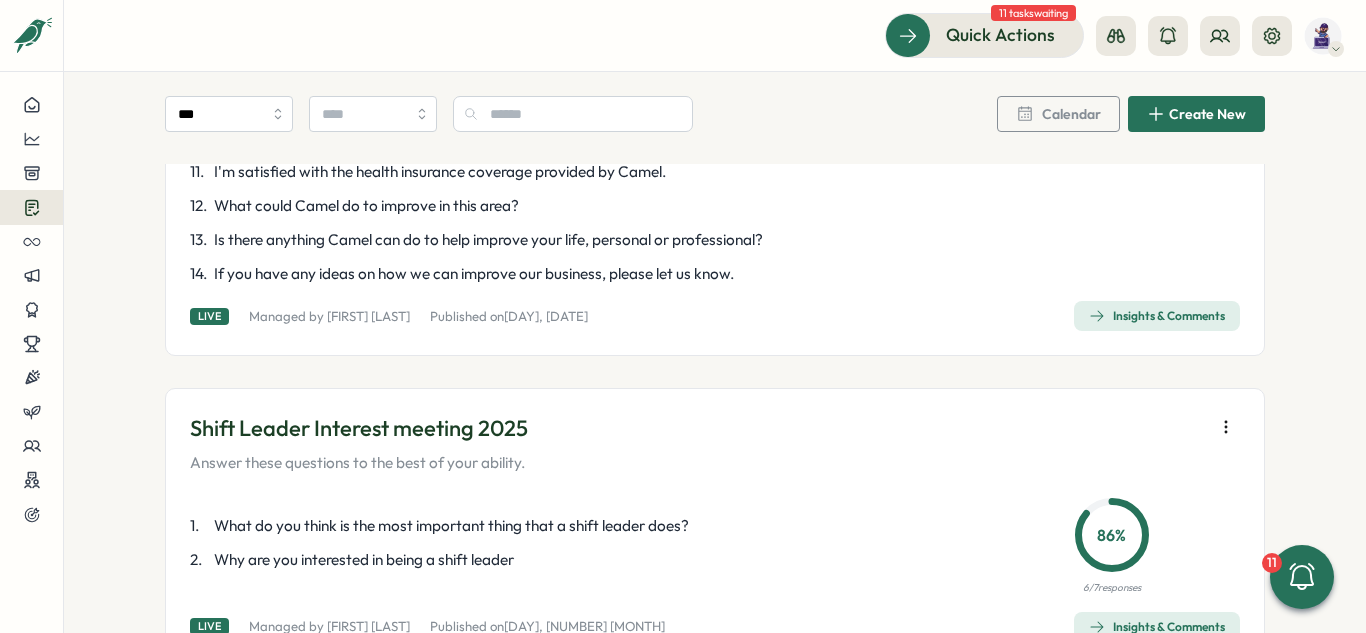click on "Insights & Comments" at bounding box center (1157, 316) 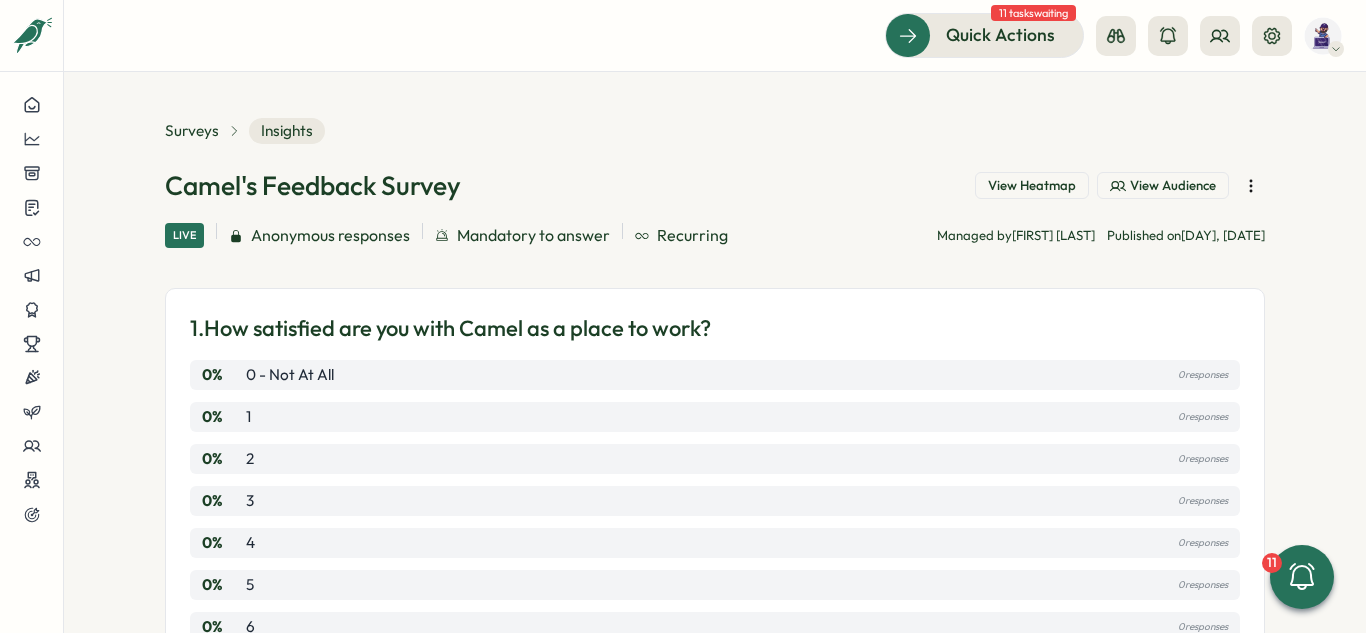 scroll, scrollTop: 0, scrollLeft: 0, axis: both 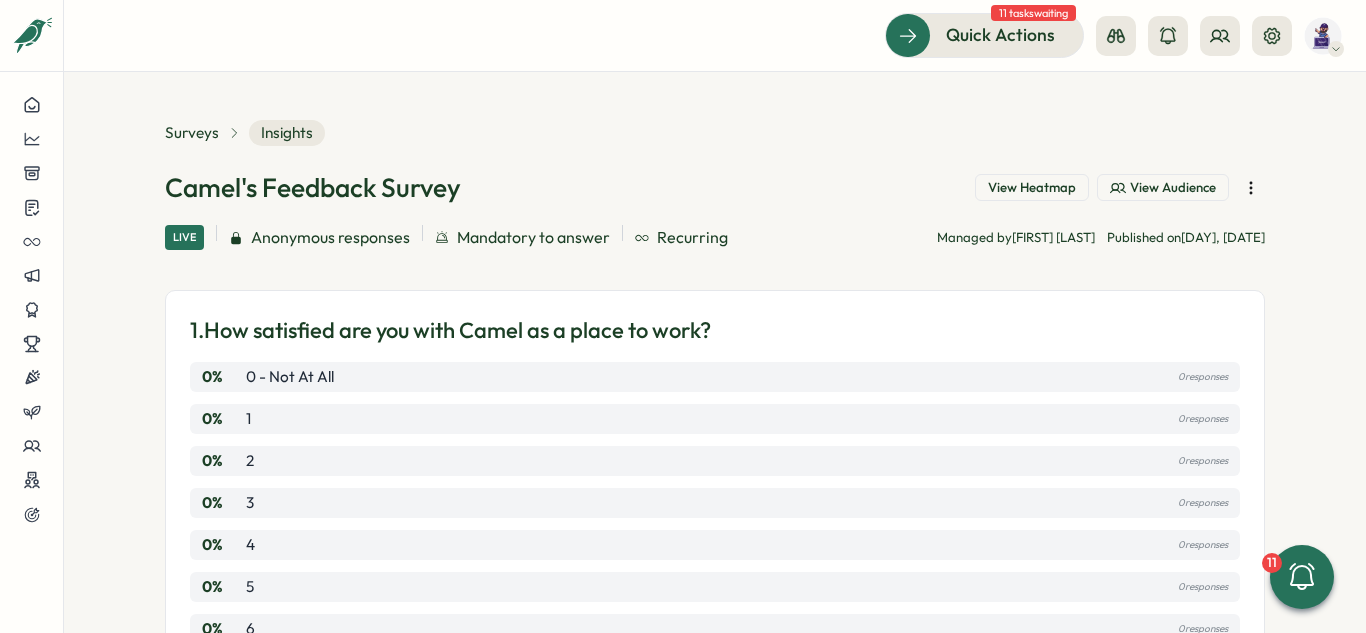 click on "View Audience" at bounding box center (1173, 188) 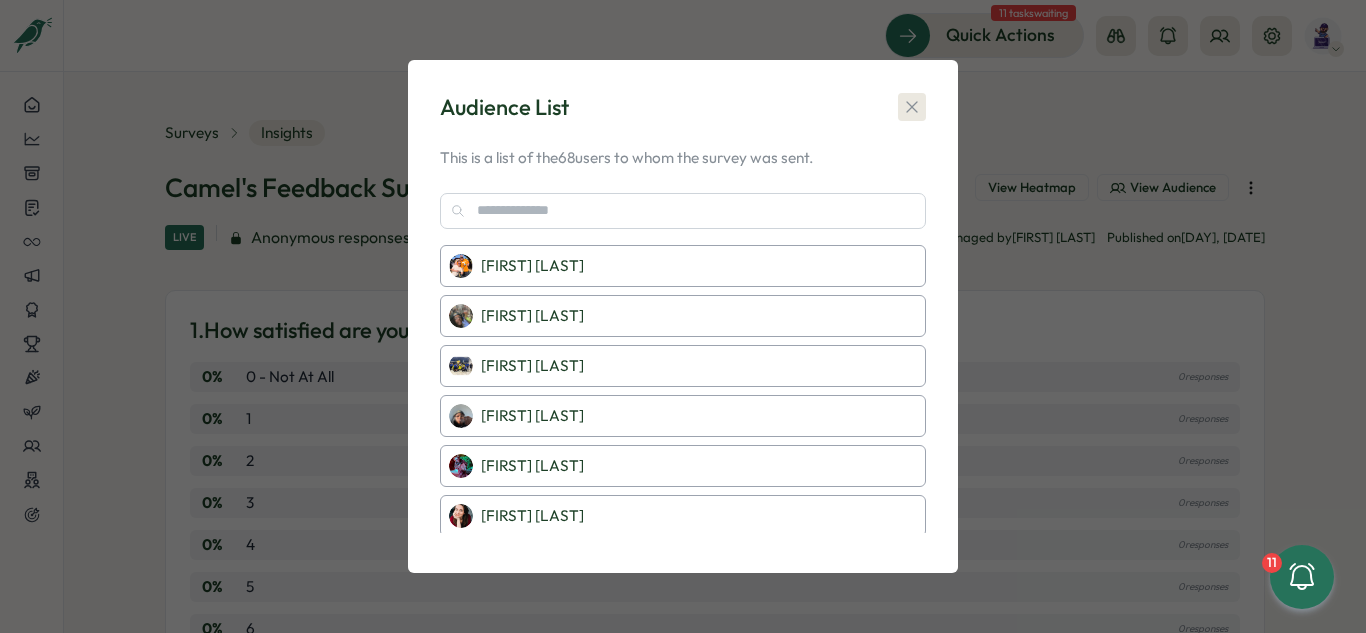 click 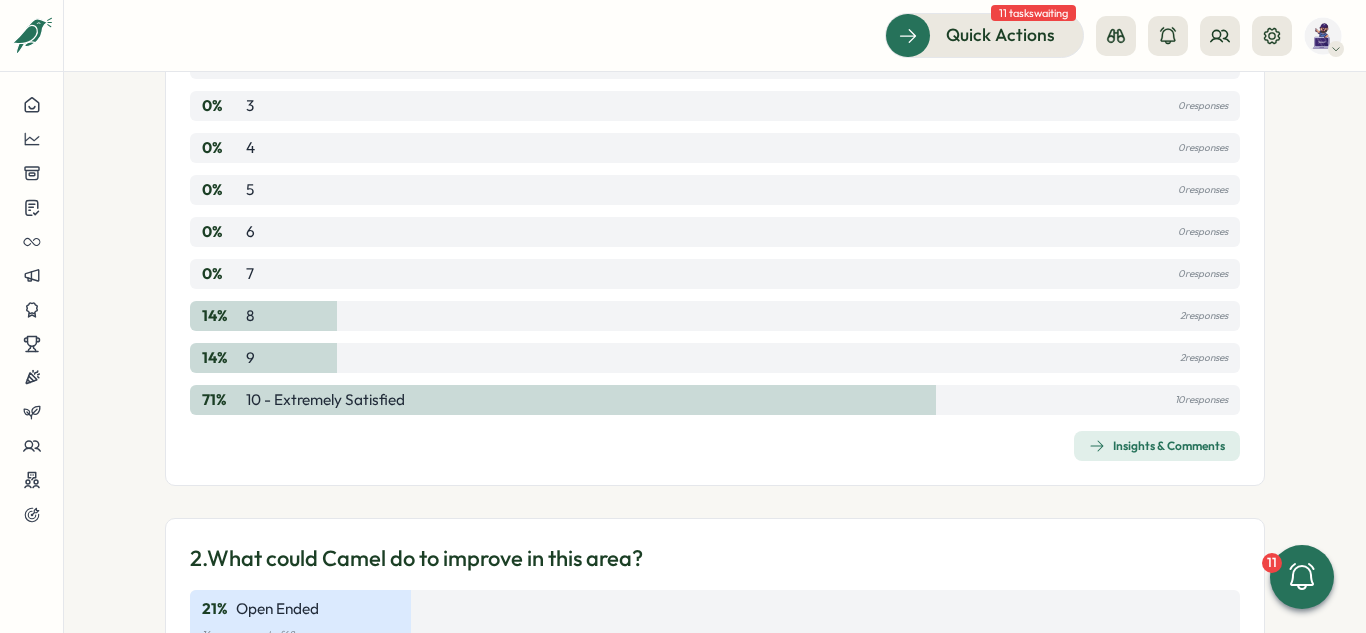 scroll, scrollTop: 400, scrollLeft: 0, axis: vertical 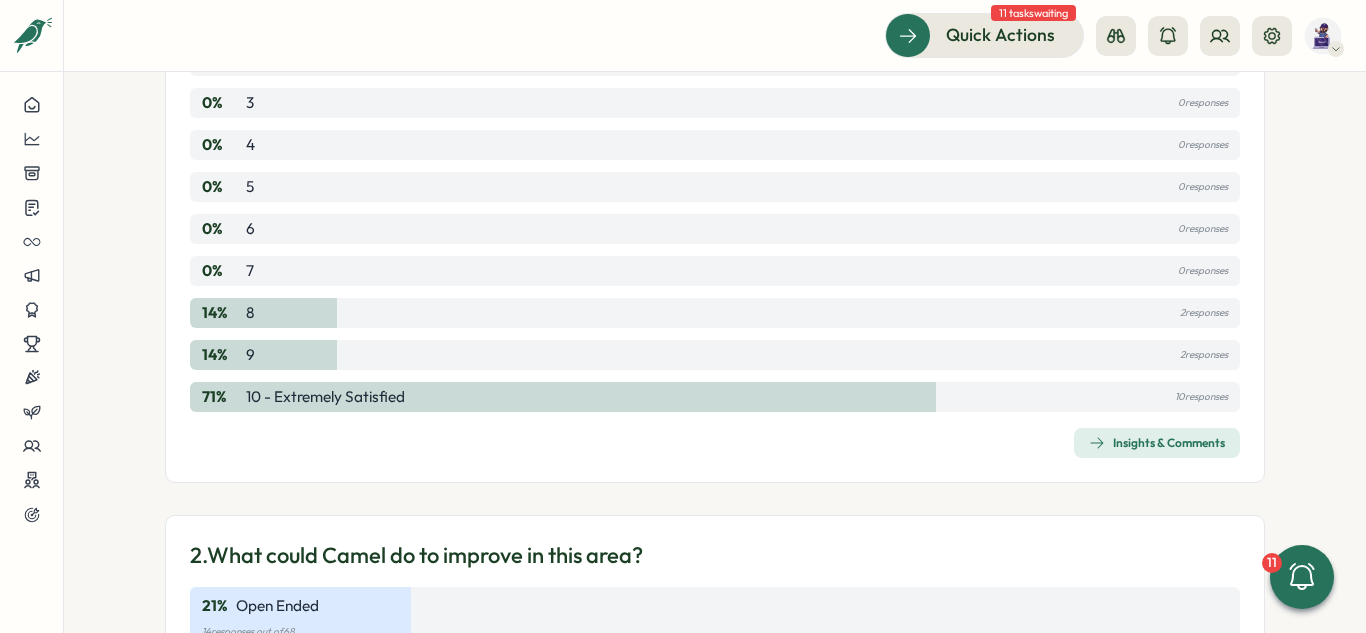 click on "Insights & Comments" at bounding box center [1157, 443] 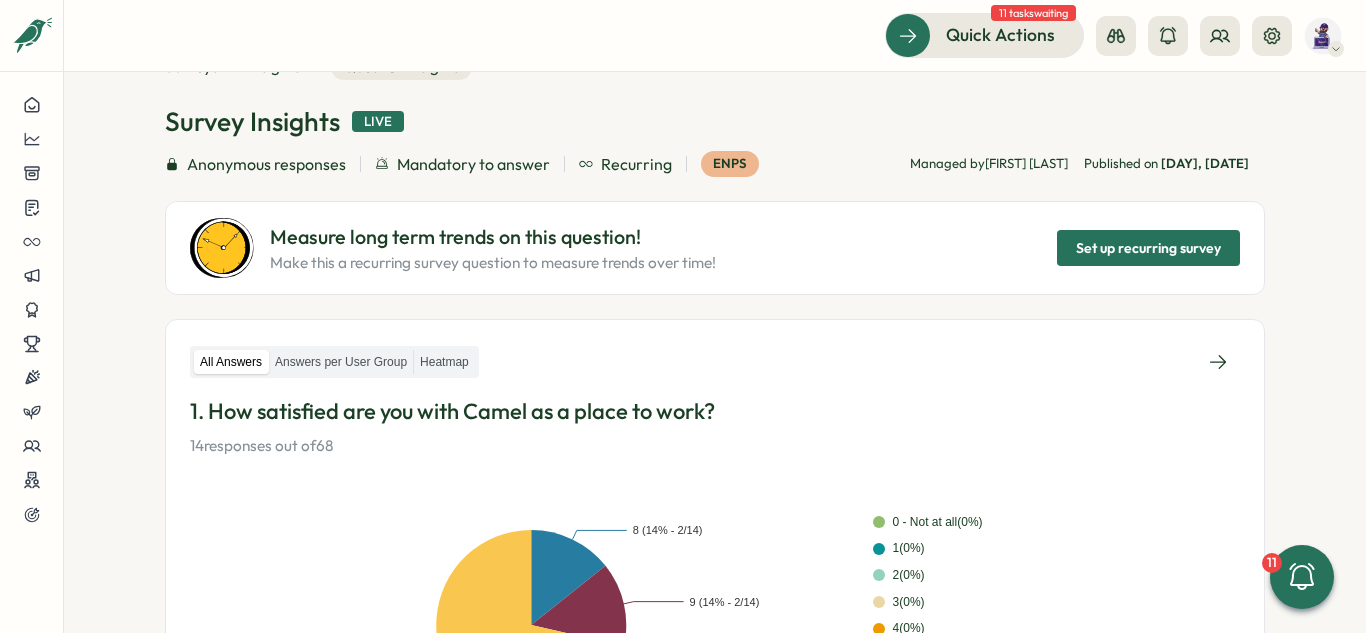 scroll, scrollTop: 200, scrollLeft: 0, axis: vertical 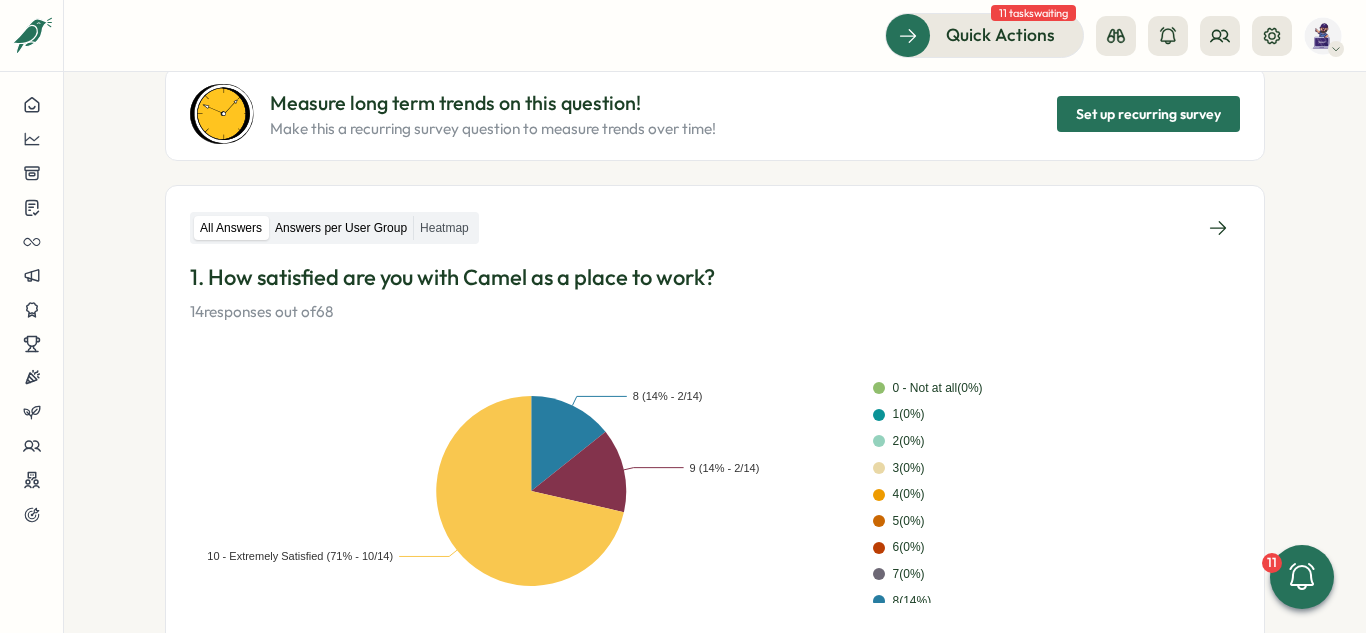 click on "Answers per User Group" at bounding box center (341, 228) 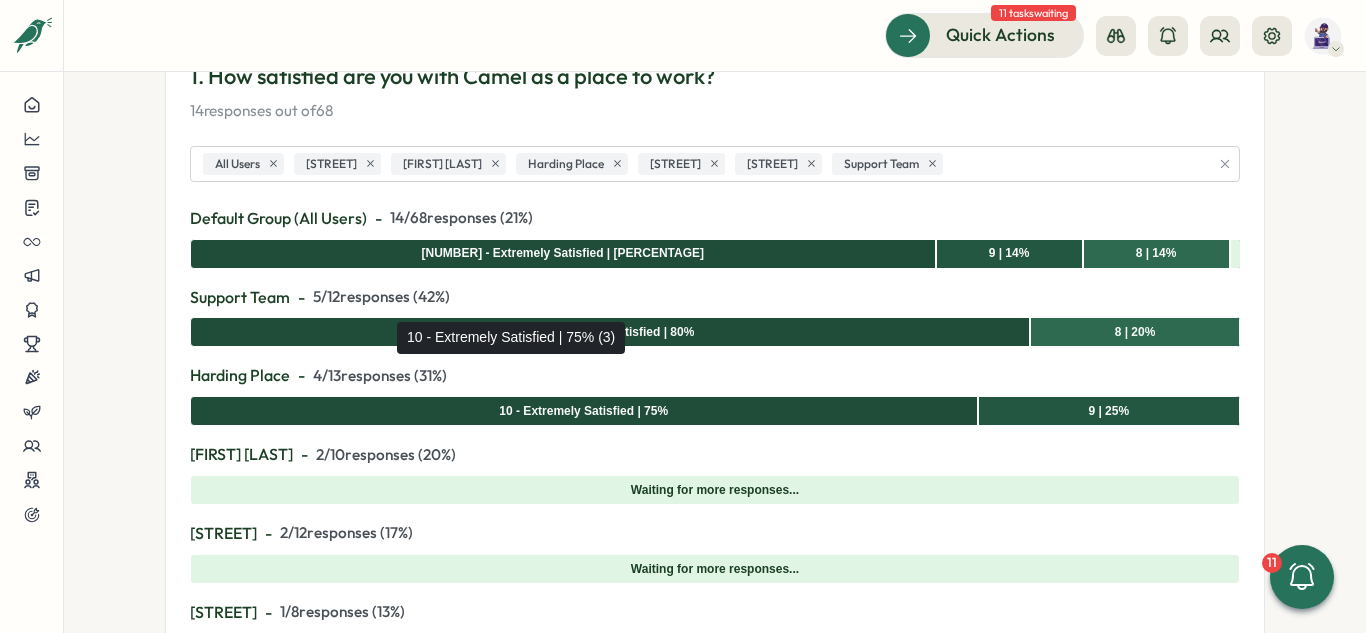scroll, scrollTop: 400, scrollLeft: 0, axis: vertical 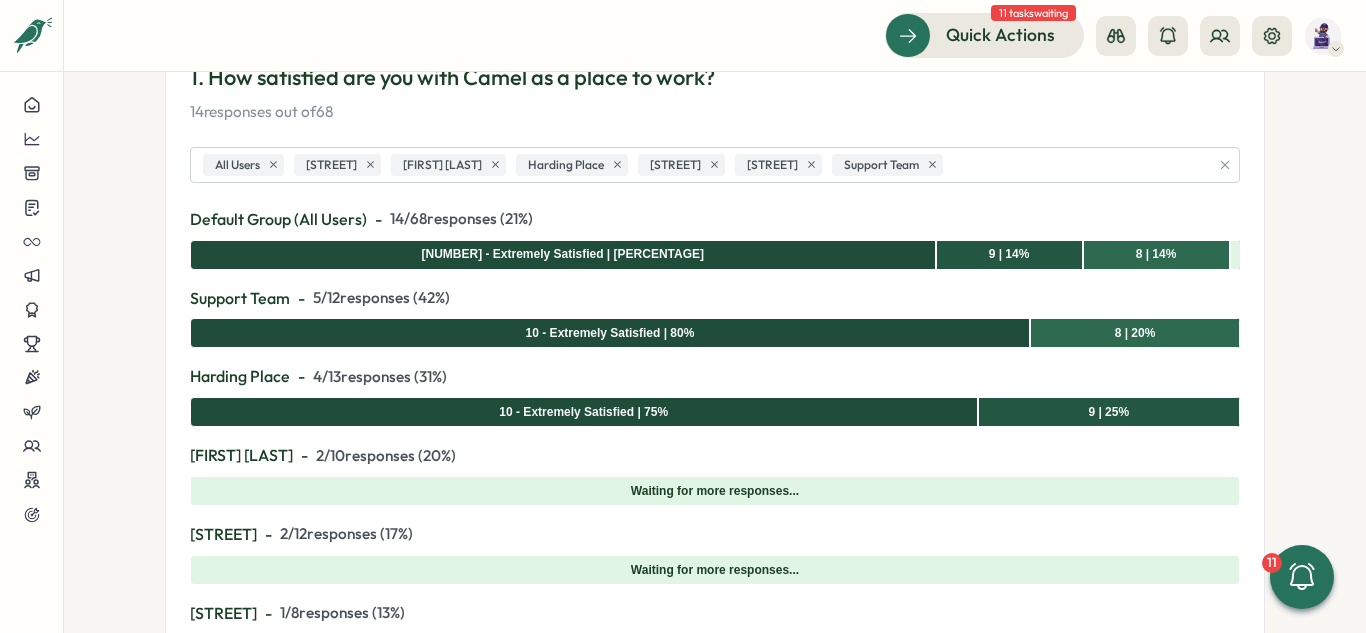 click on "Surveys Insights Question Insights Survey Insights Live Anonymous responses Mandatory to answer Recurring eNPS Managed by  [FIRST] [LAST] Published on   [DAY], [NUMBER] [MONTH] Measure long term trends on this question! Make this a recurring survey question to measure trends over time! Set up recurring survey All Answers Answers per User Group Heatmap 1.   How satisfied are you with Camel as a place to work? 14  responses out of  68 All Users [STREET] [STREET] [STREET] [STREET] Support Team Default Group (All Users)   - 14 / 68  responses ( 21 %) 10 - Extremely Satisfied | 71% 9 | 14% 8 | 14% 7 | 0% 6 | 0% 5 | 0% 4 | 0% 3 | 0% 2 | 0% 1 | 0% 0 - Not at all | 0% Support Team   - 5 / 12  responses ( 42 %) 10 - Extremely Satisfied | 80% 9 | 0% 8 | 20% 7 | 0% 6 | 0% 5 | 0% 4 | 0% 3 | 0% 2 | 0% 1 | 0% 0 - Not at all | 0% [STREET]   - 4 / 13  responses ( 31 %) 10 - Extremely Satisfied | 75% 9 | 25% 8 | 0% 7 | 0% 6 | 0% 5 | 0% 4 | 0% 3 | 0% 2 | 0% 1 | 0% 0 - Not at all | 0% [FIRST] [LAST]   - 2 /" at bounding box center (715, 352) 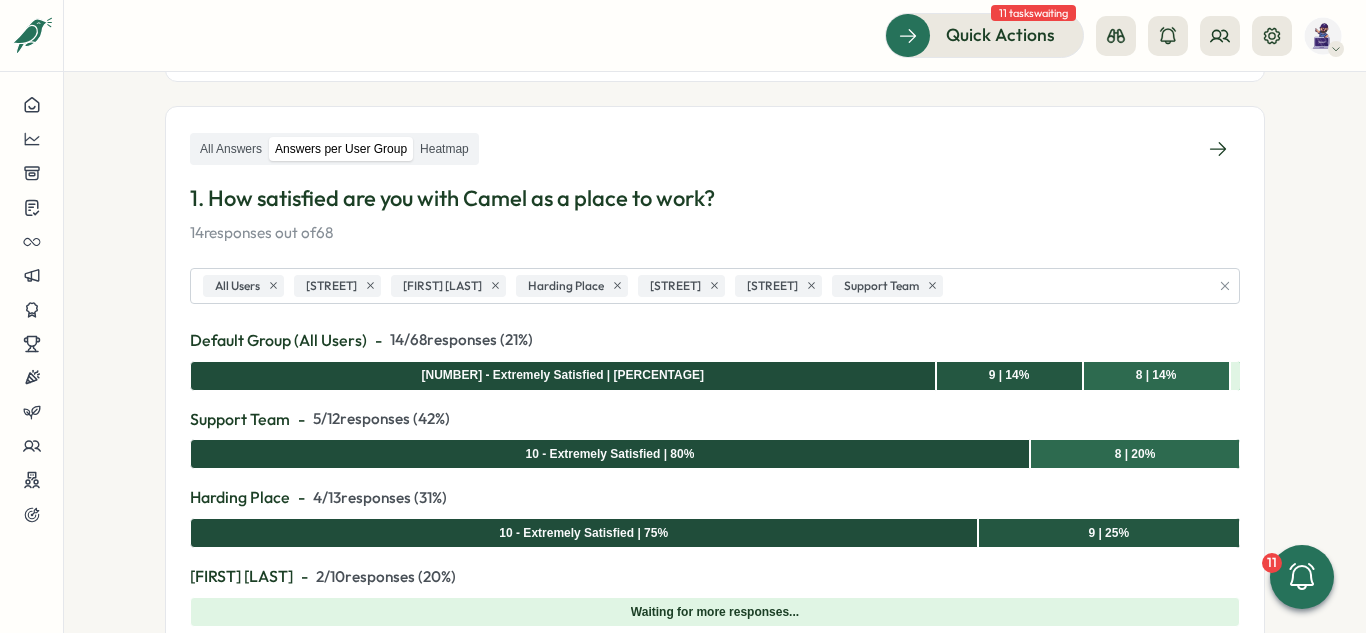 scroll, scrollTop: 0, scrollLeft: 0, axis: both 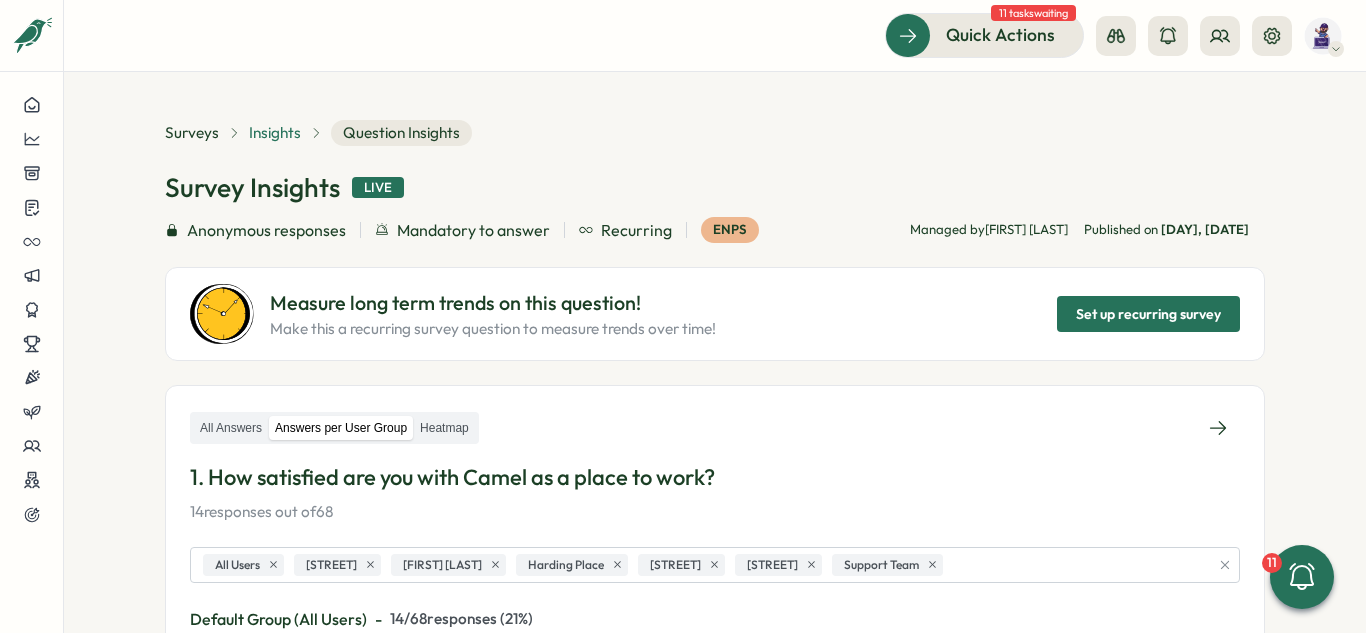 click on "Insights" at bounding box center [275, 133] 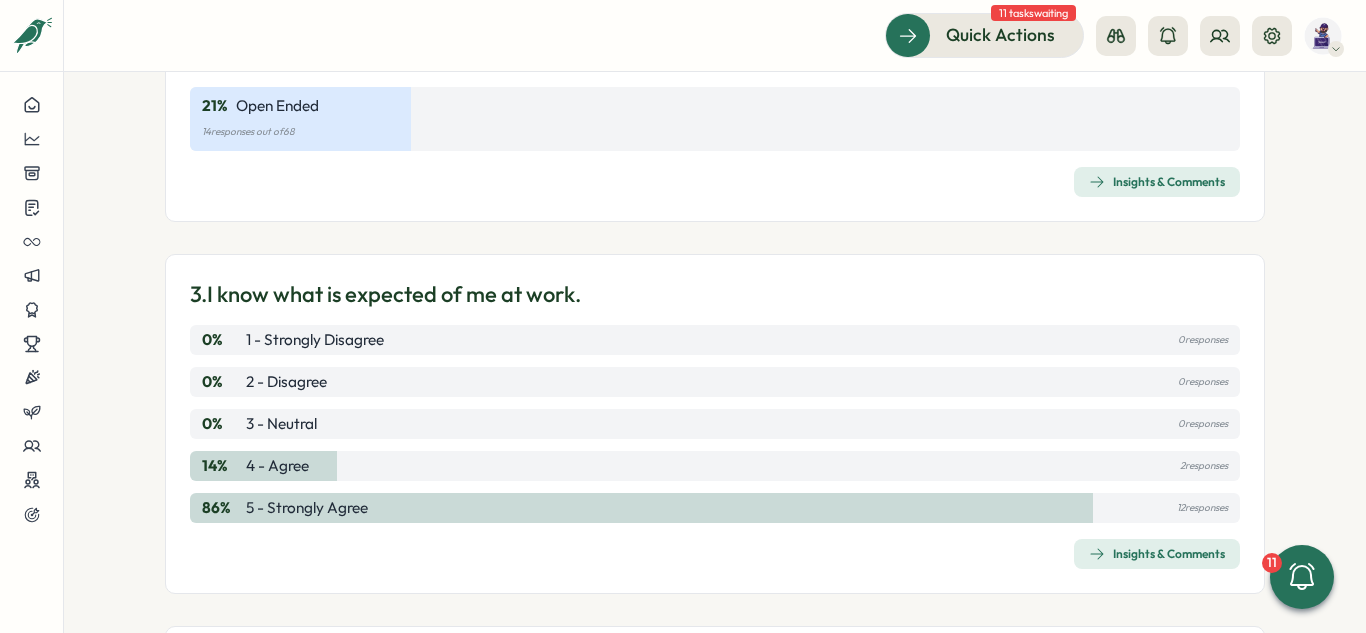 scroll, scrollTop: 700, scrollLeft: 0, axis: vertical 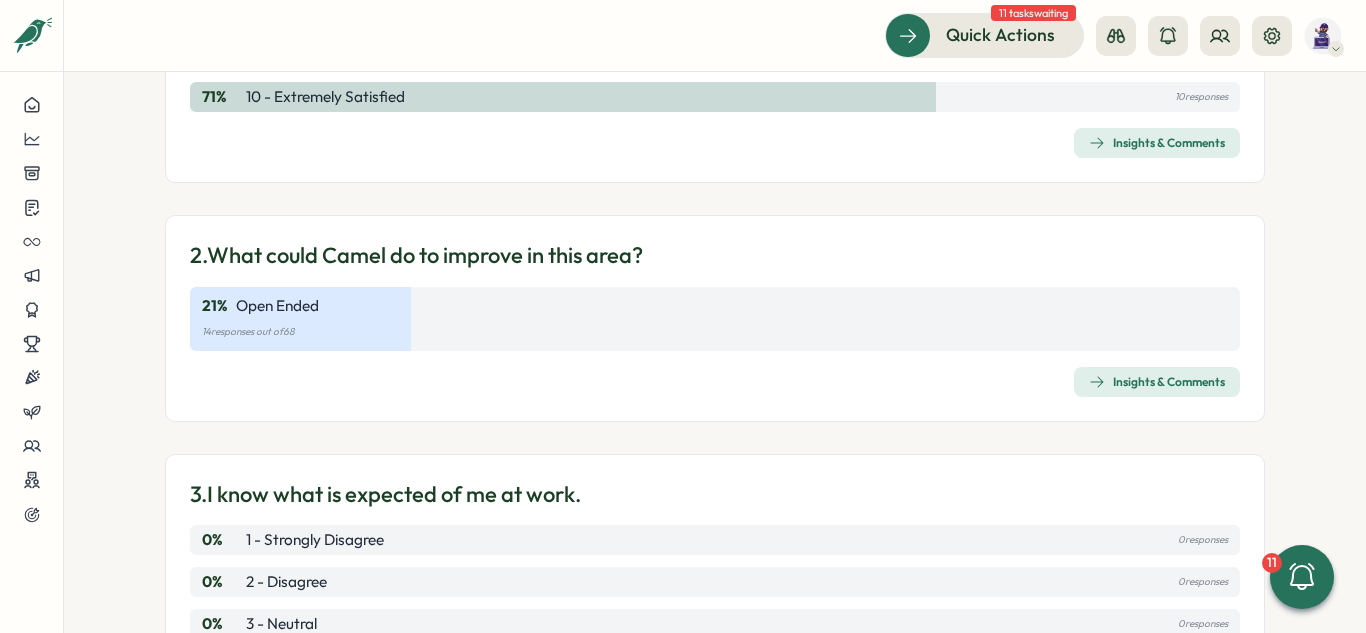 click on "Insights & Comments" at bounding box center [1157, 382] 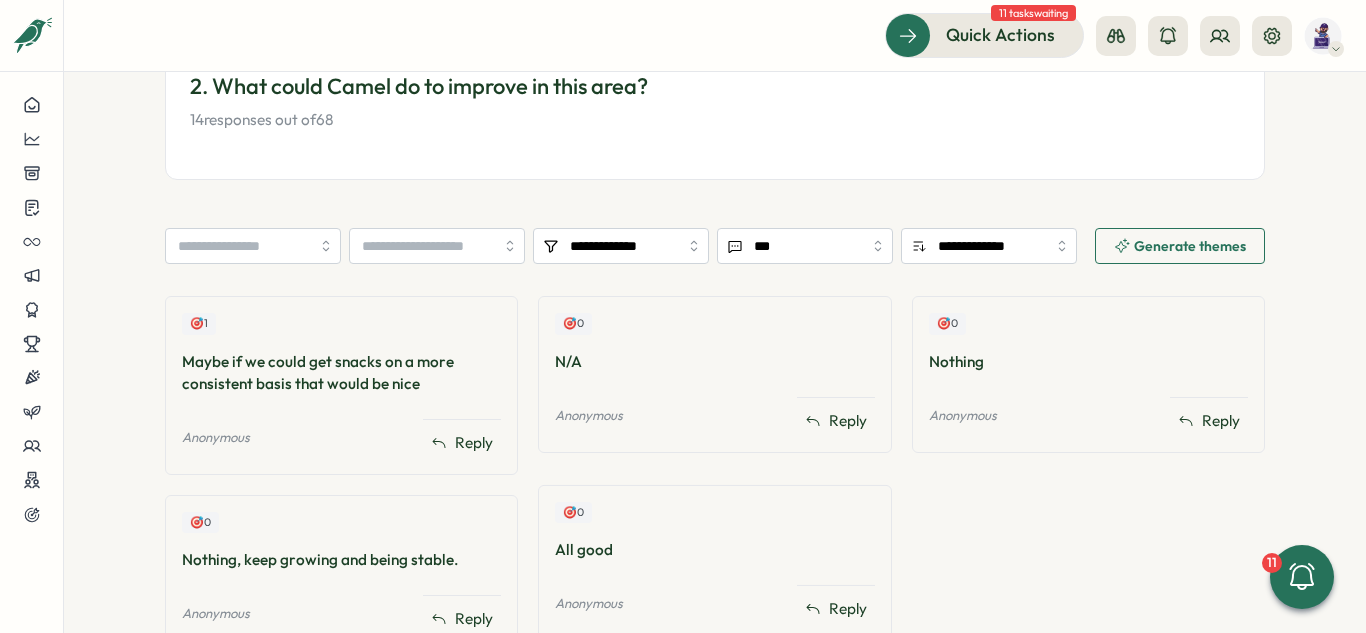 scroll, scrollTop: 488, scrollLeft: 0, axis: vertical 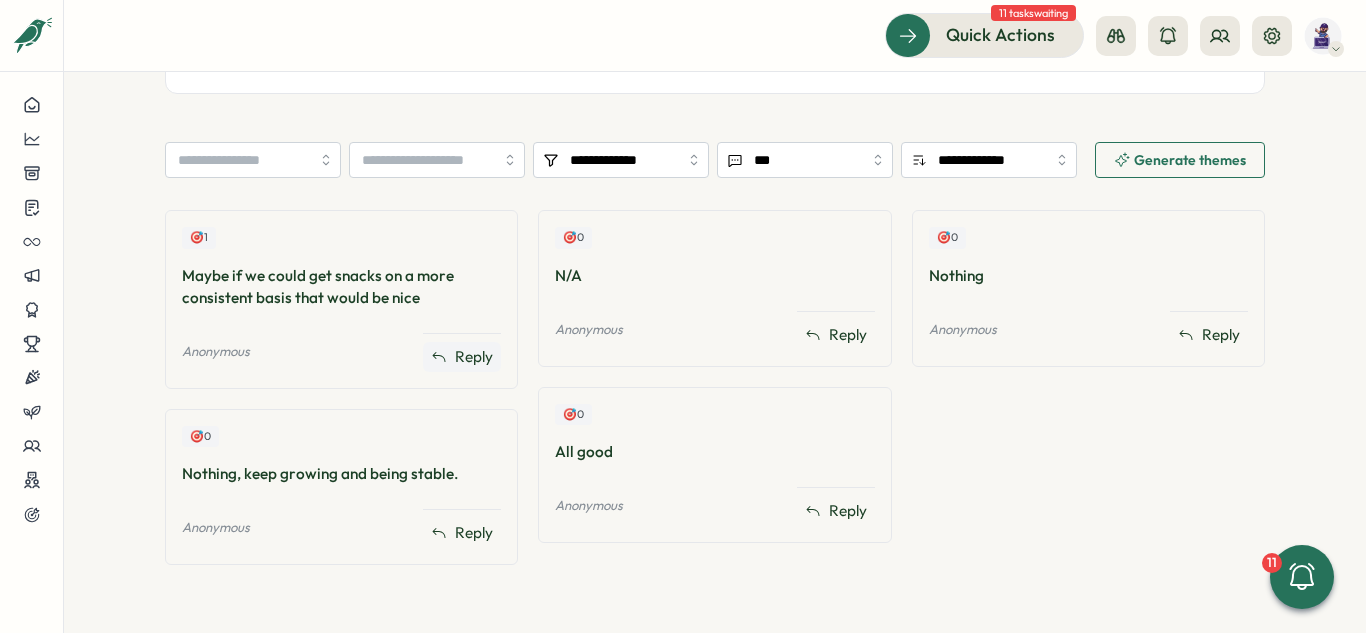 click on "Reply" at bounding box center (474, 357) 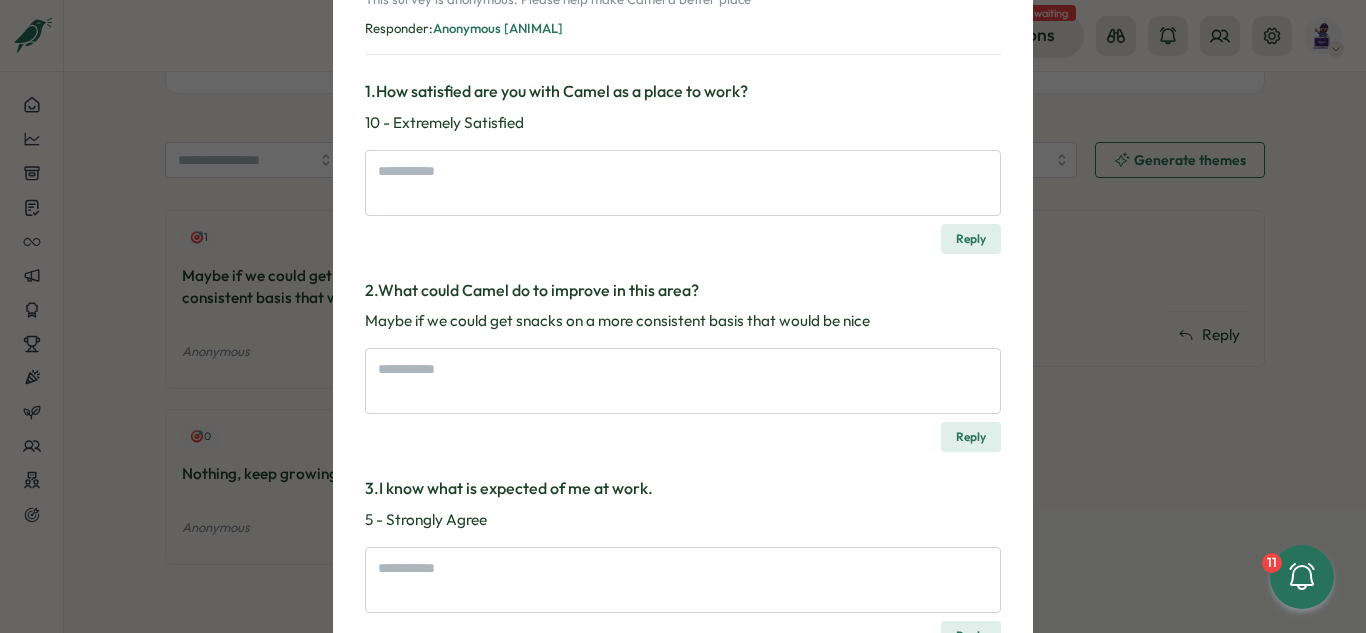 scroll, scrollTop: 200, scrollLeft: 0, axis: vertical 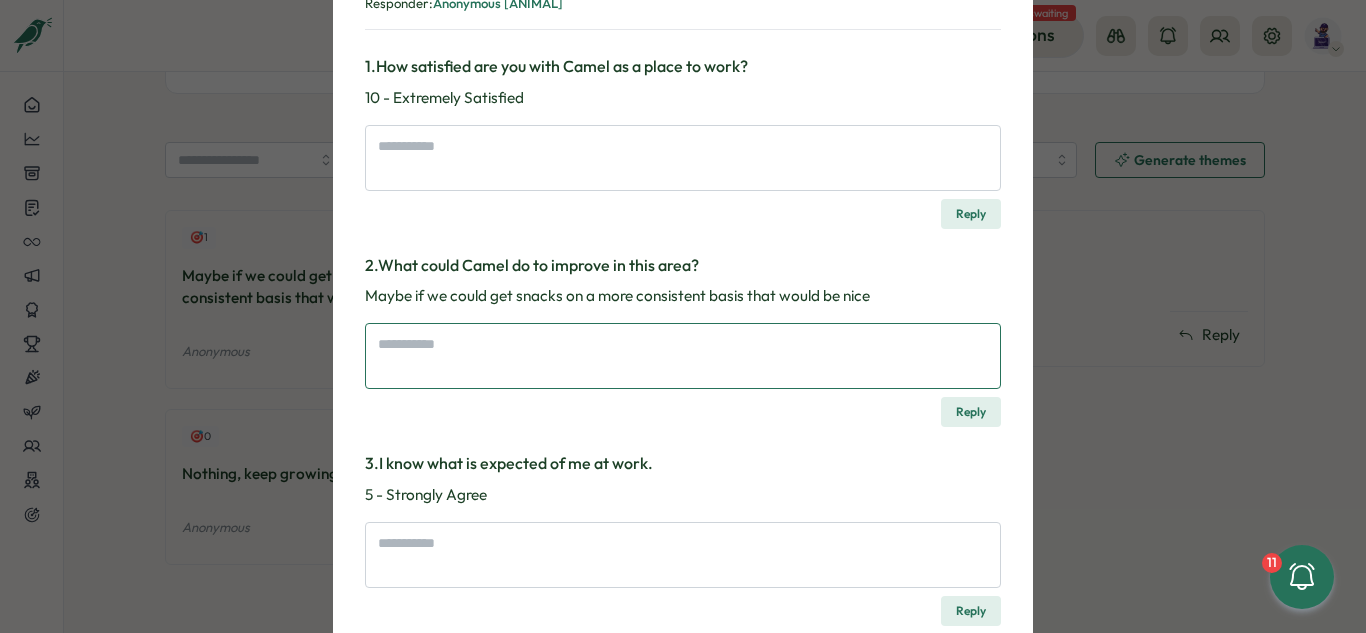 click at bounding box center [683, 356] 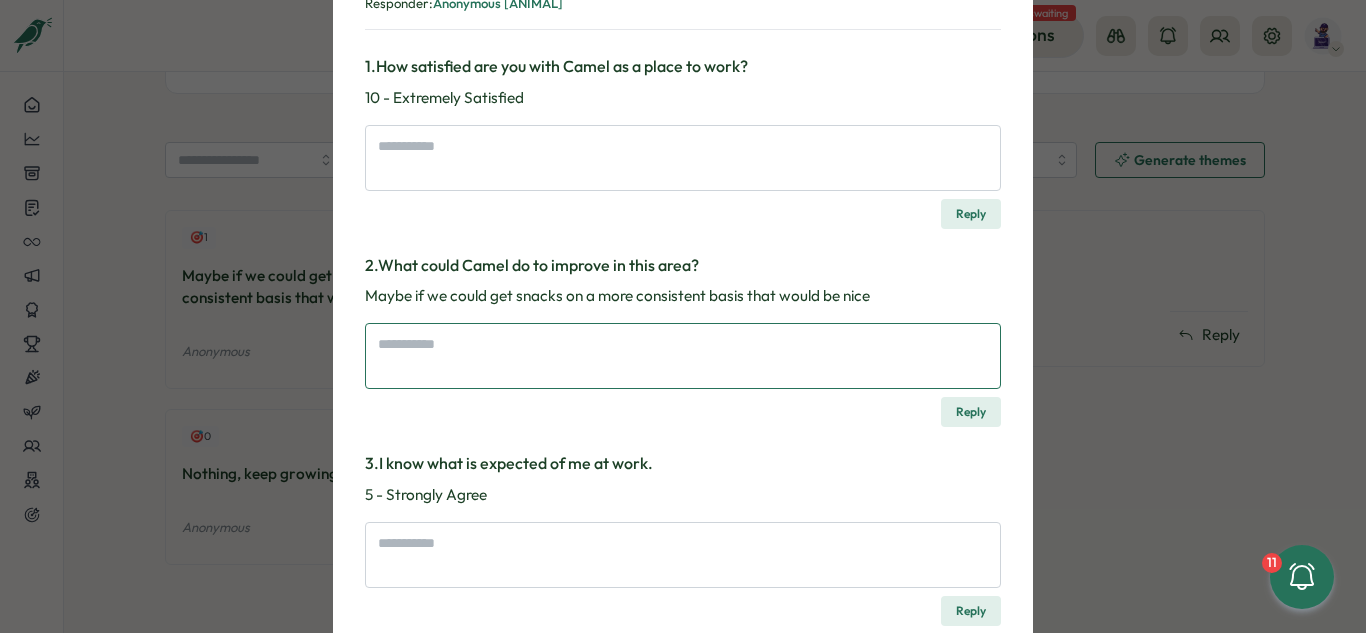 type on "*" 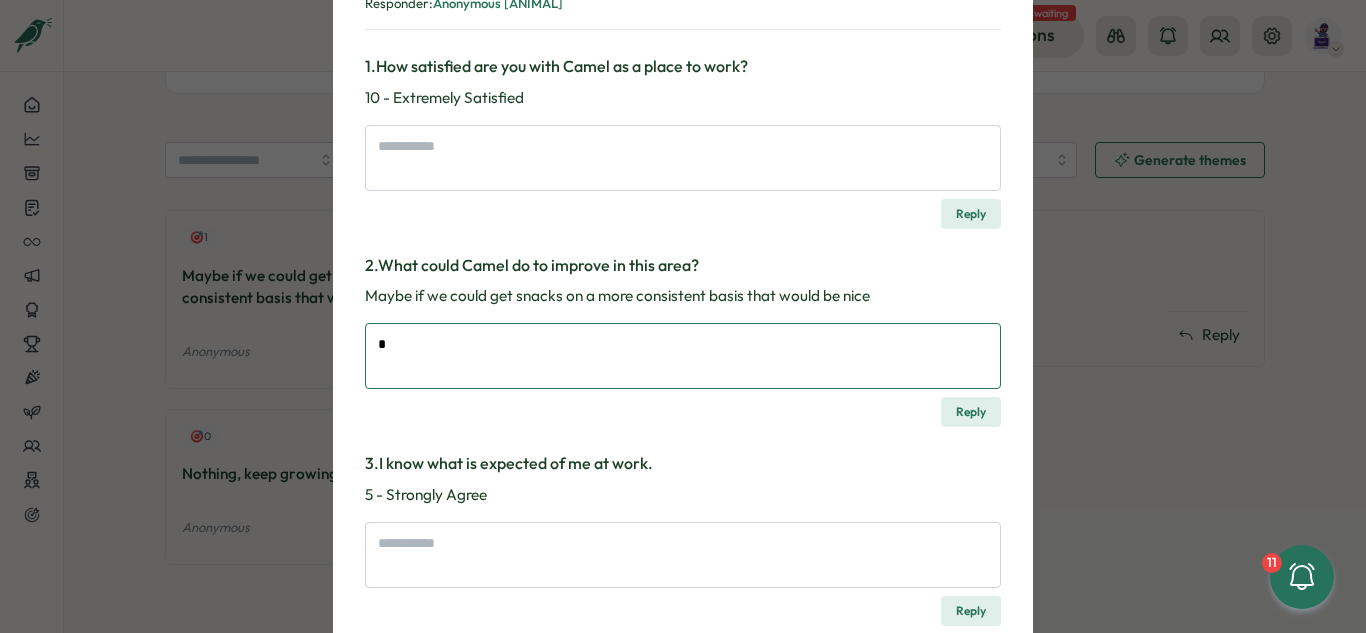 type on "*" 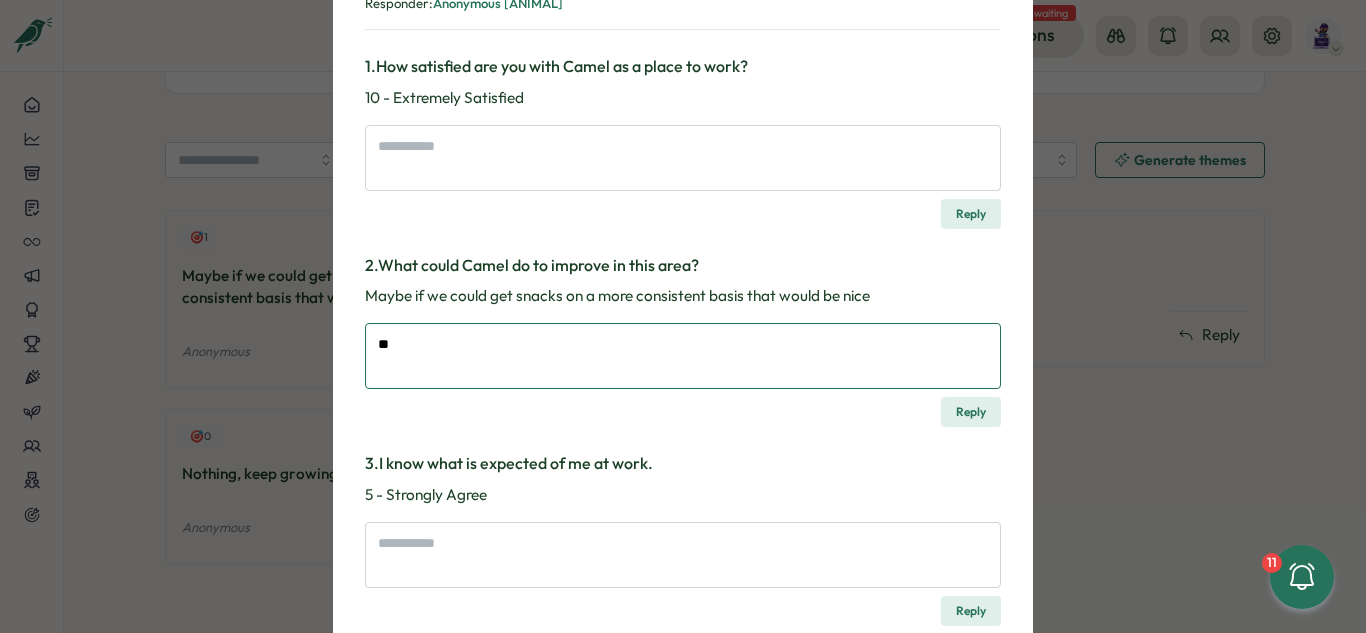 type on "*" 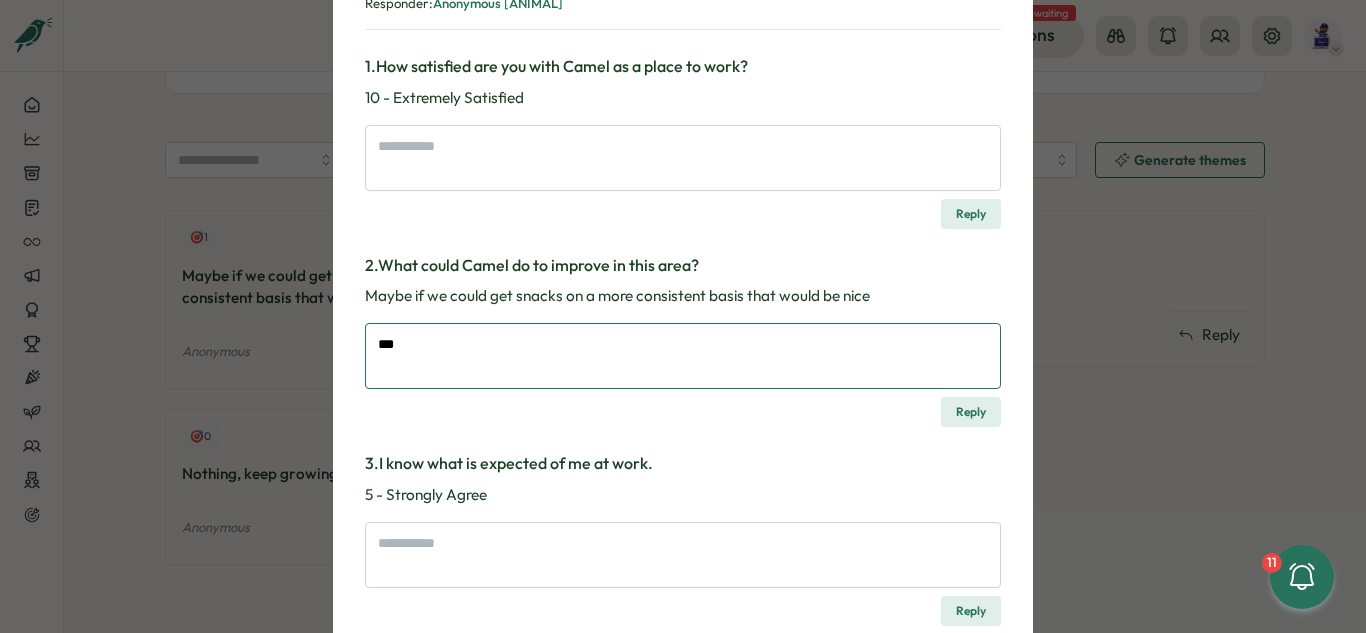 type on "*" 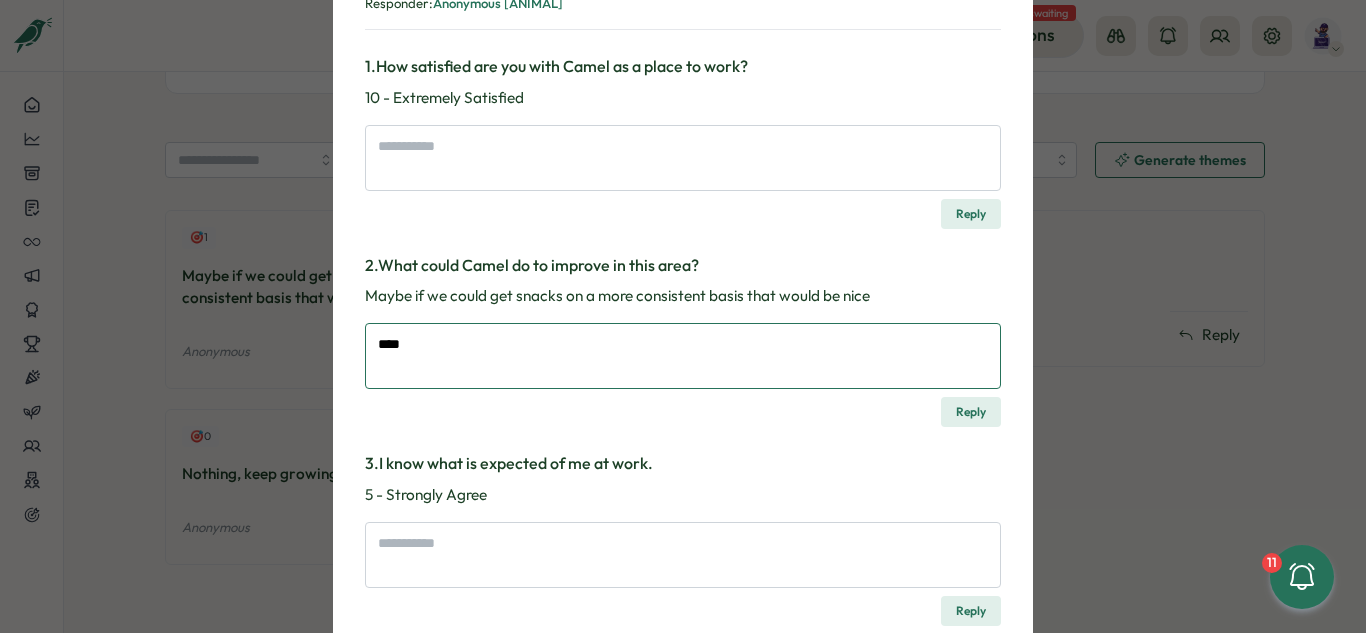 type on "*" 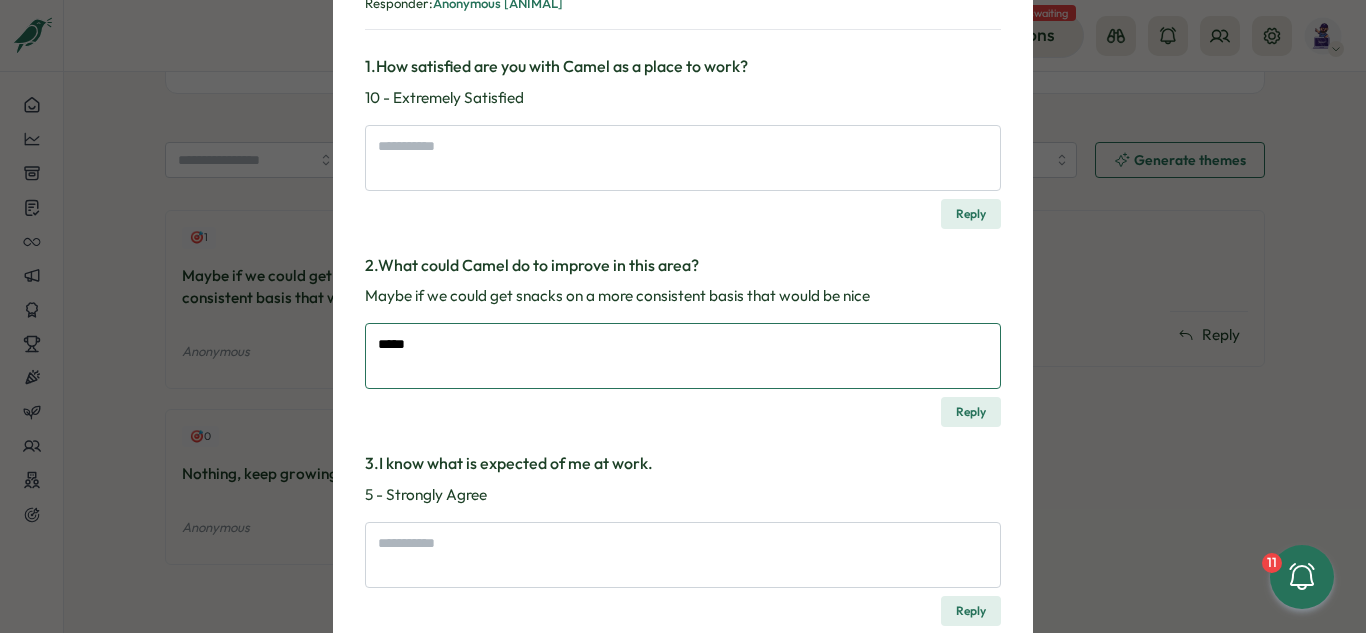 type on "*" 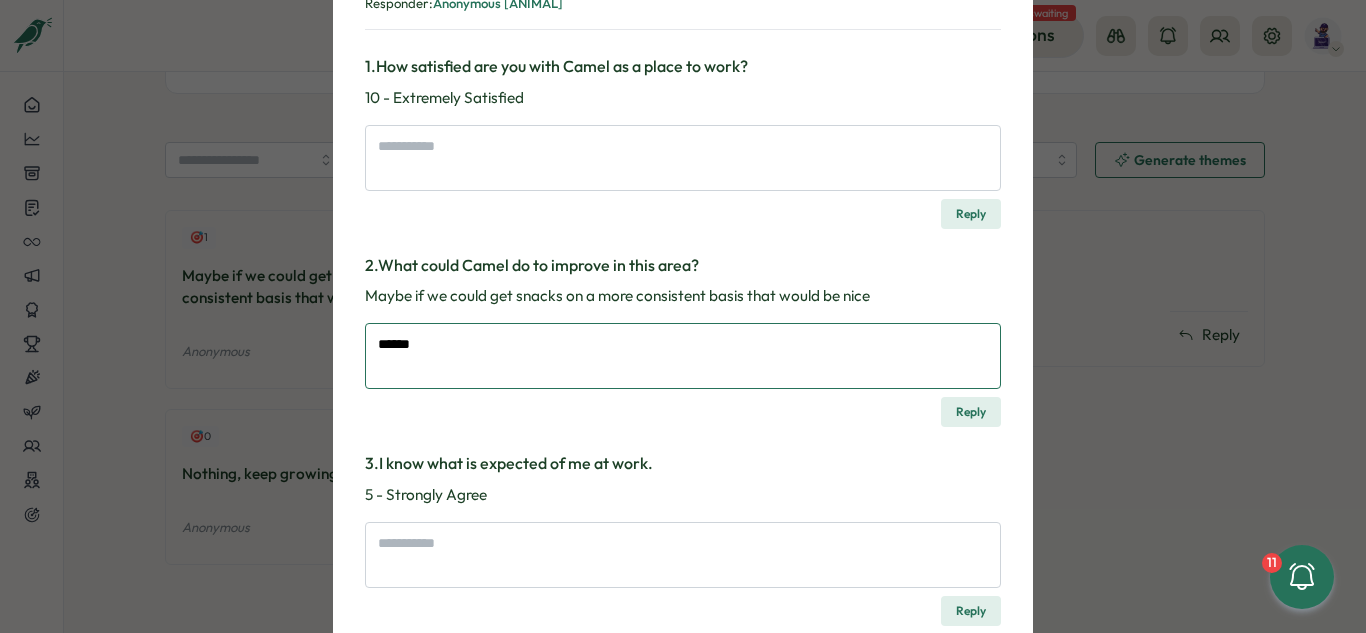 type on "*" 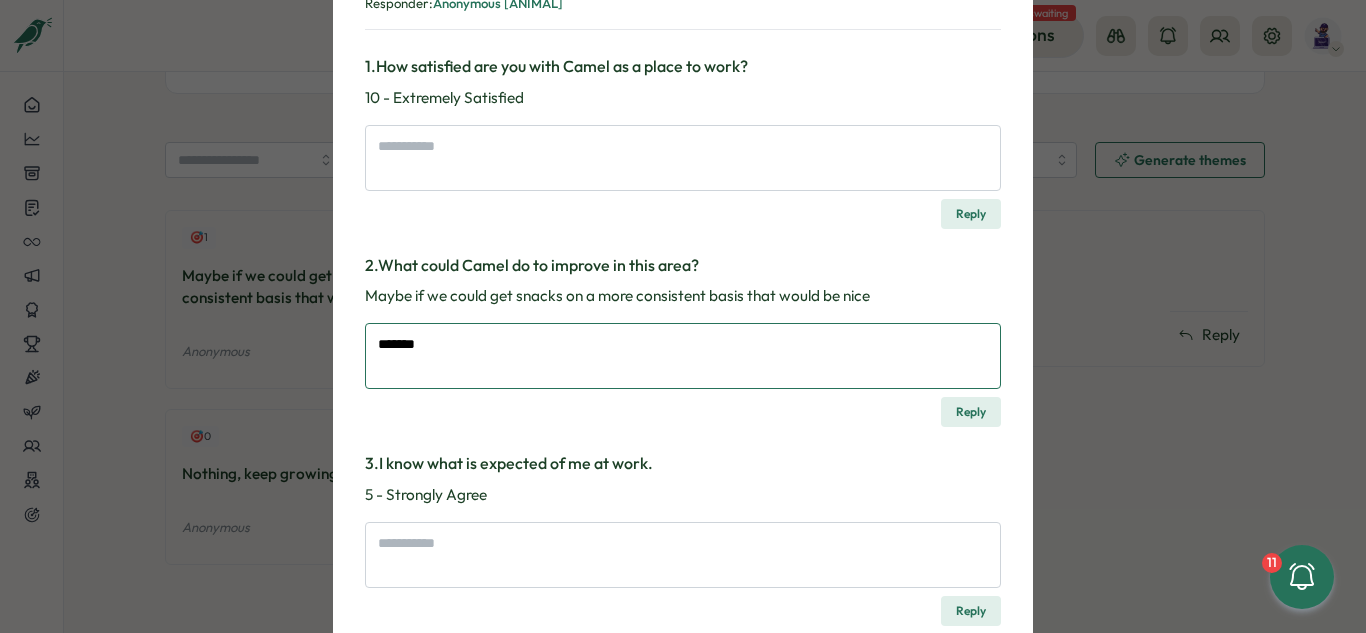 type on "*" 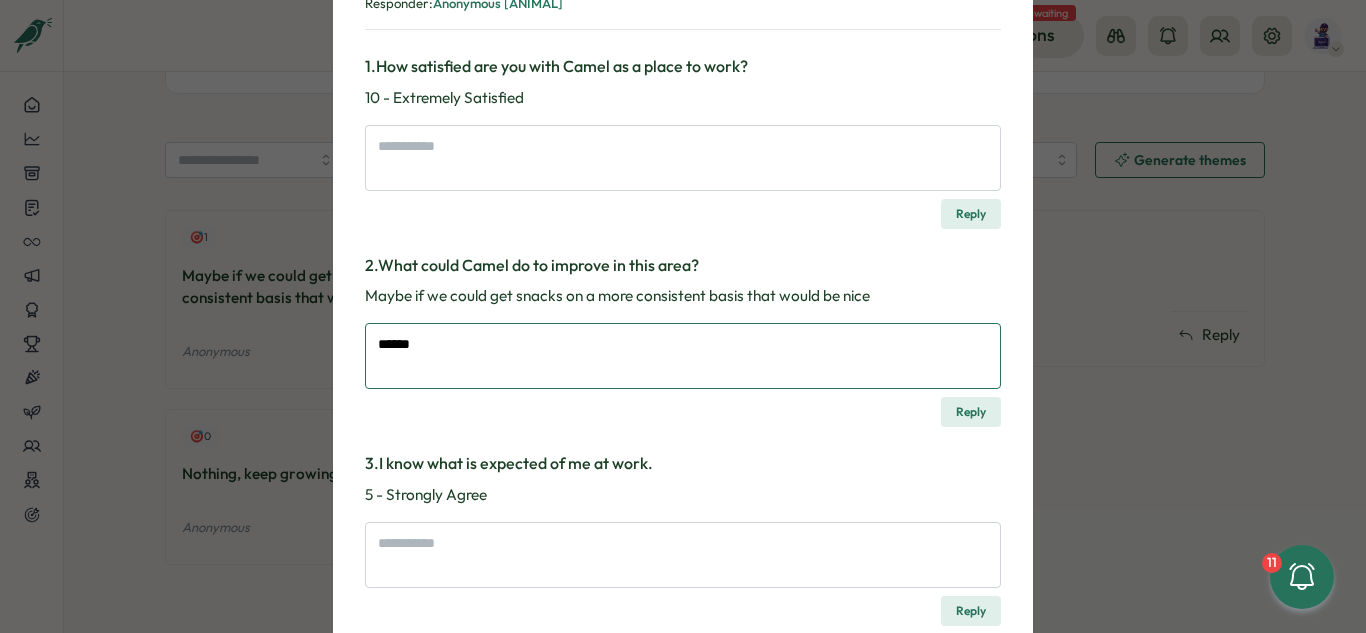 type on "*" 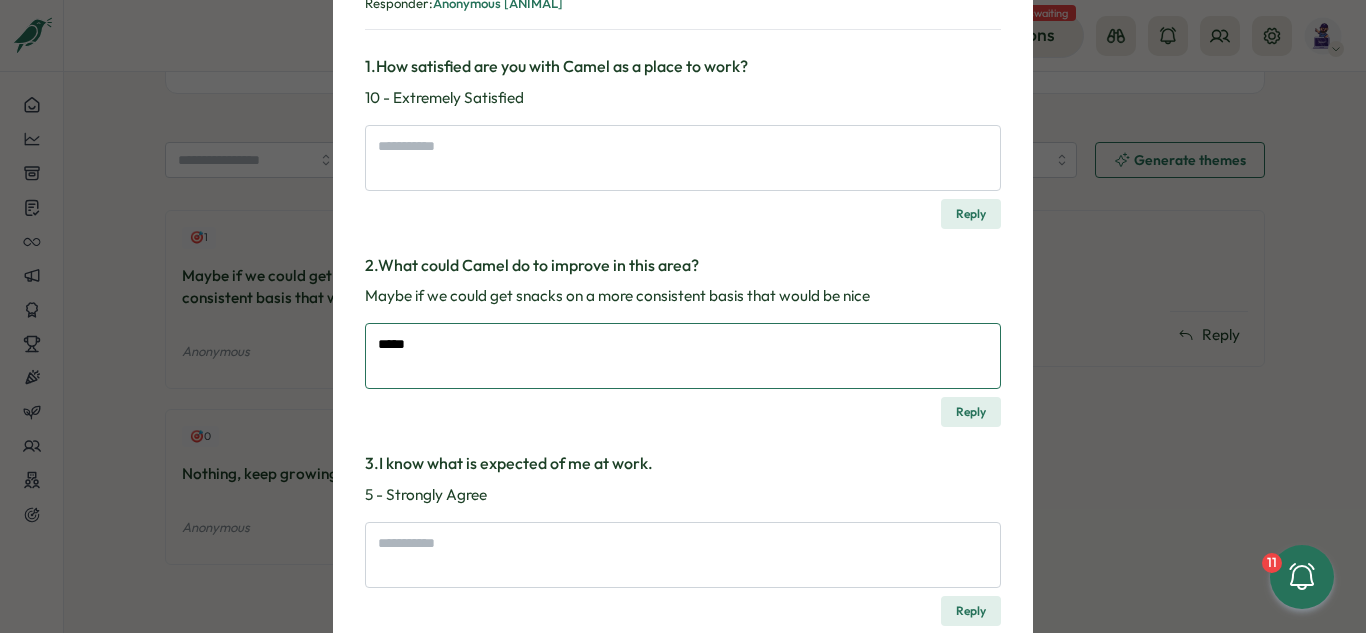 type on "*" 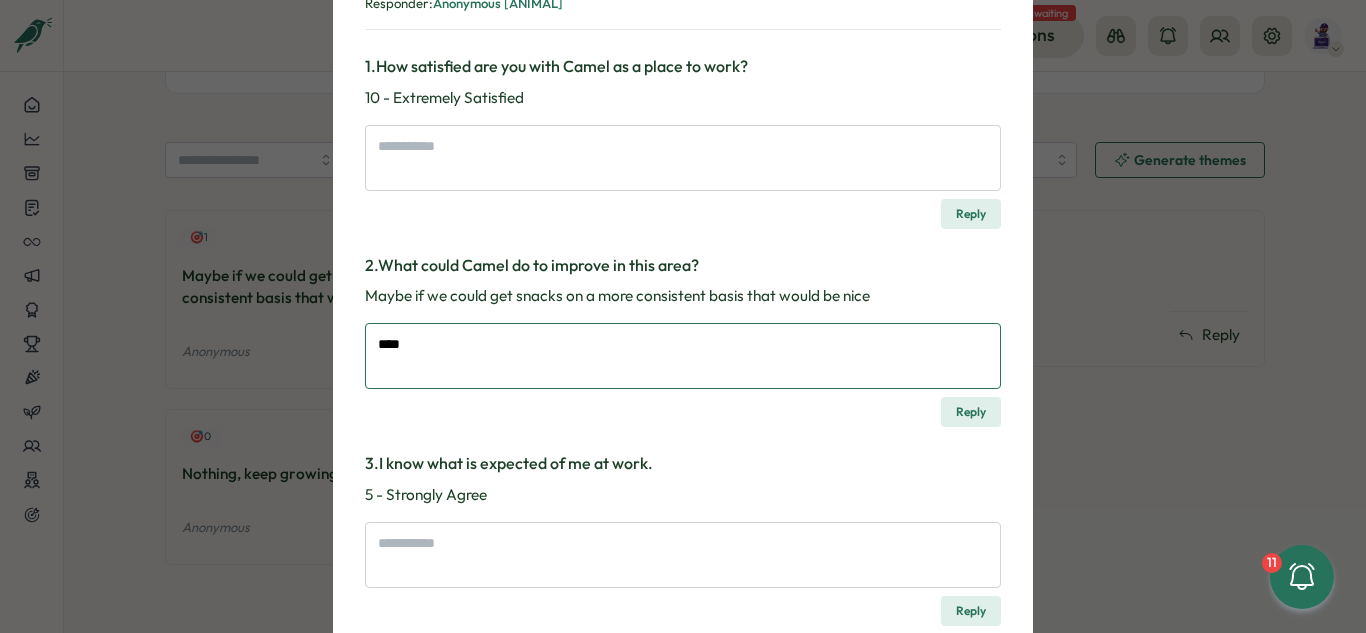 type on "*" 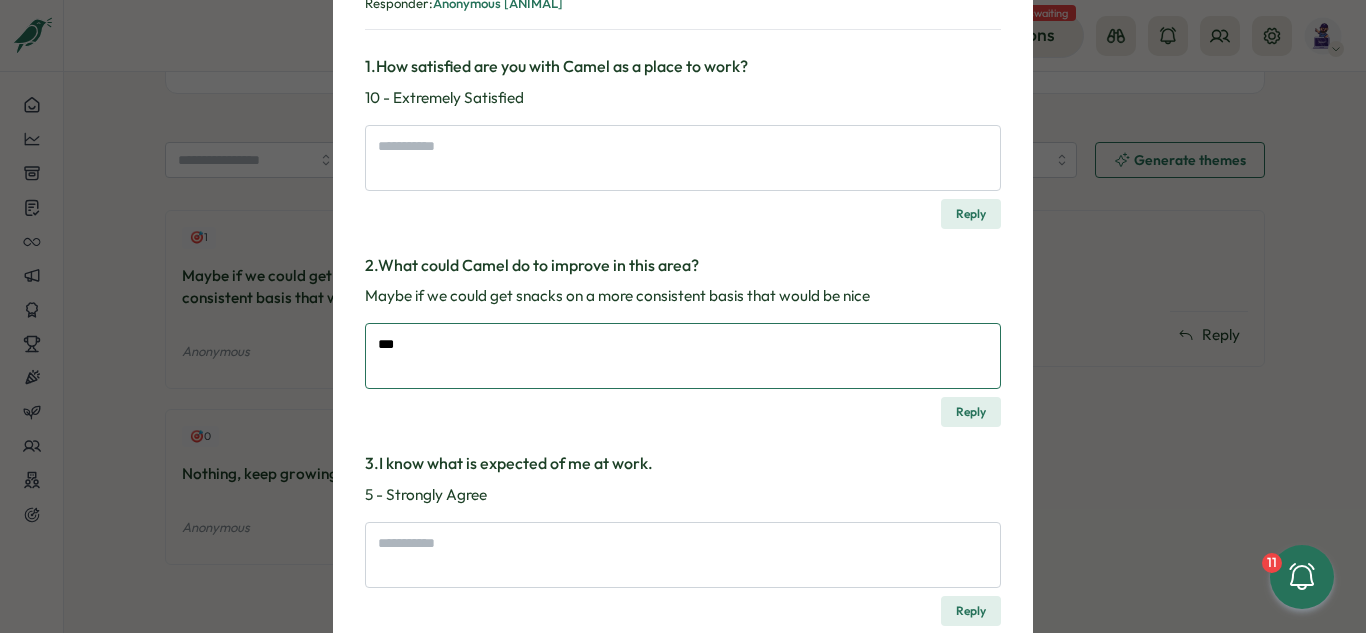type on "*" 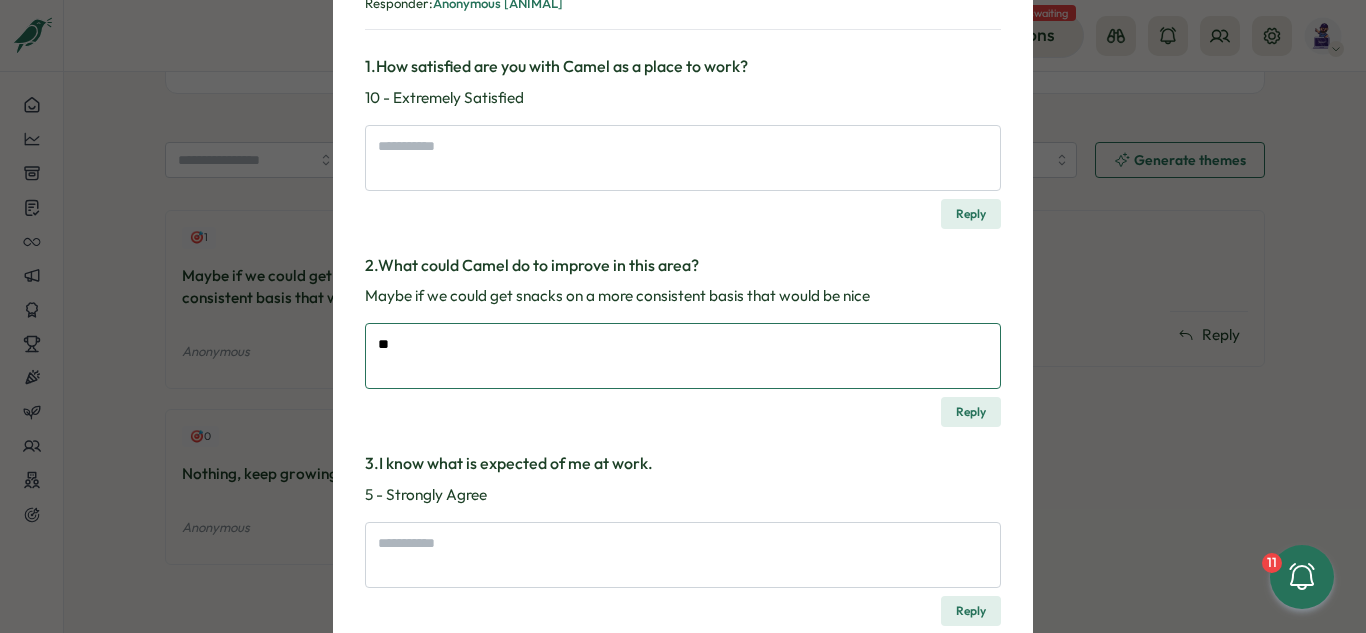 type on "*" 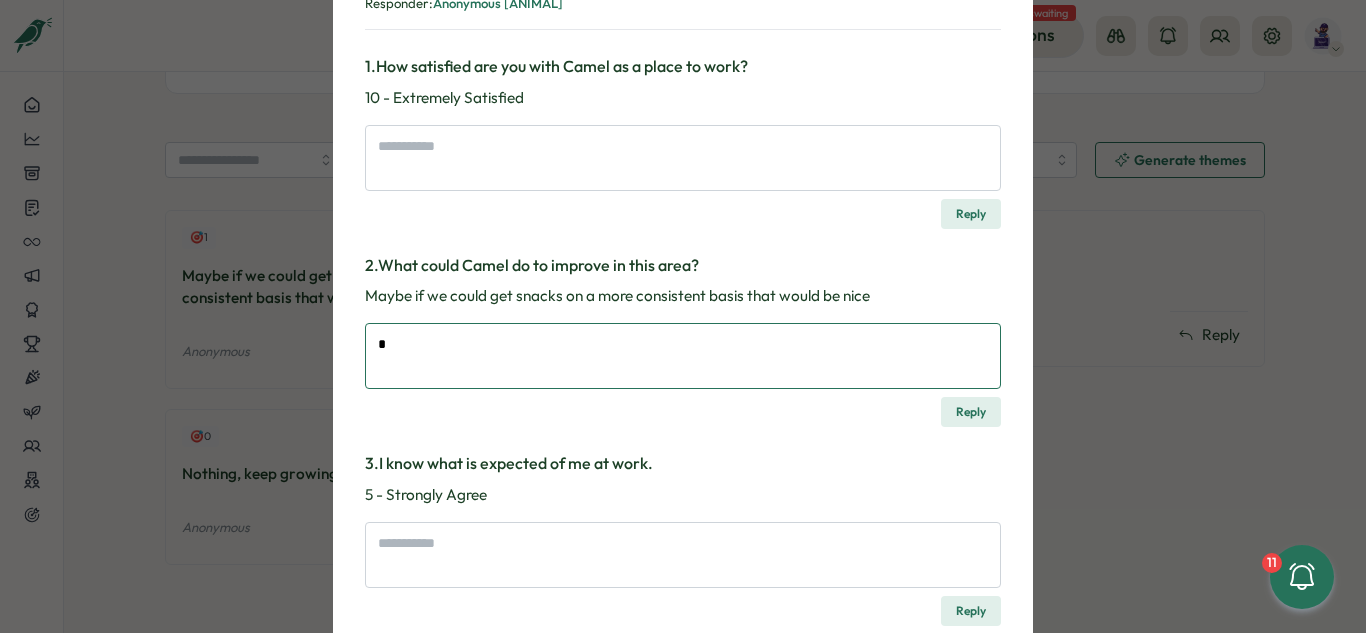 type on "*" 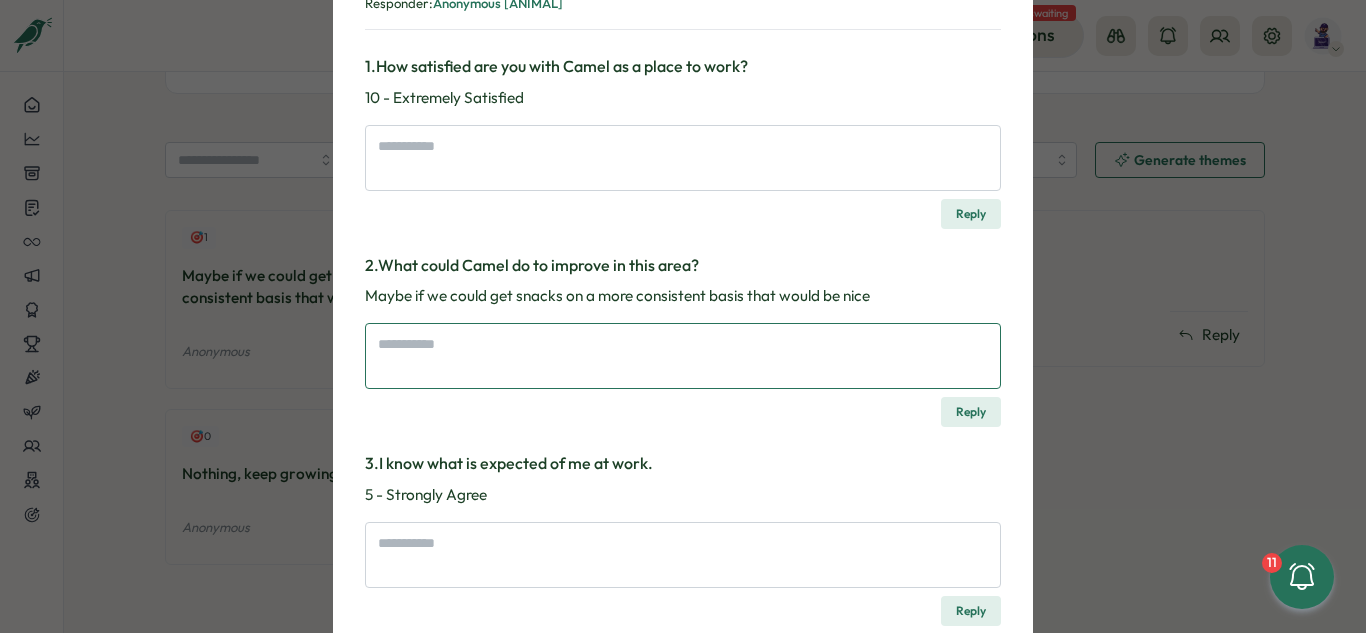 type on "*" 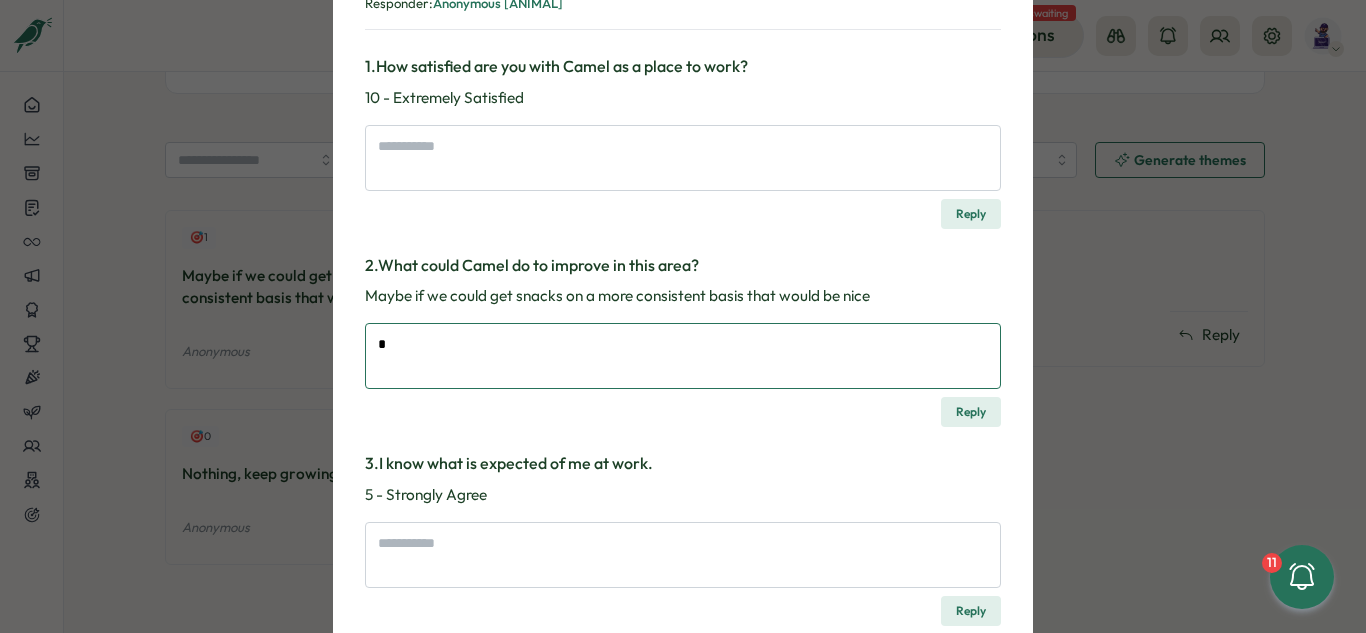 type on "*" 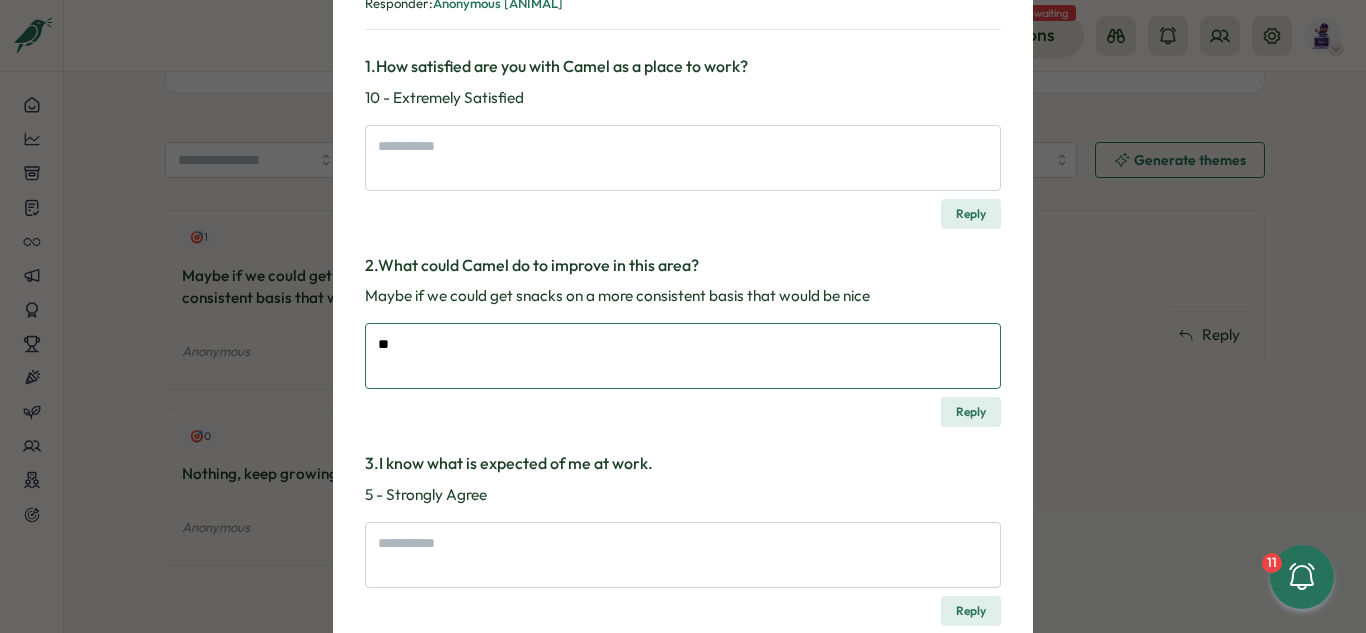 type on "*" 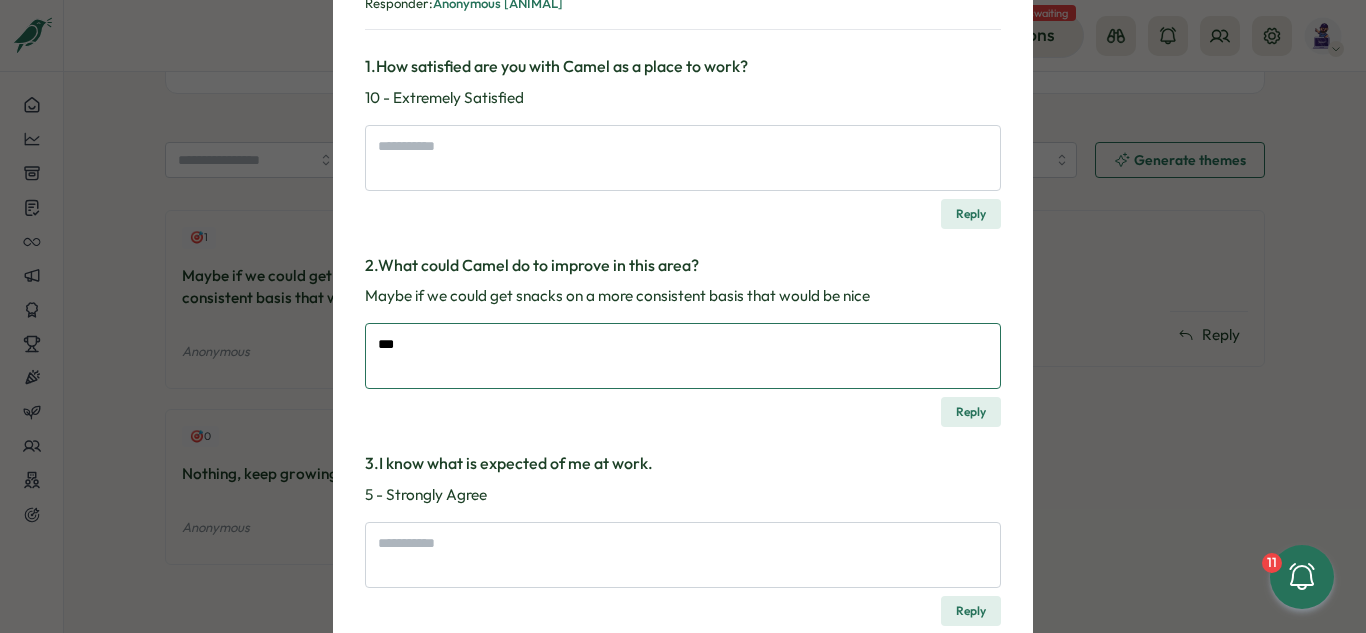 type on "*" 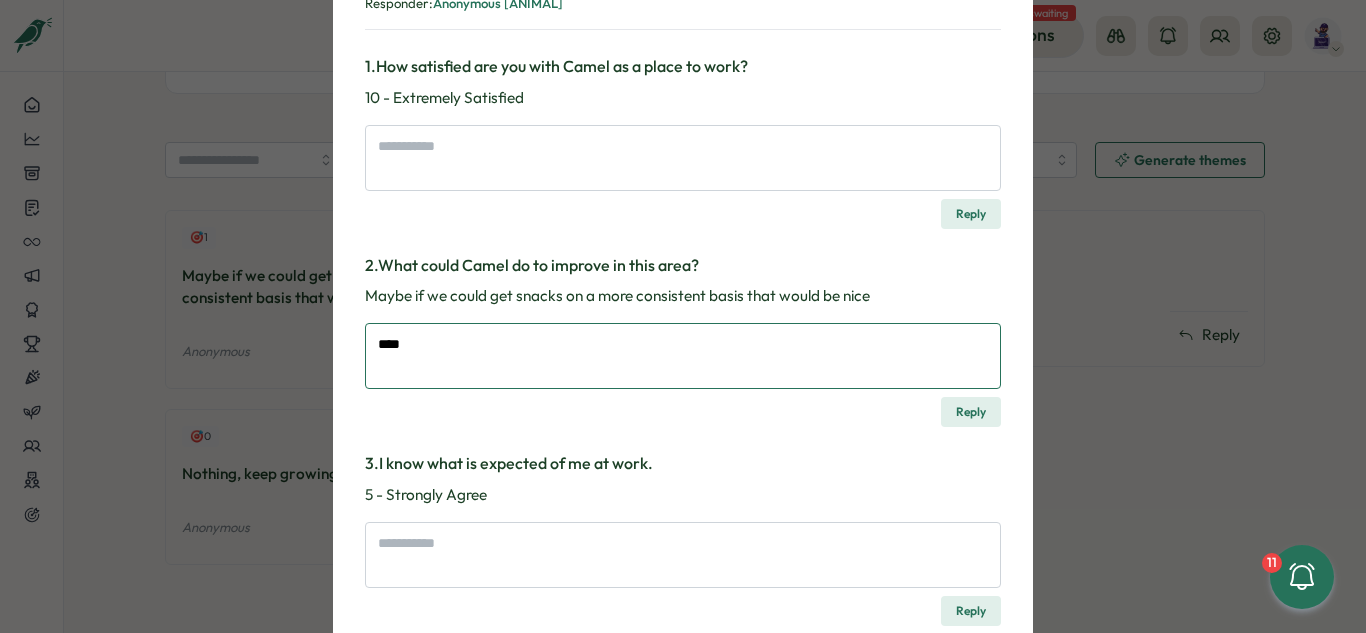 type on "*****" 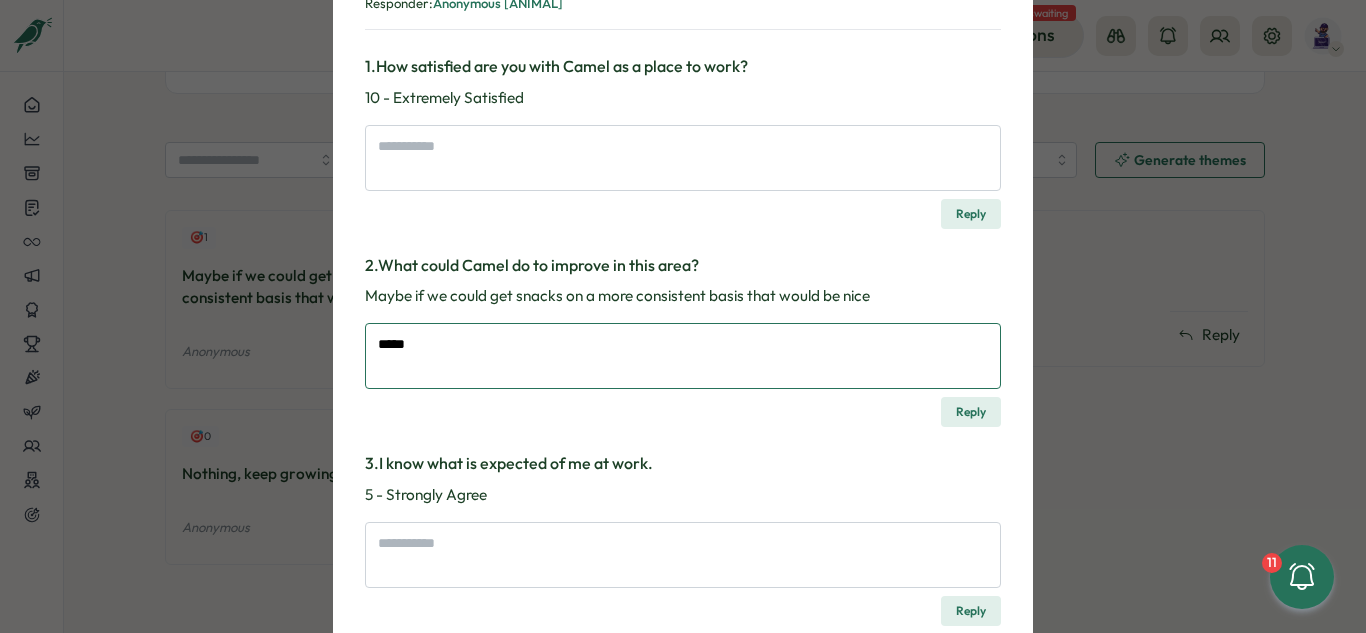 type on "*" 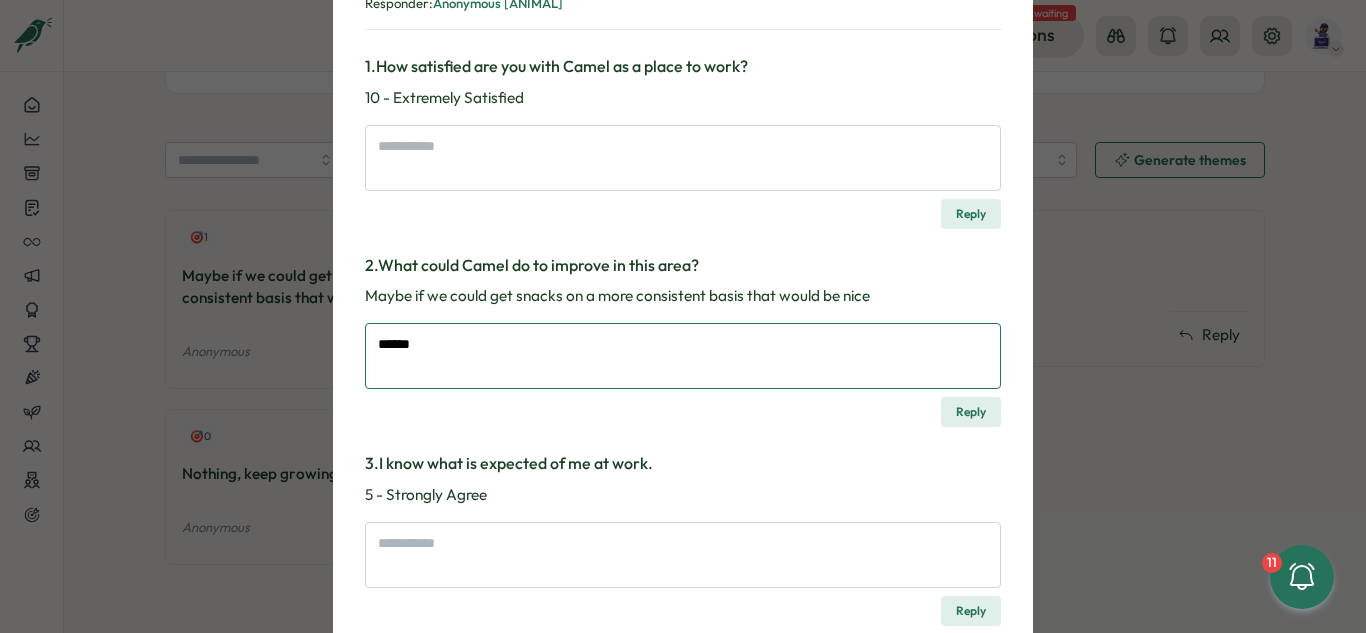 type on "*******" 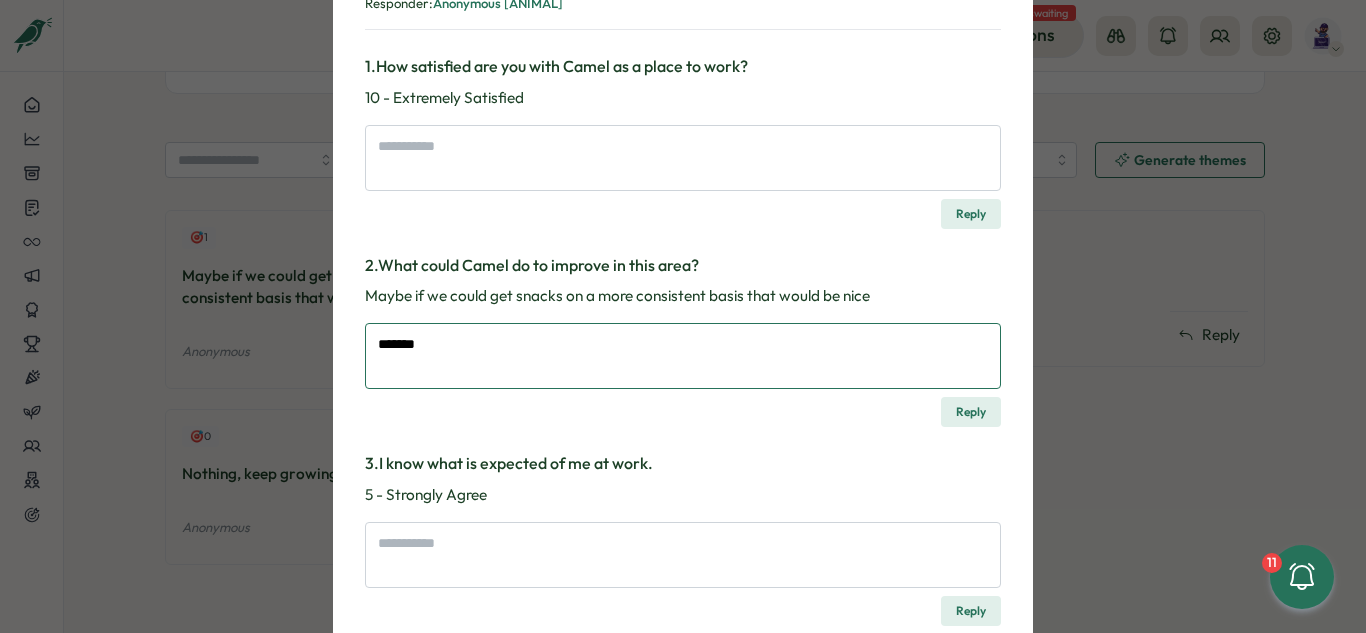 type on "*" 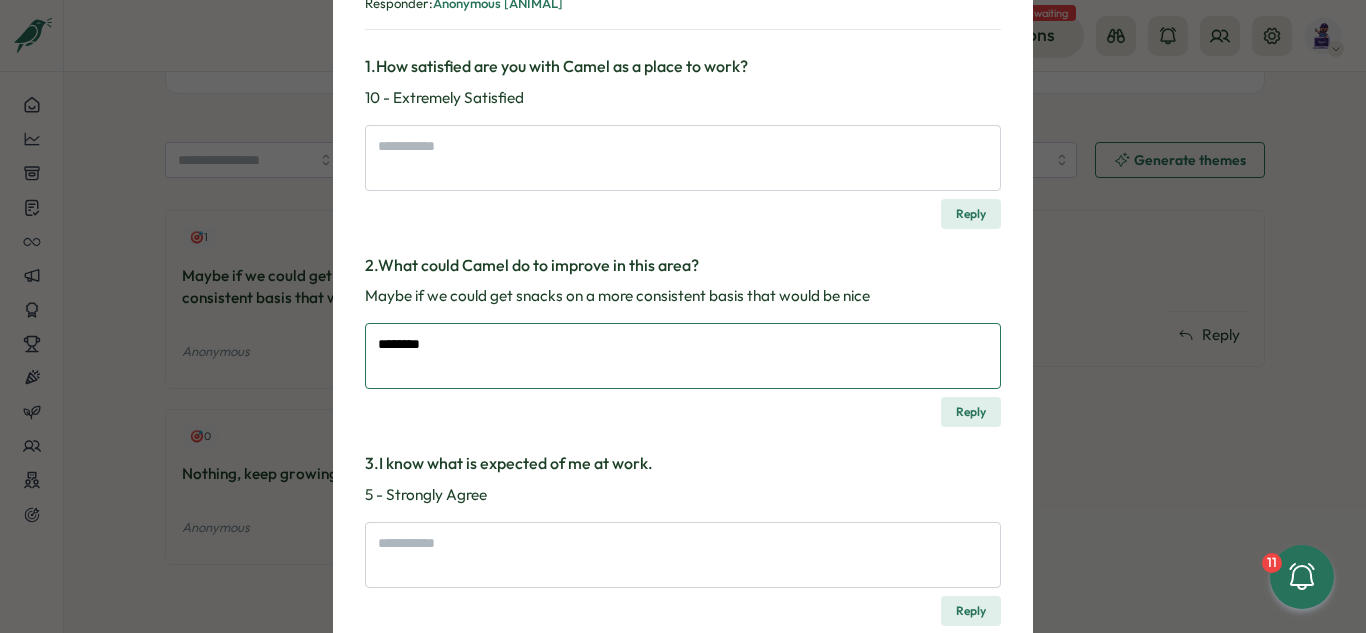 type on "*" 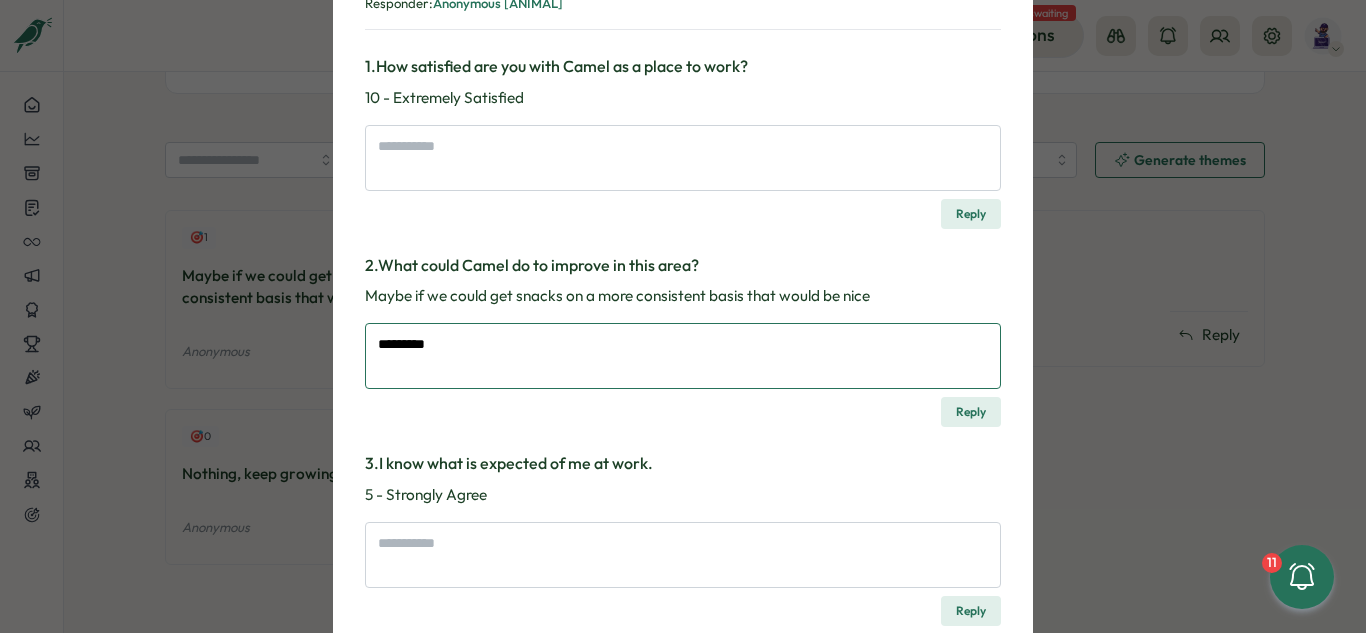 type on "*" 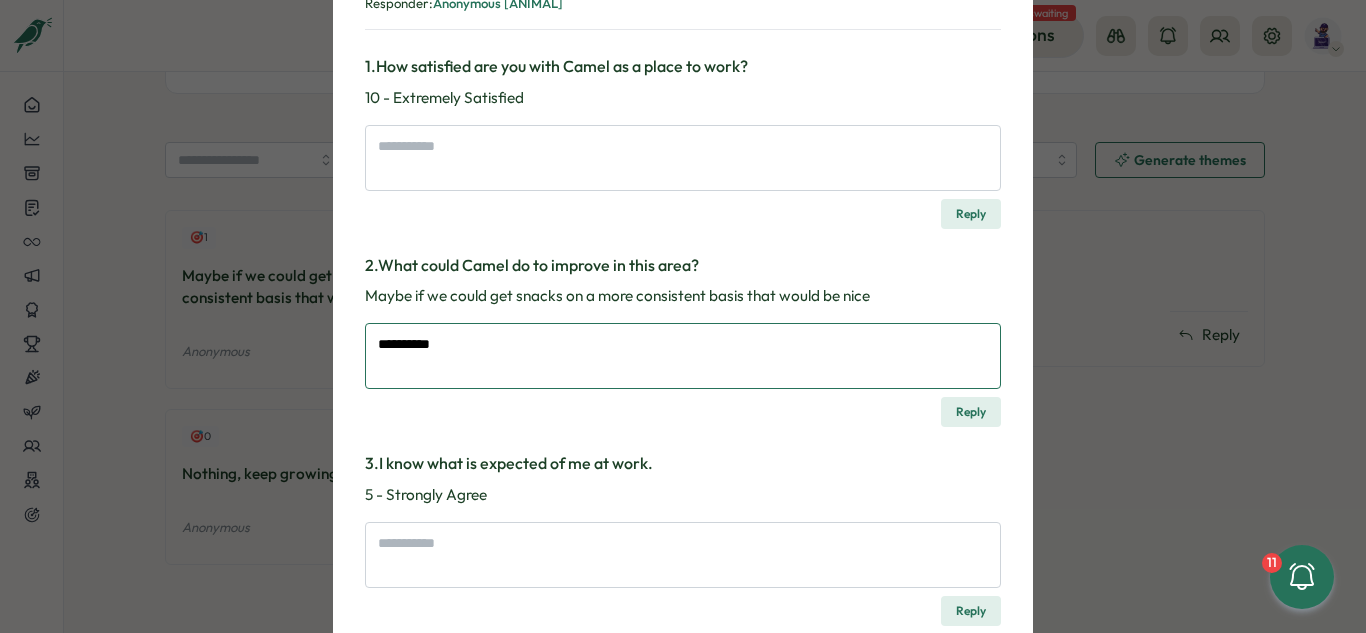 type on "*" 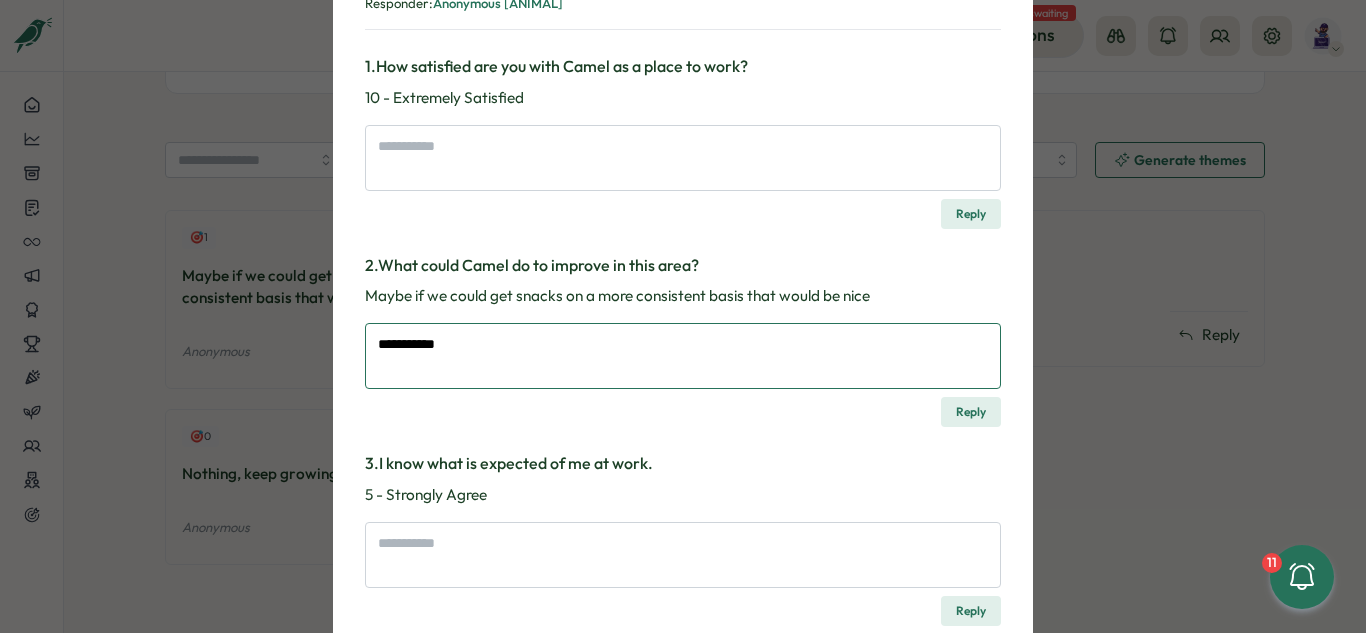 type on "*" 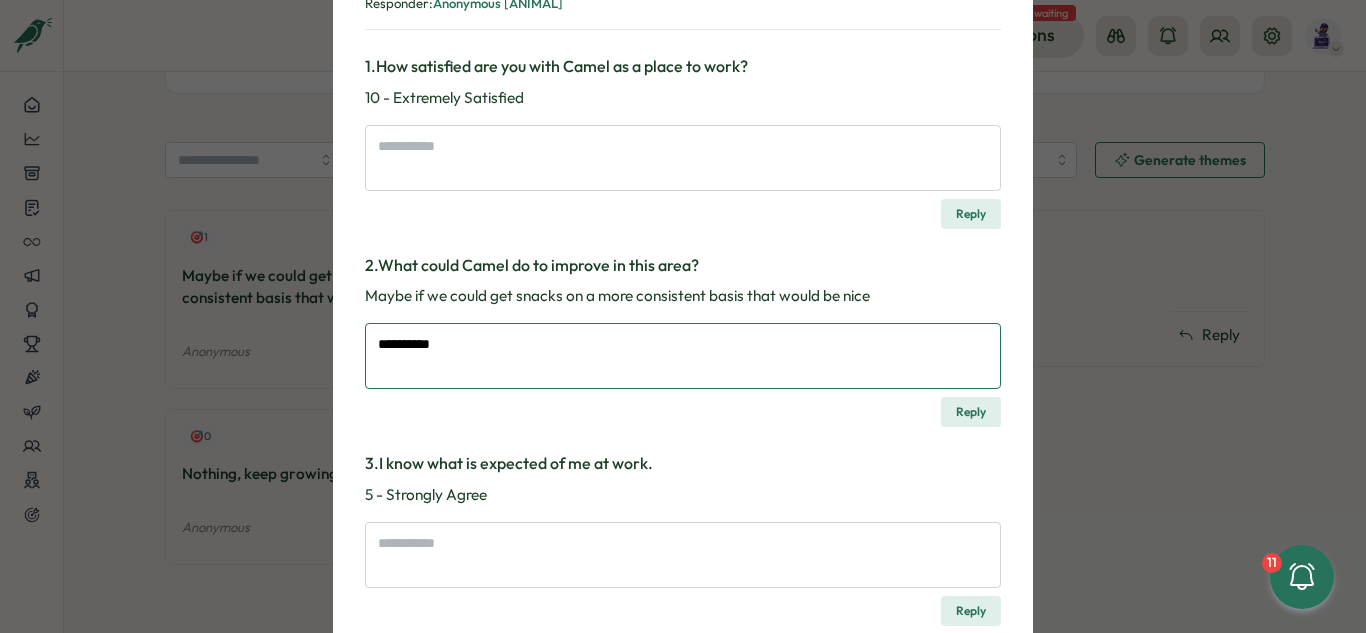 click on "*********" at bounding box center (683, 356) 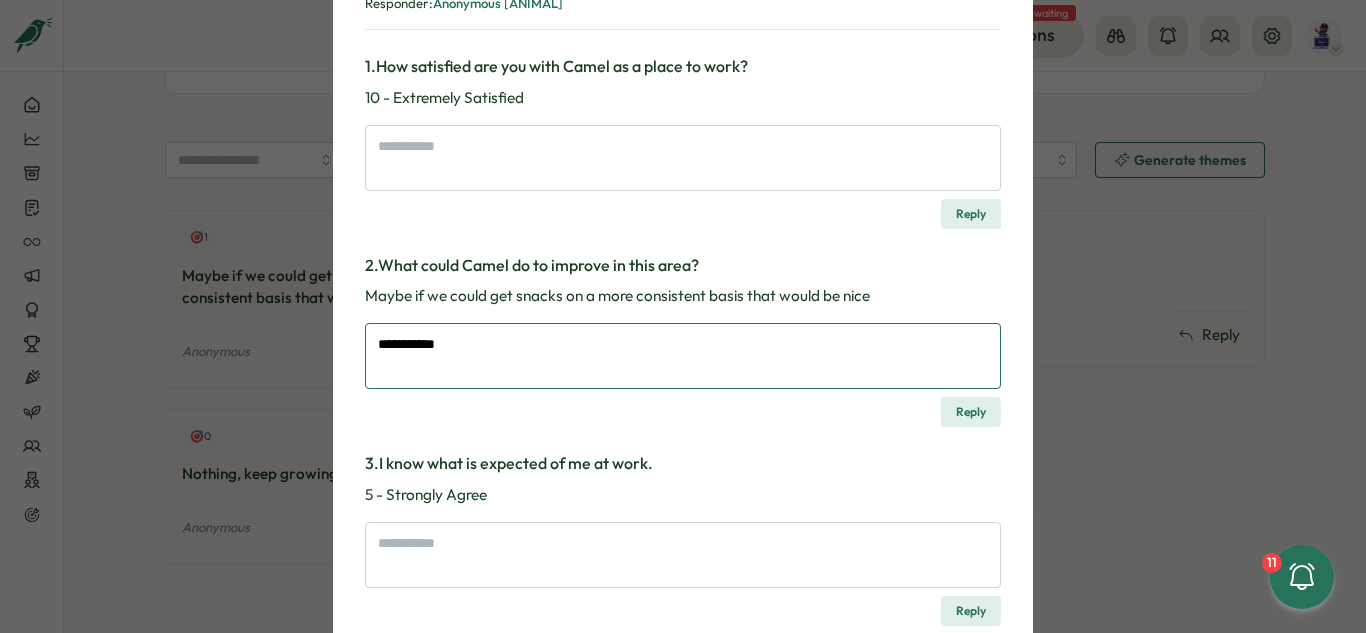 type on "*" 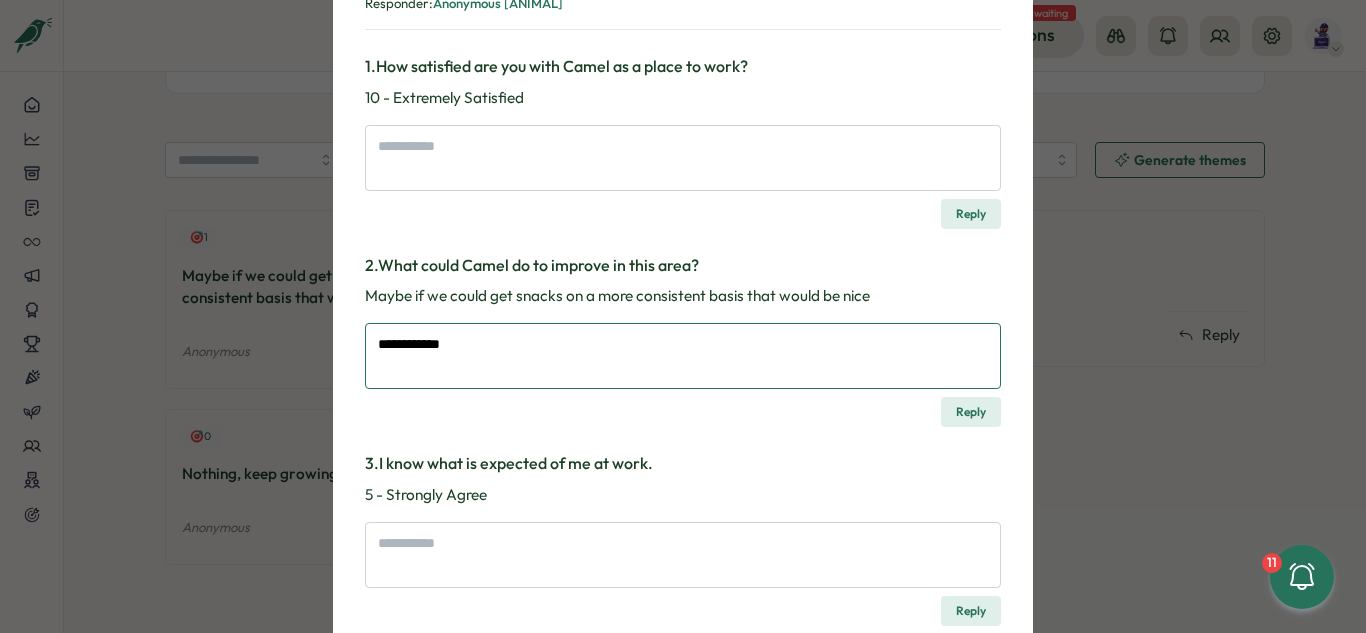 type on "*" 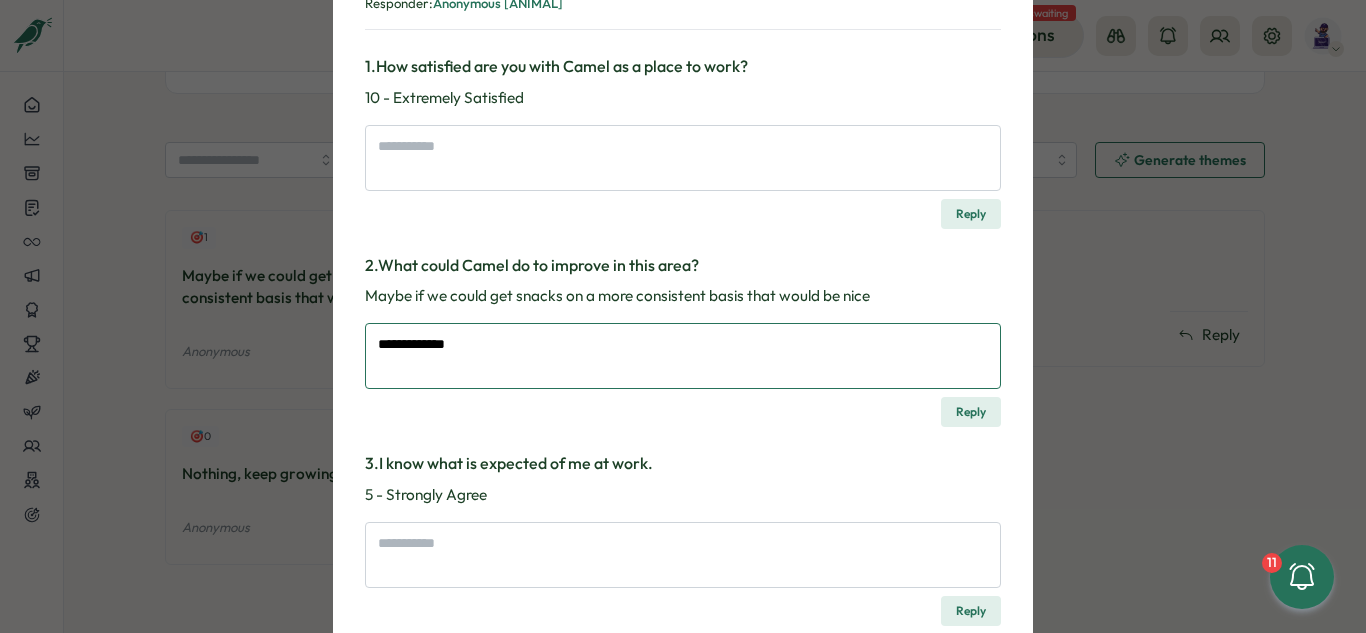 type on "*" 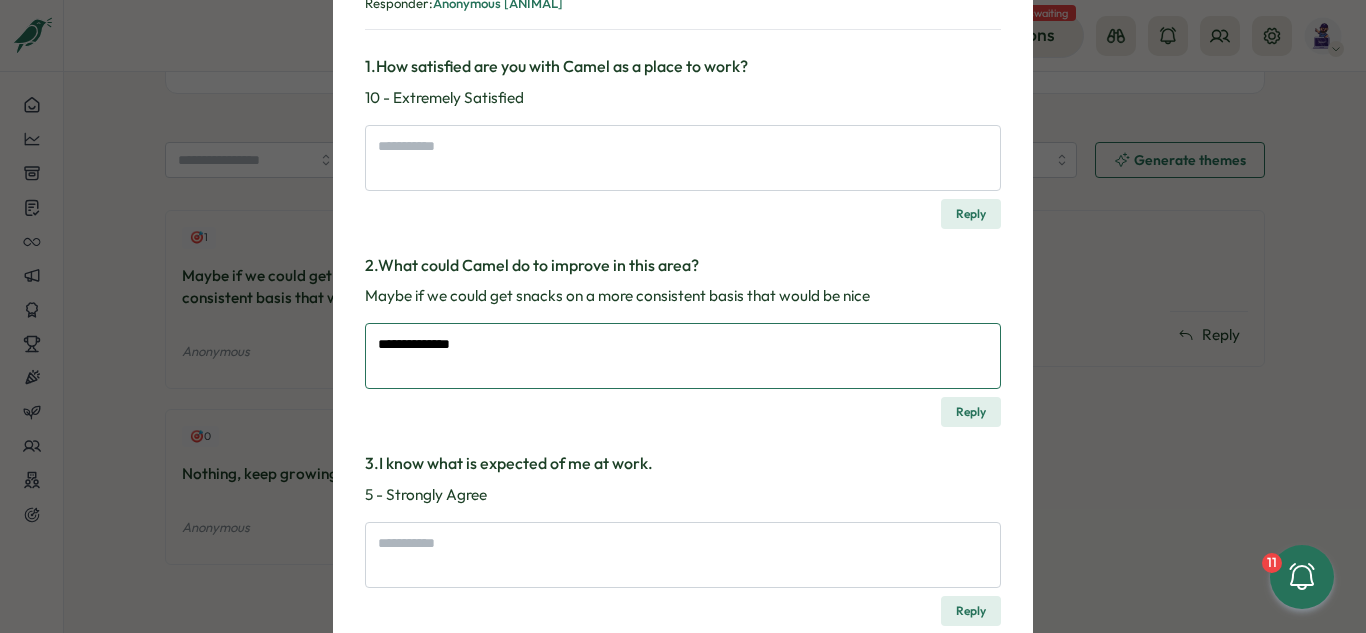 type on "*" 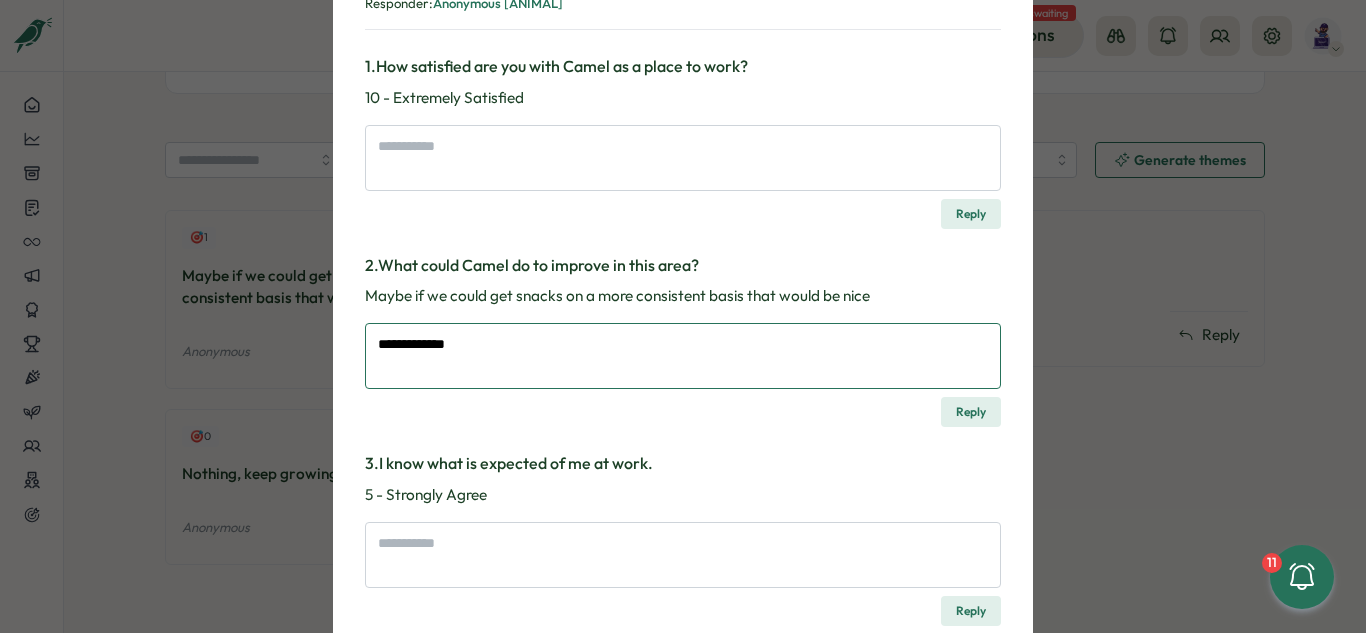 type on "*" 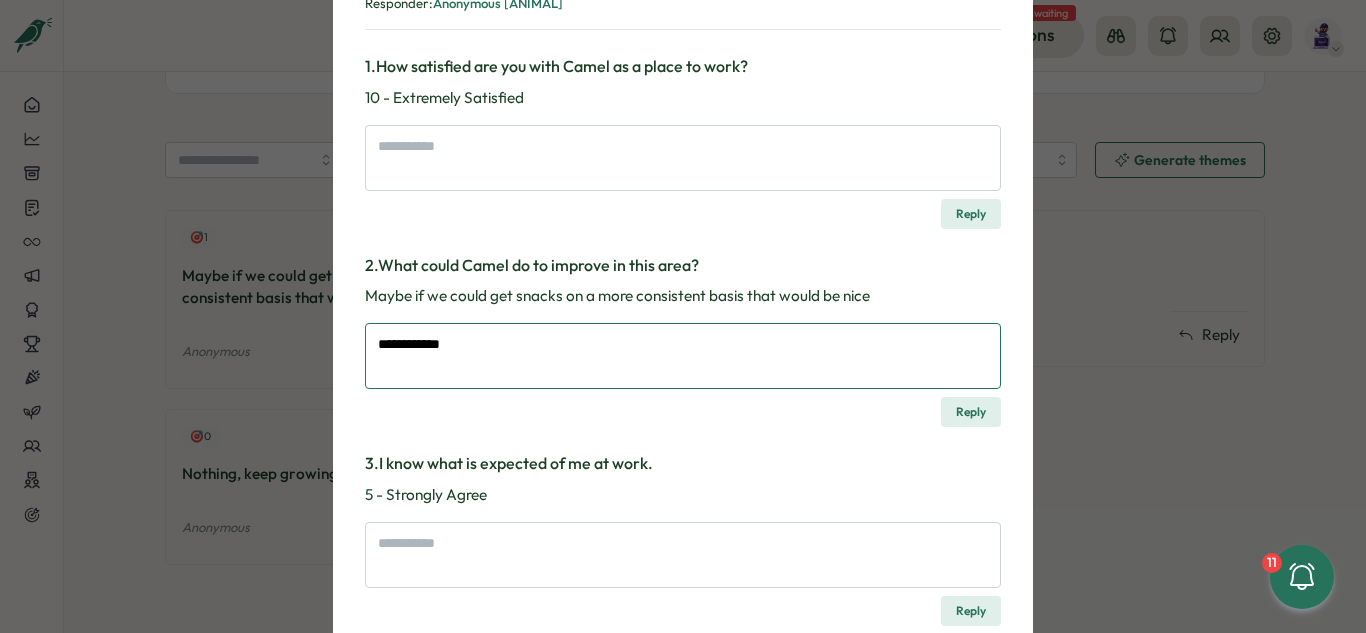type on "*" 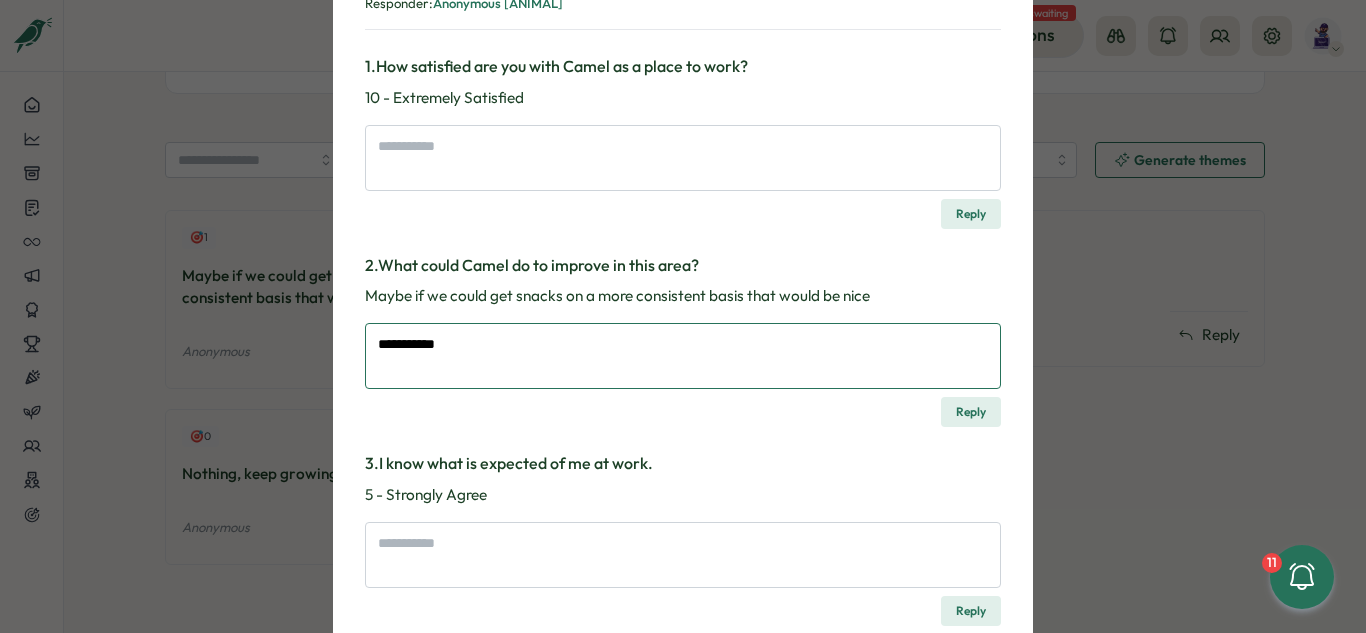 type on "*" 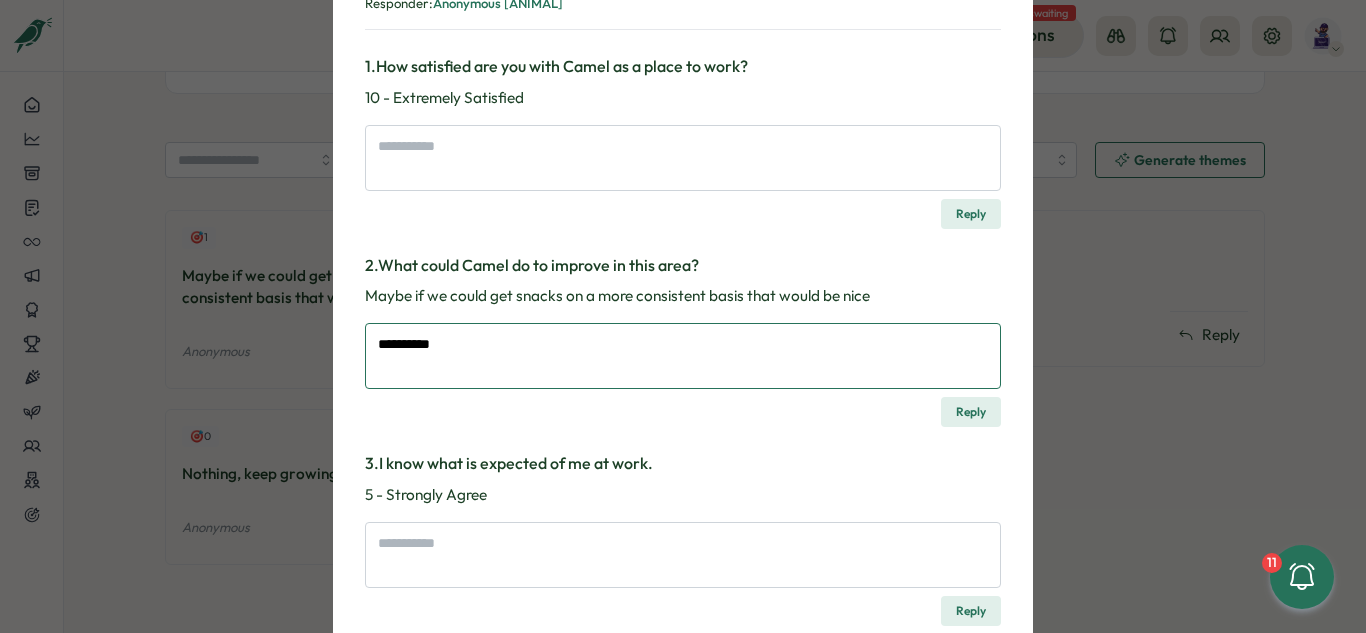 type on "*" 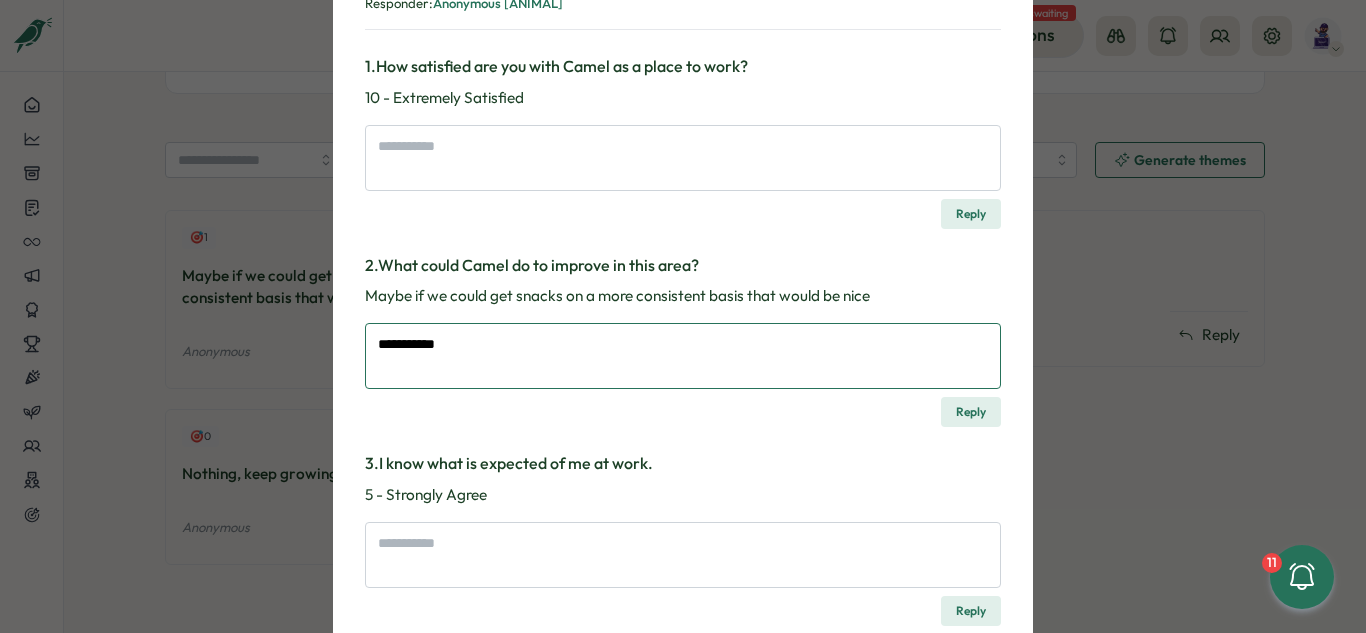 type on "*" 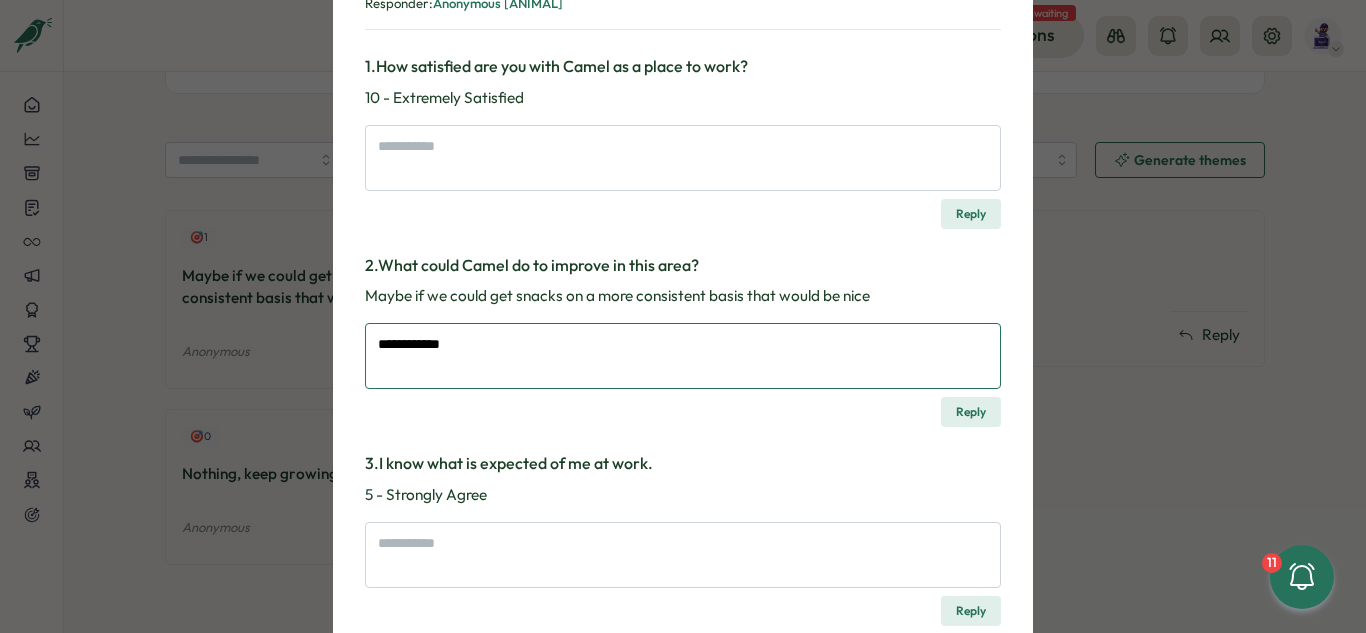 type on "*" 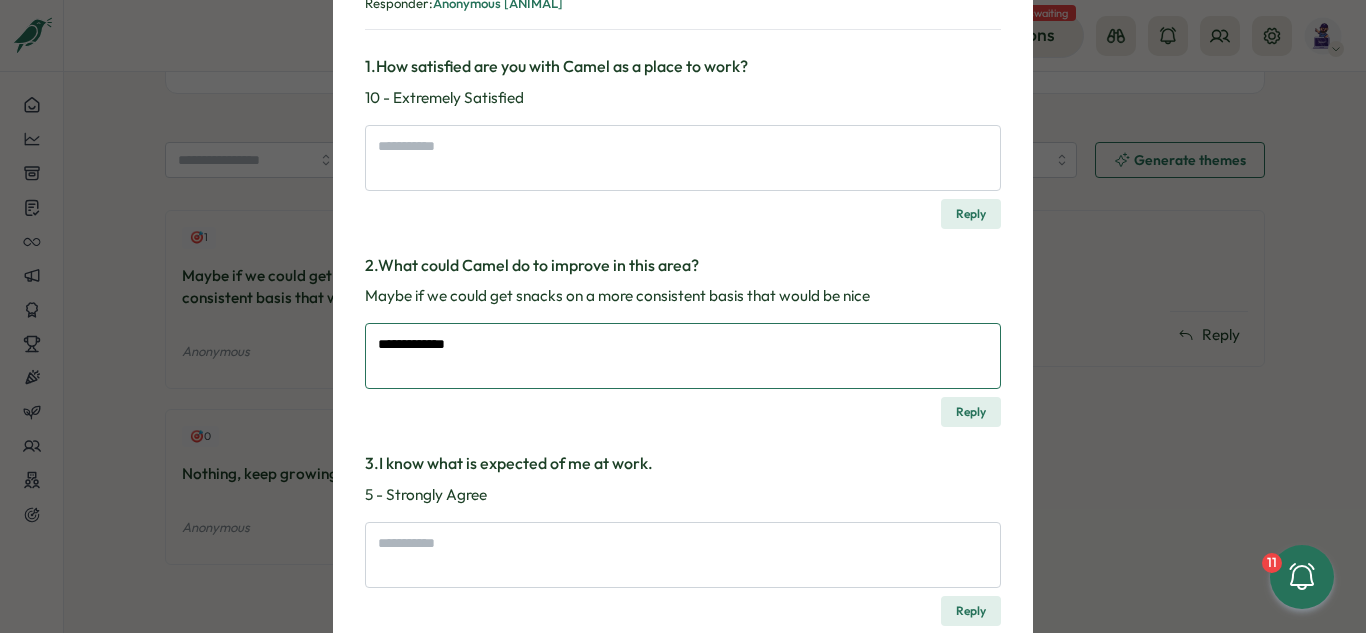 type on "*" 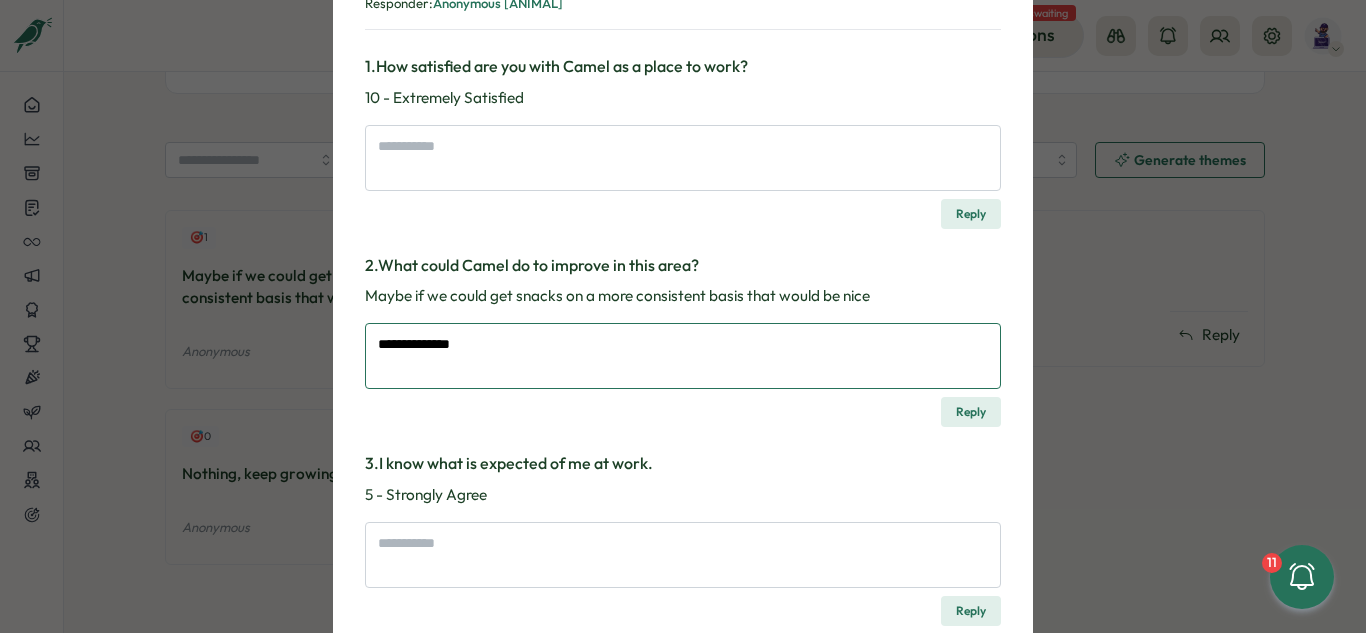 type on "*" 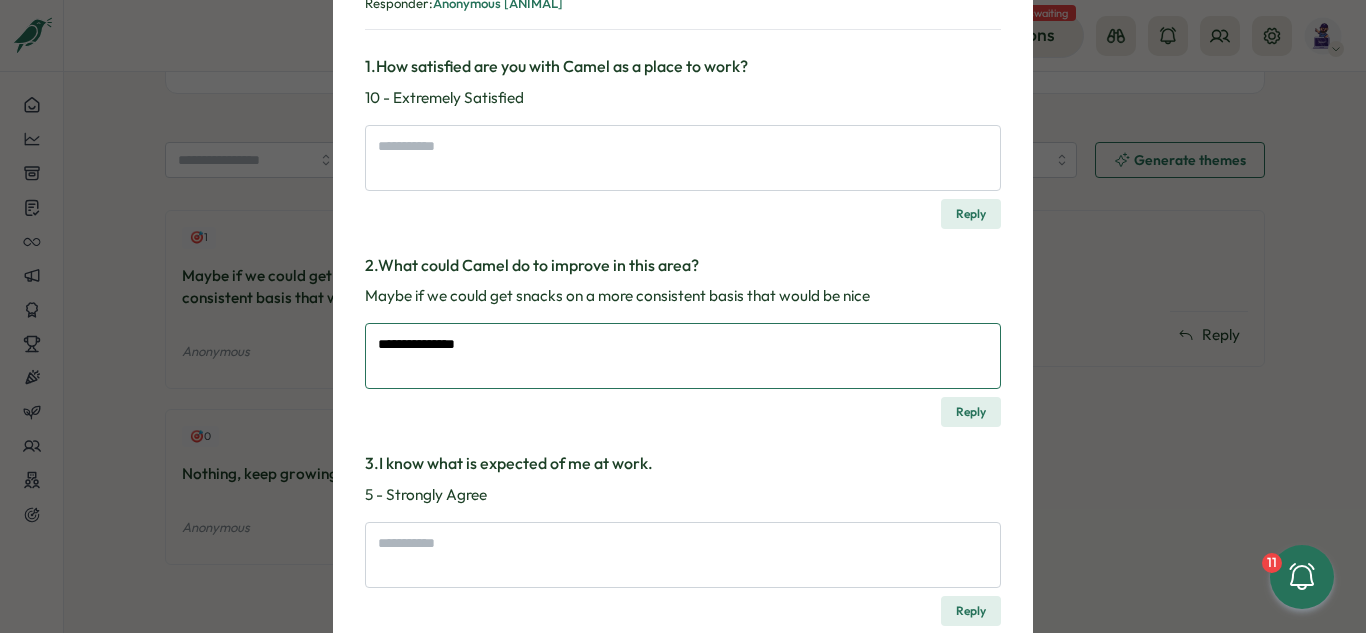 type on "*" 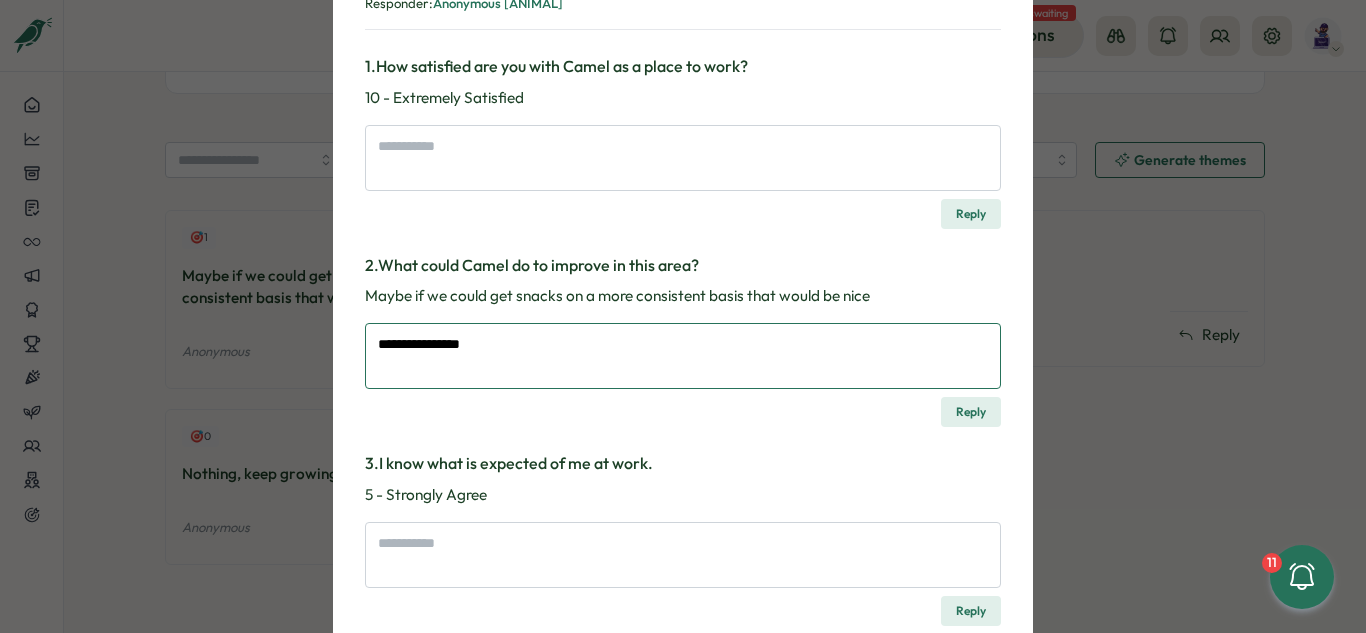 type on "*" 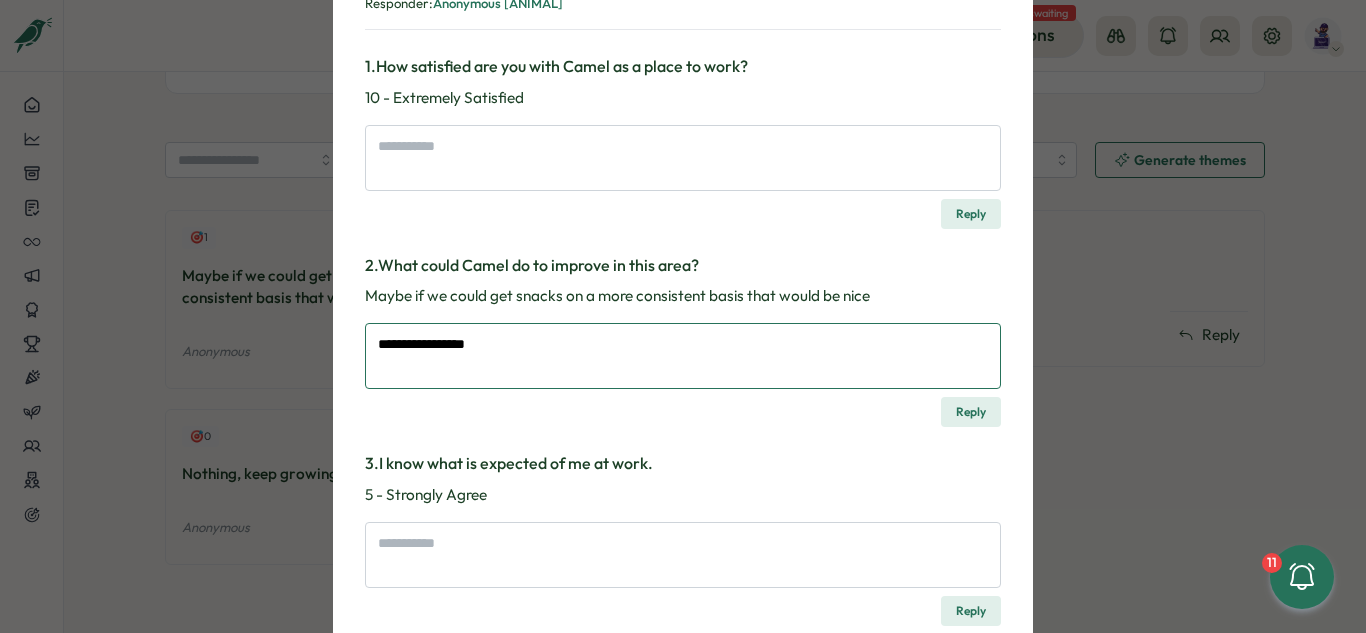 type on "*" 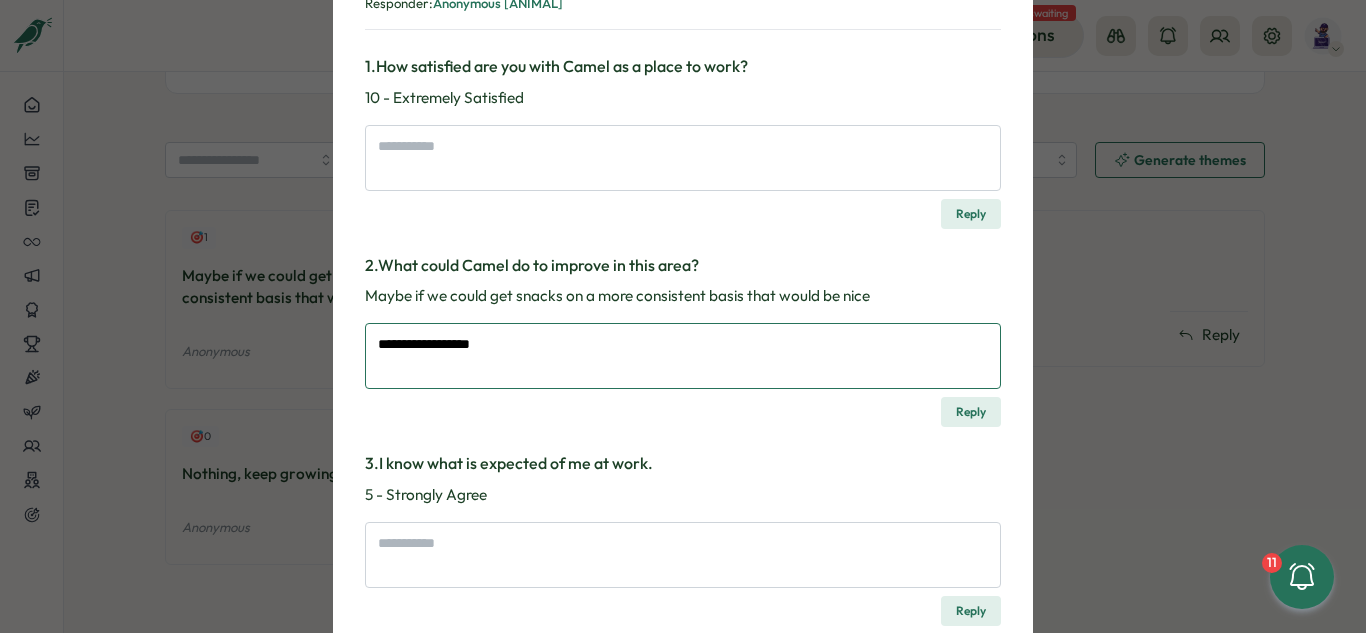 type on "*" 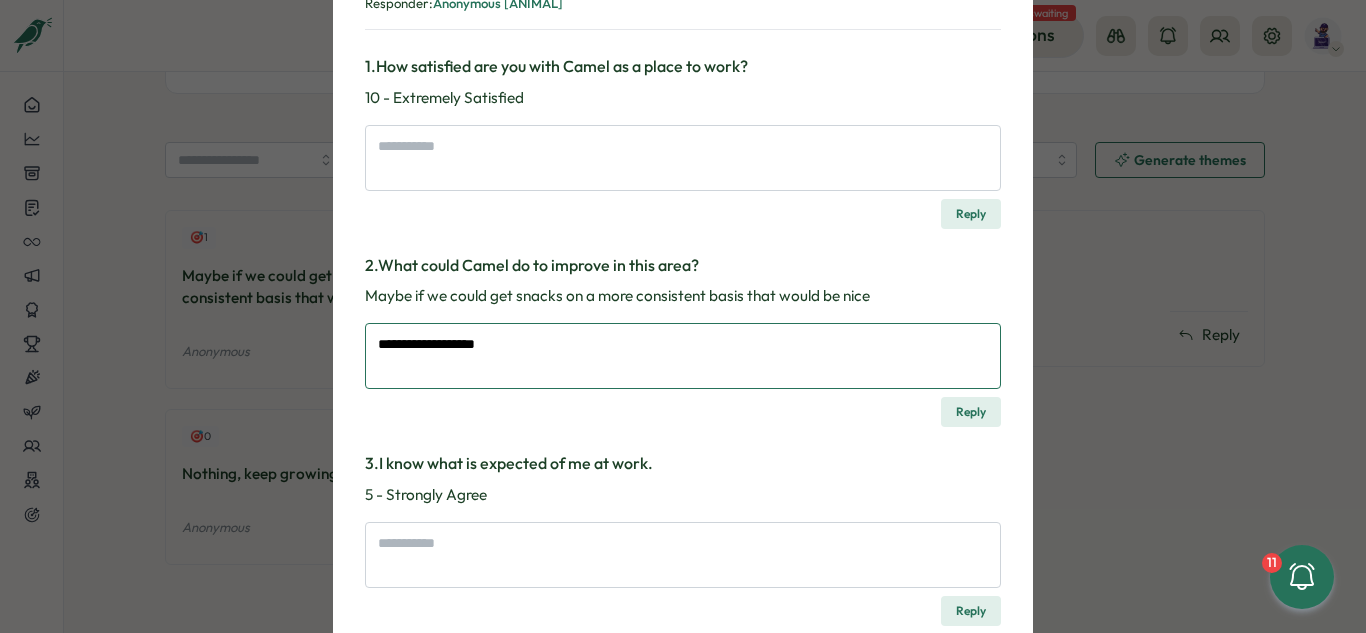 type on "*" 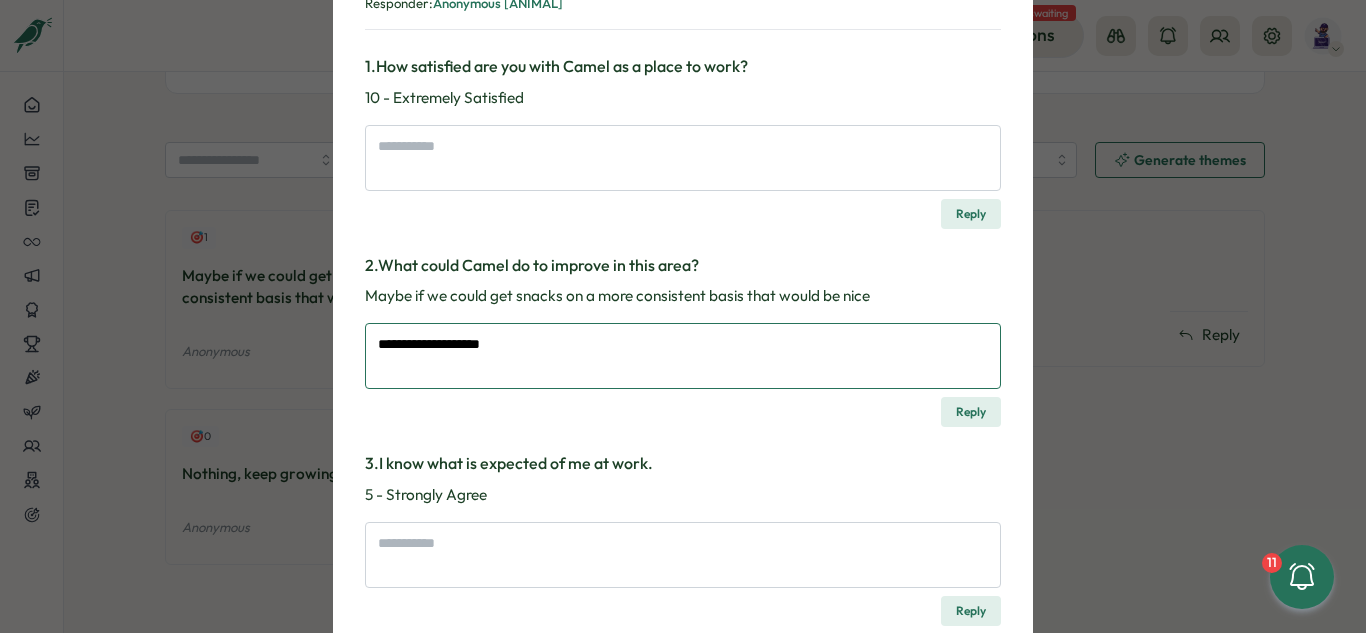type on "*" 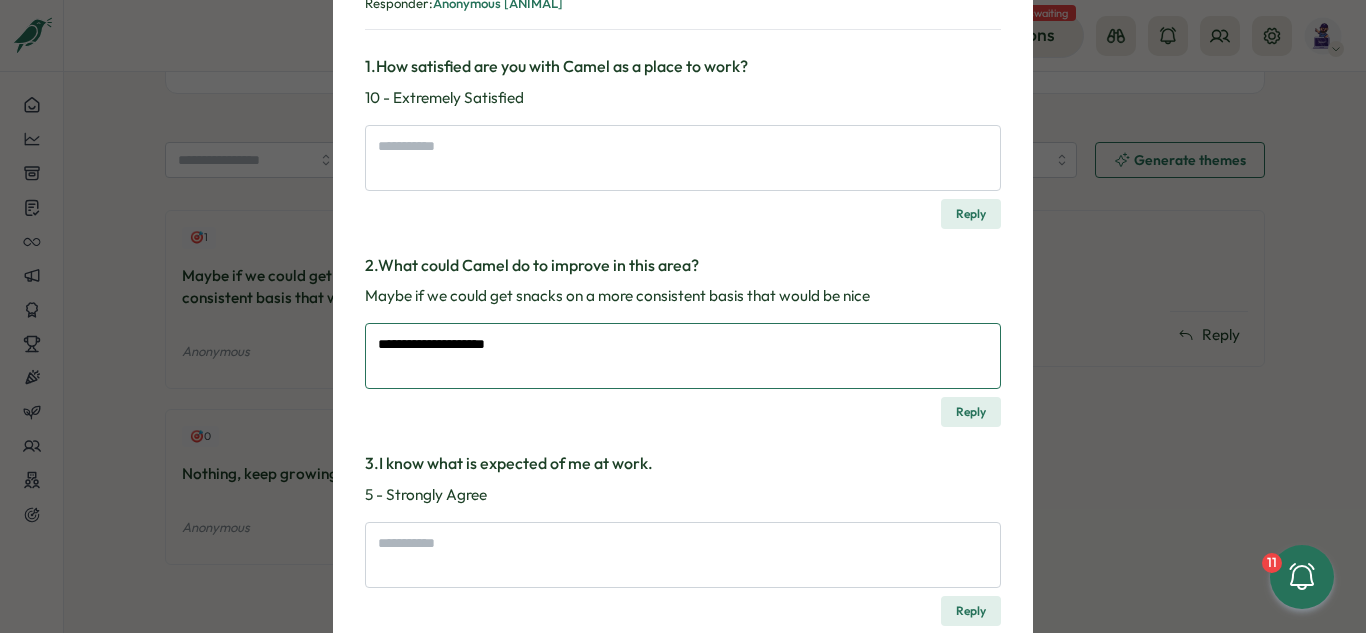type on "*" 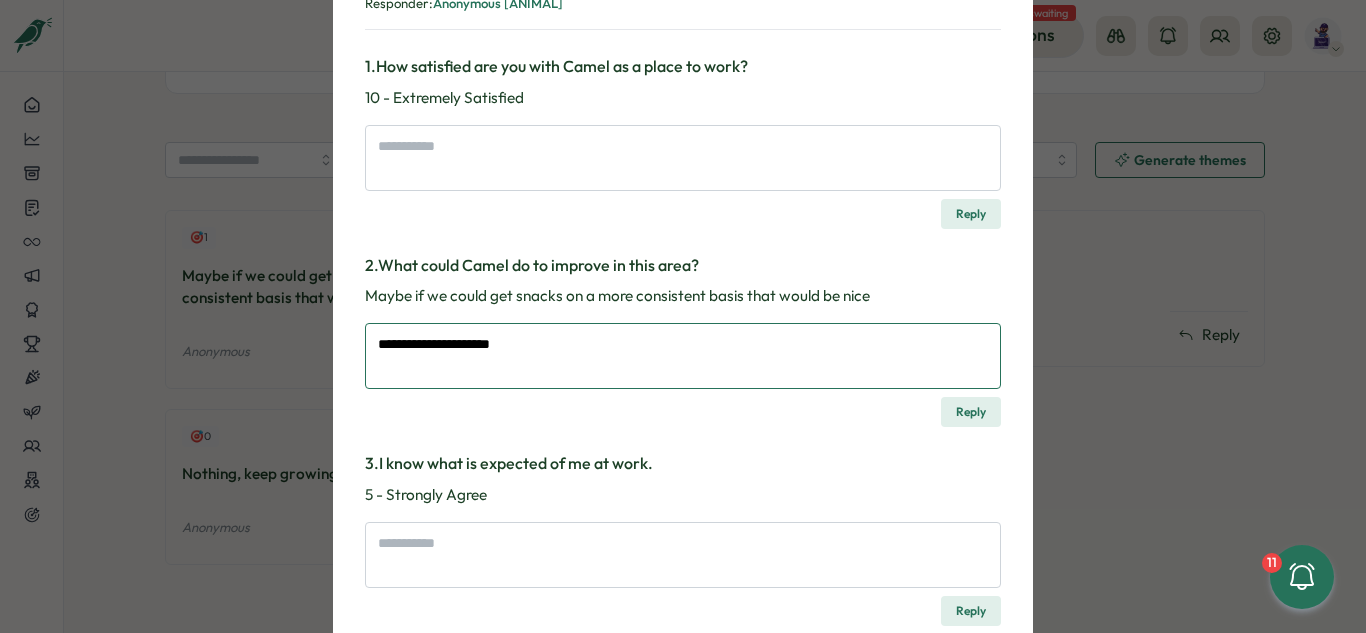 type on "*" 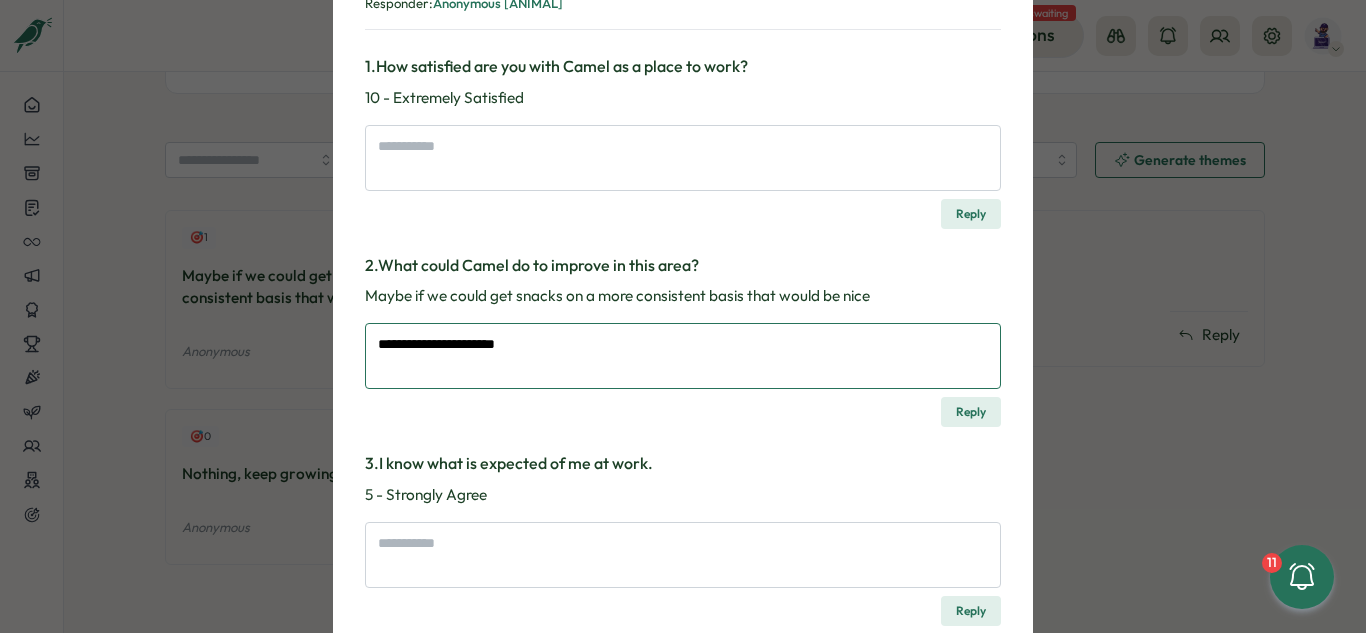 type on "**********" 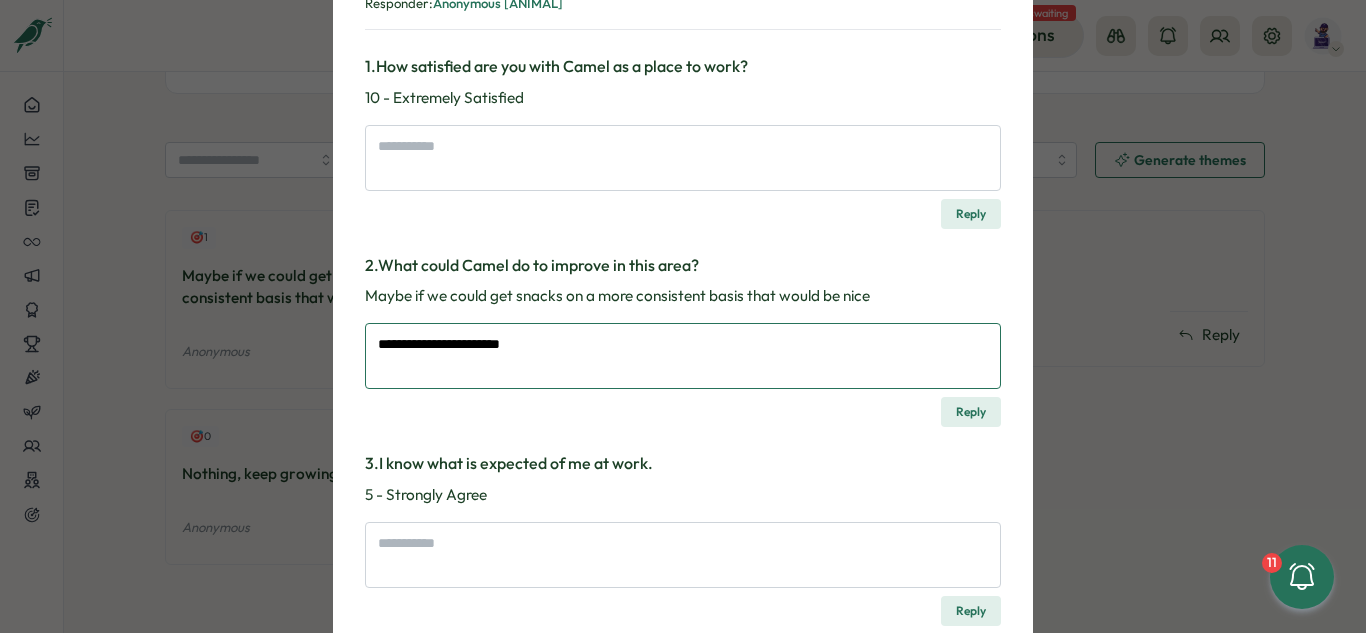 type on "*" 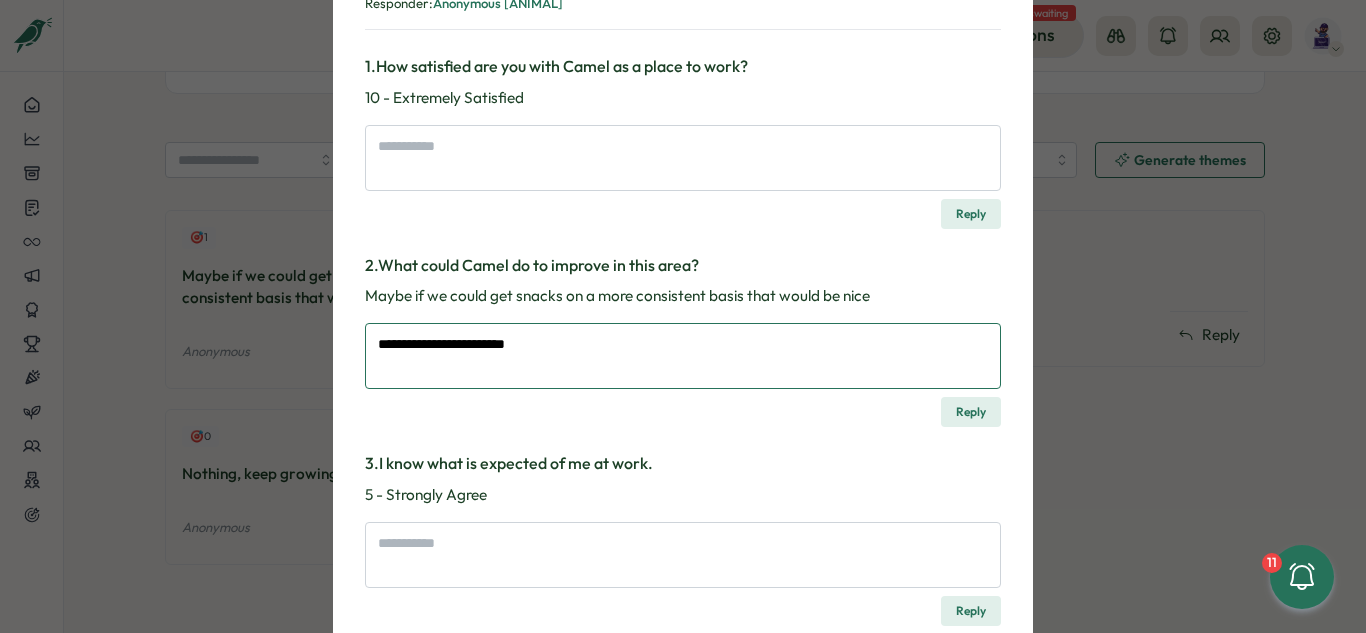 type on "**********" 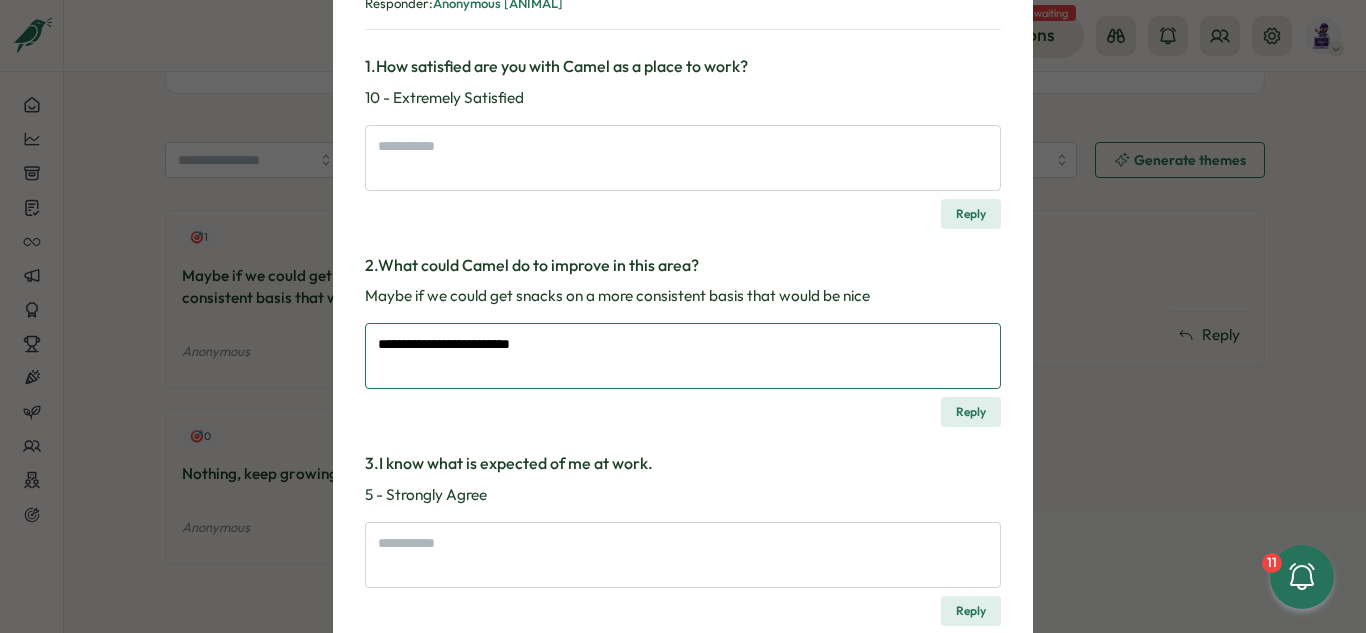 type on "*" 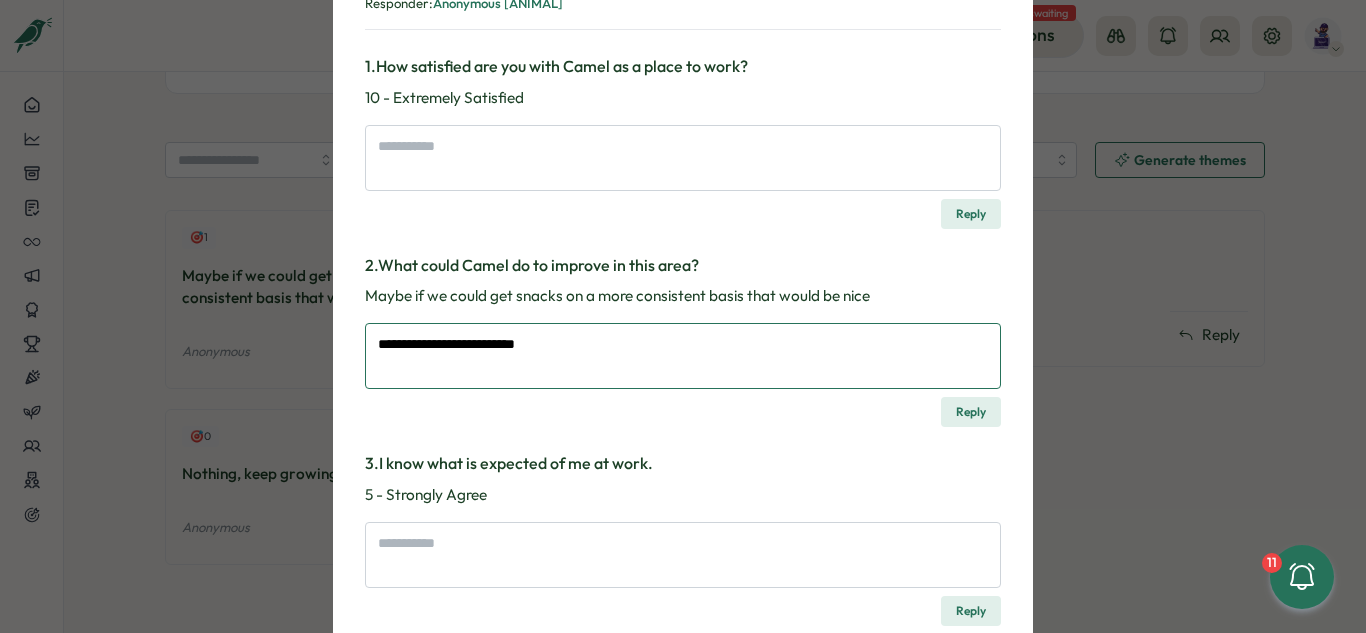 type on "*" 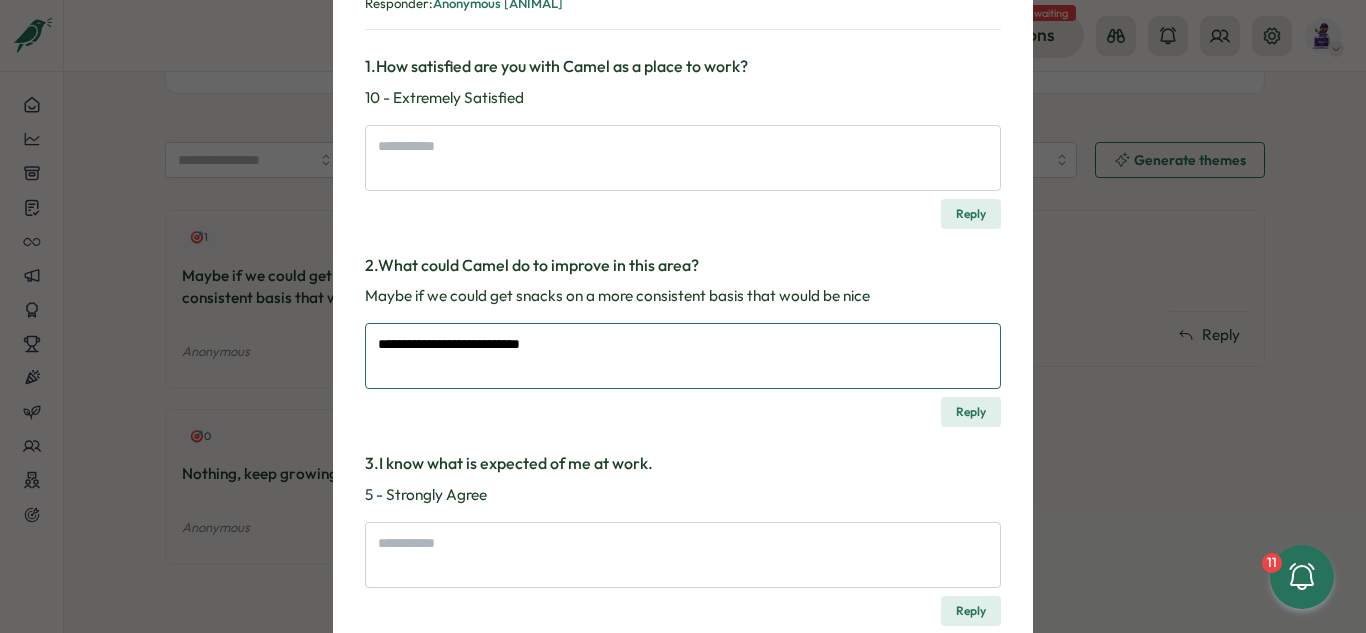type on "*" 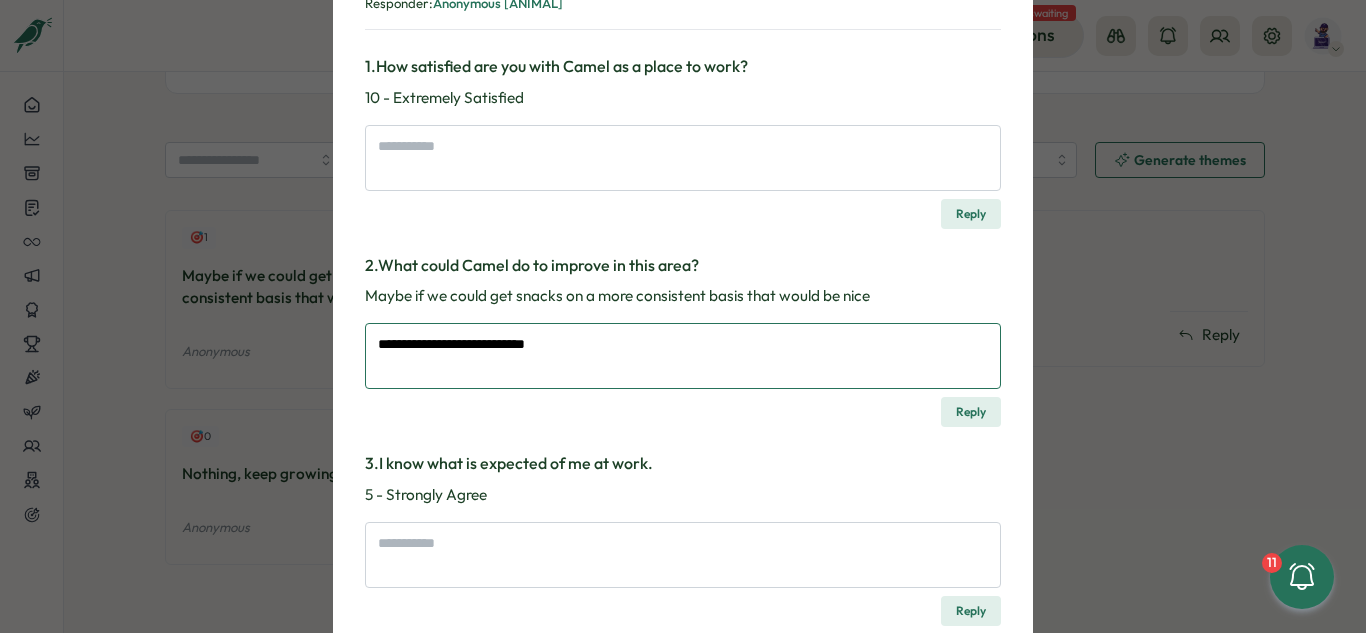 type on "**********" 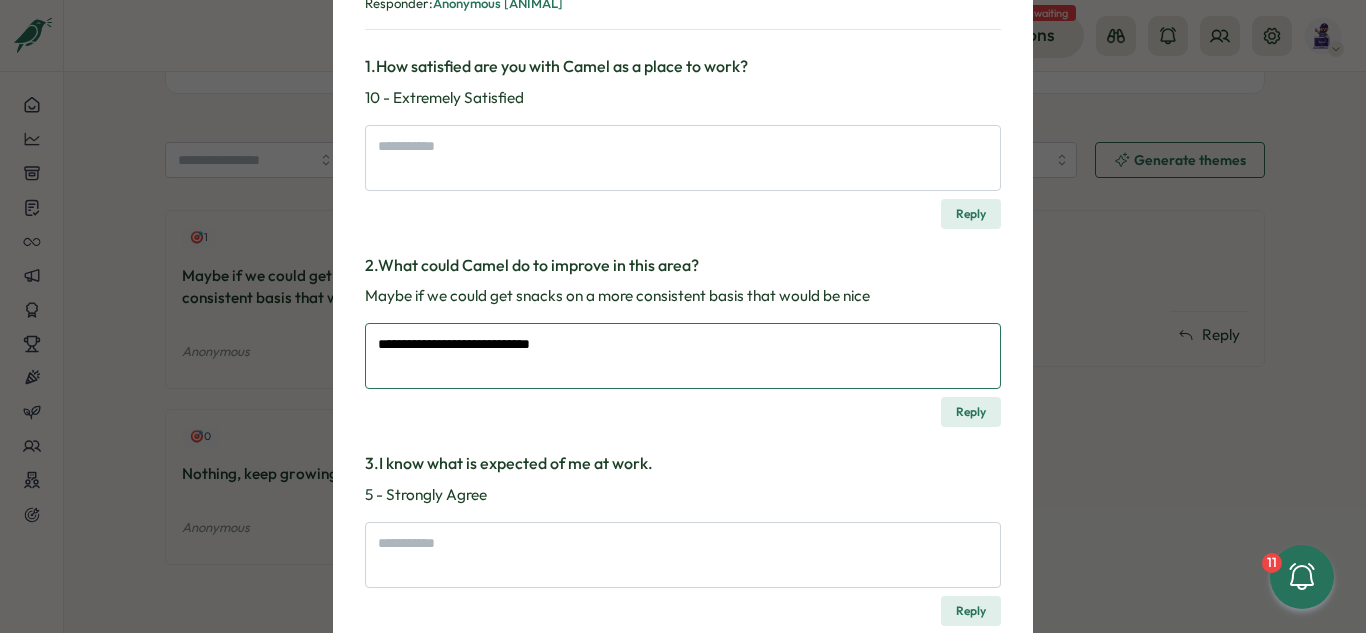 type on "*" 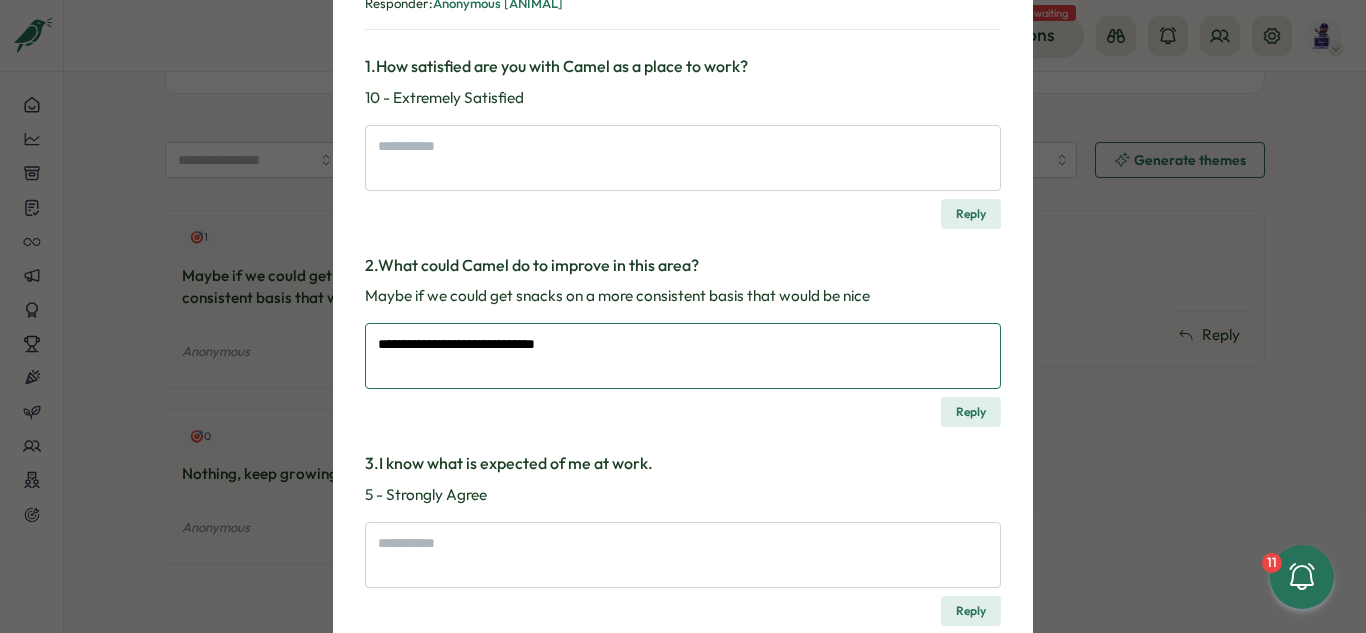 type on "*" 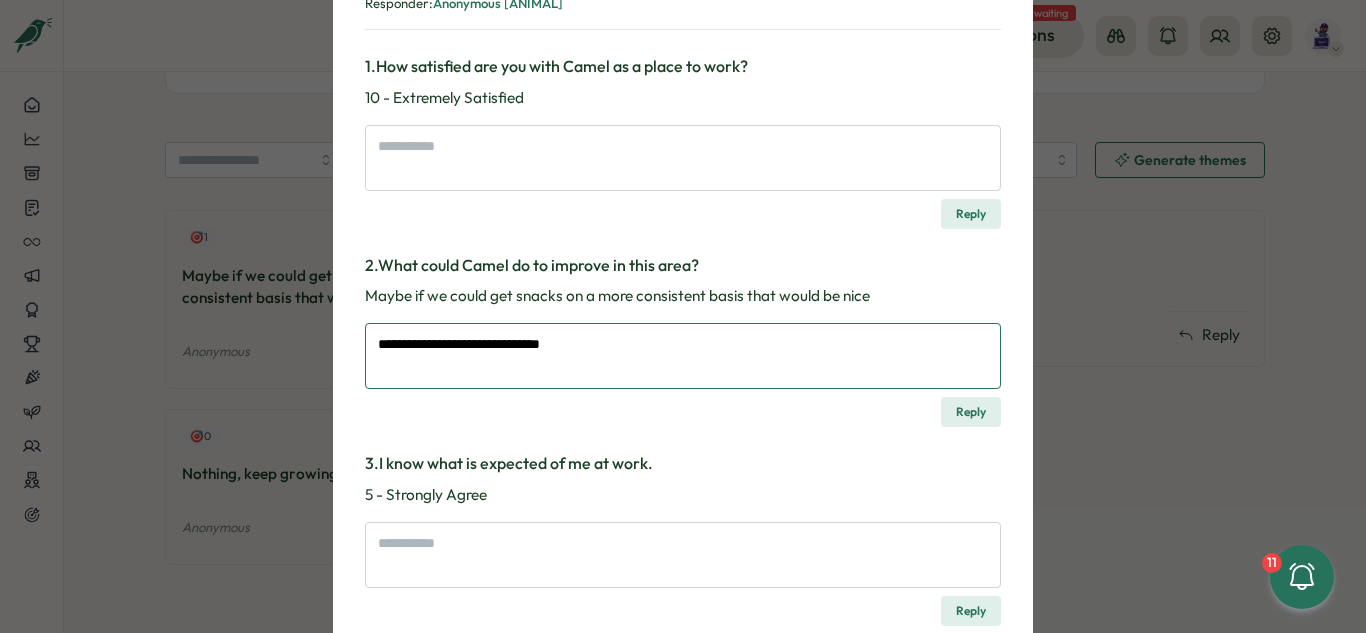 type on "*" 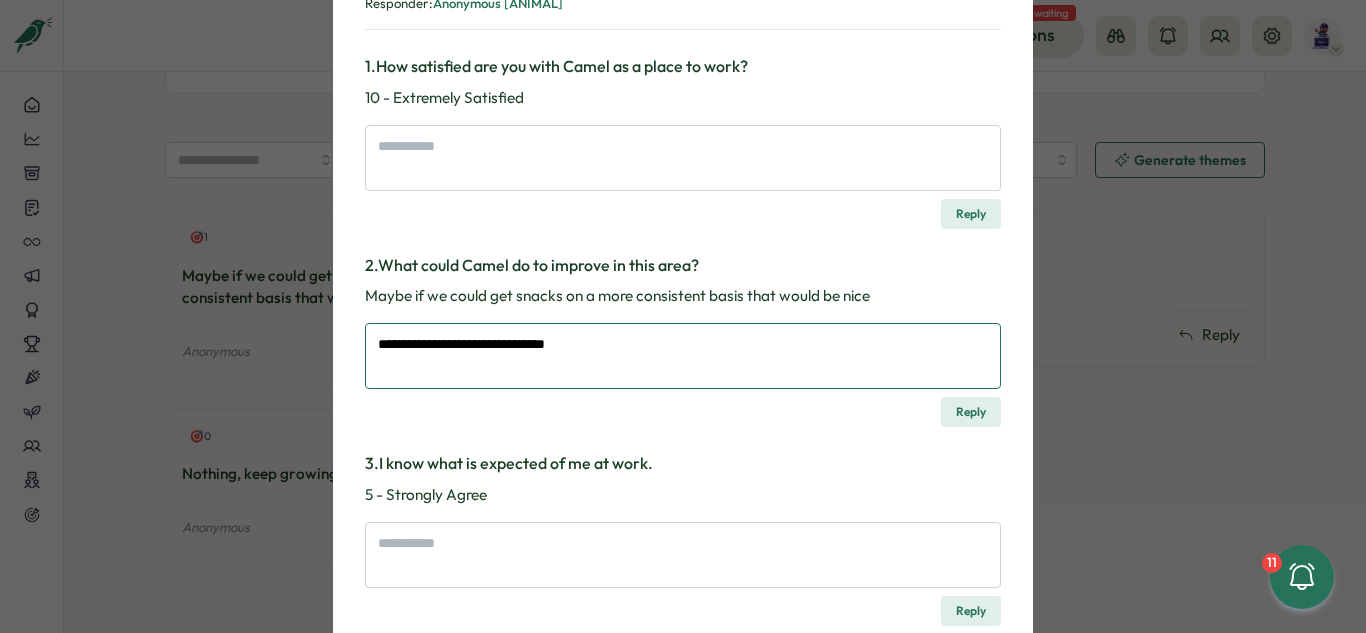 type on "*" 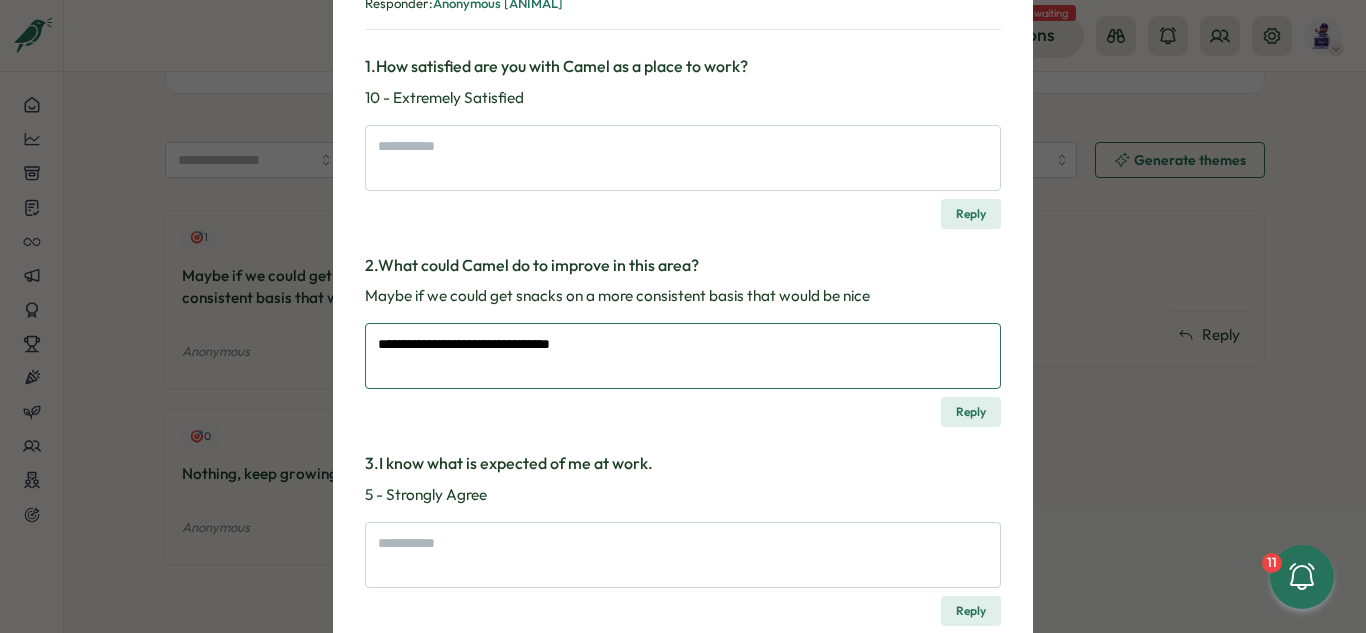 type on "**********" 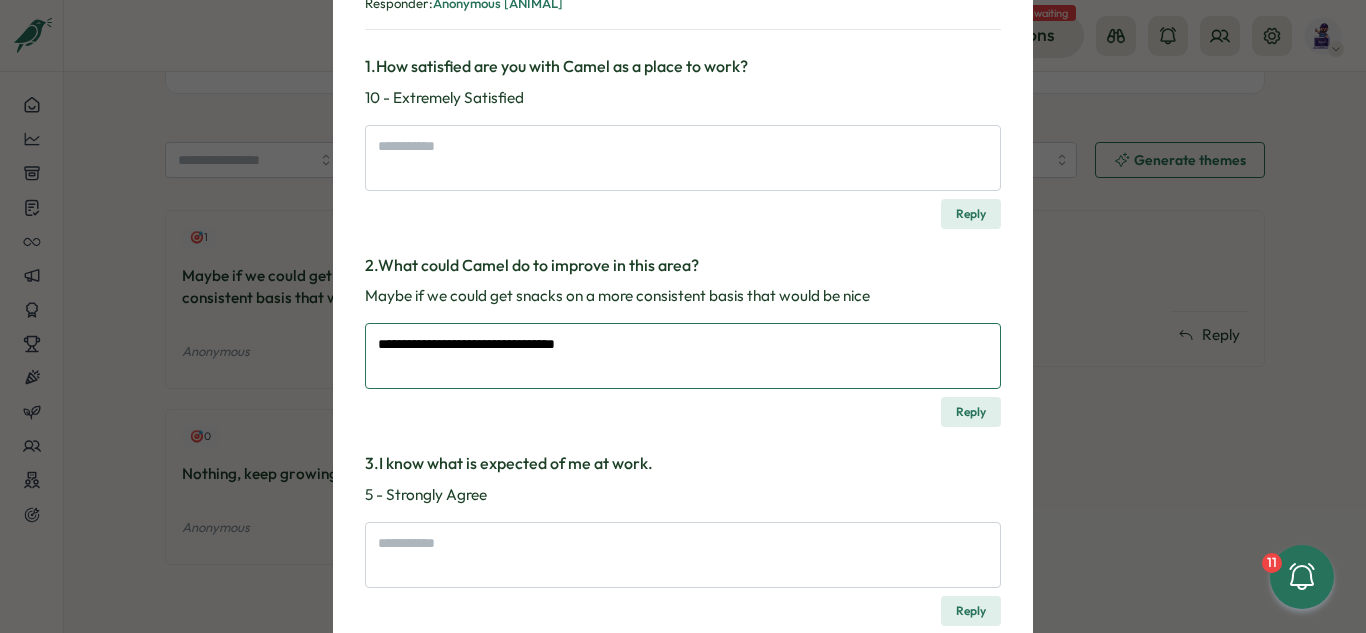type on "*" 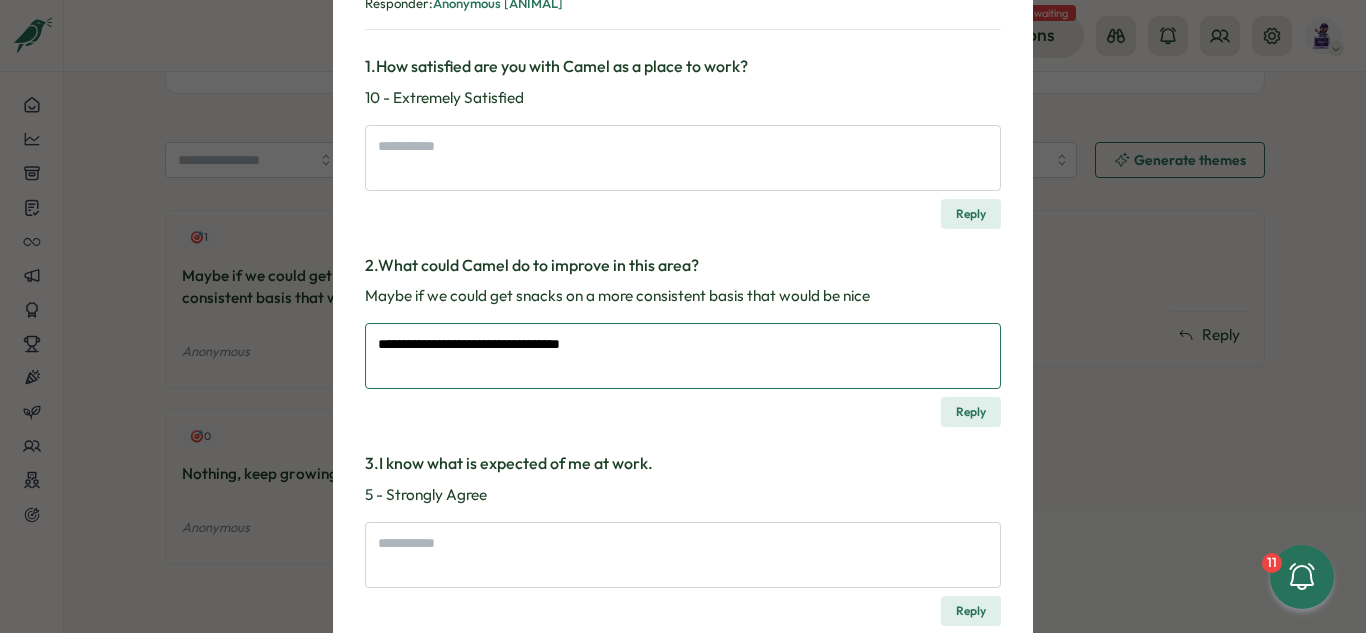 type on "**********" 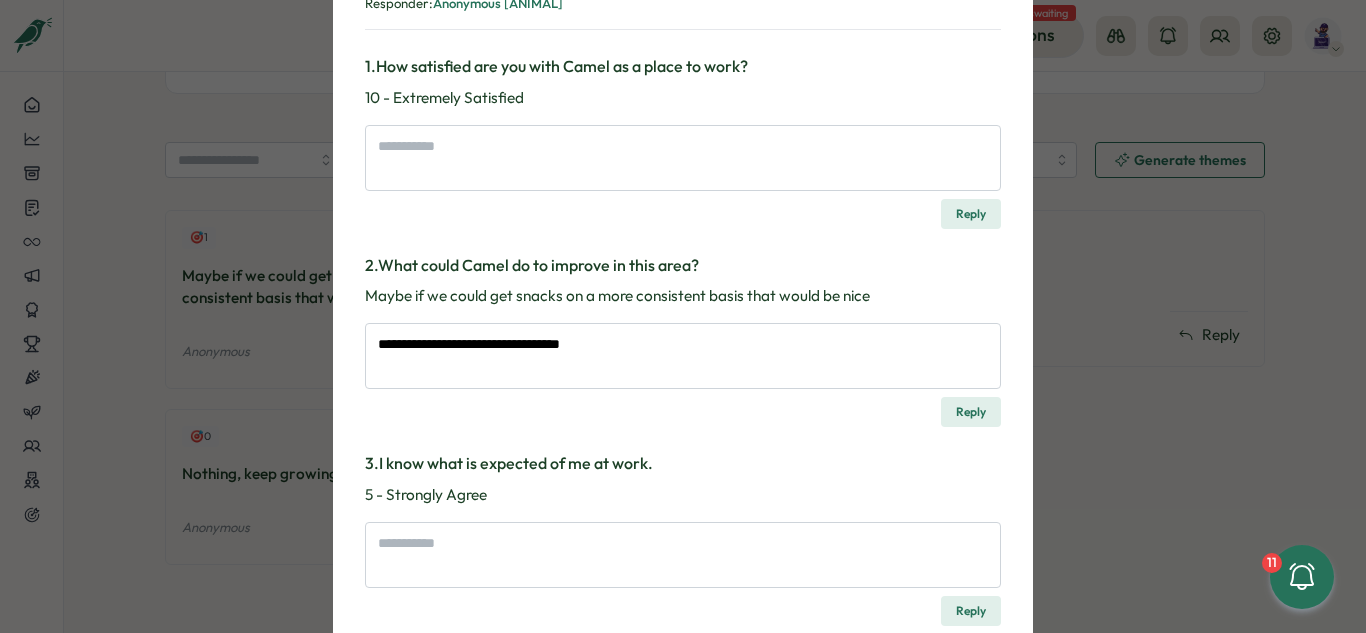 click on "Reply" at bounding box center (971, 412) 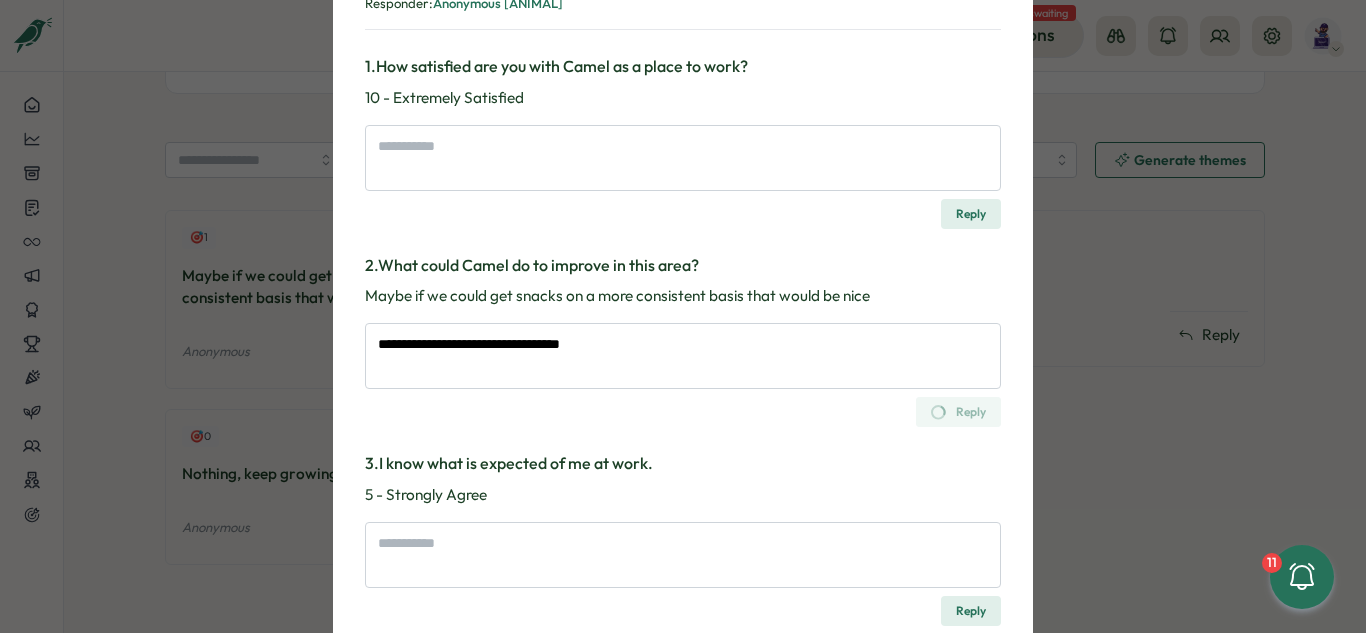 type on "*" 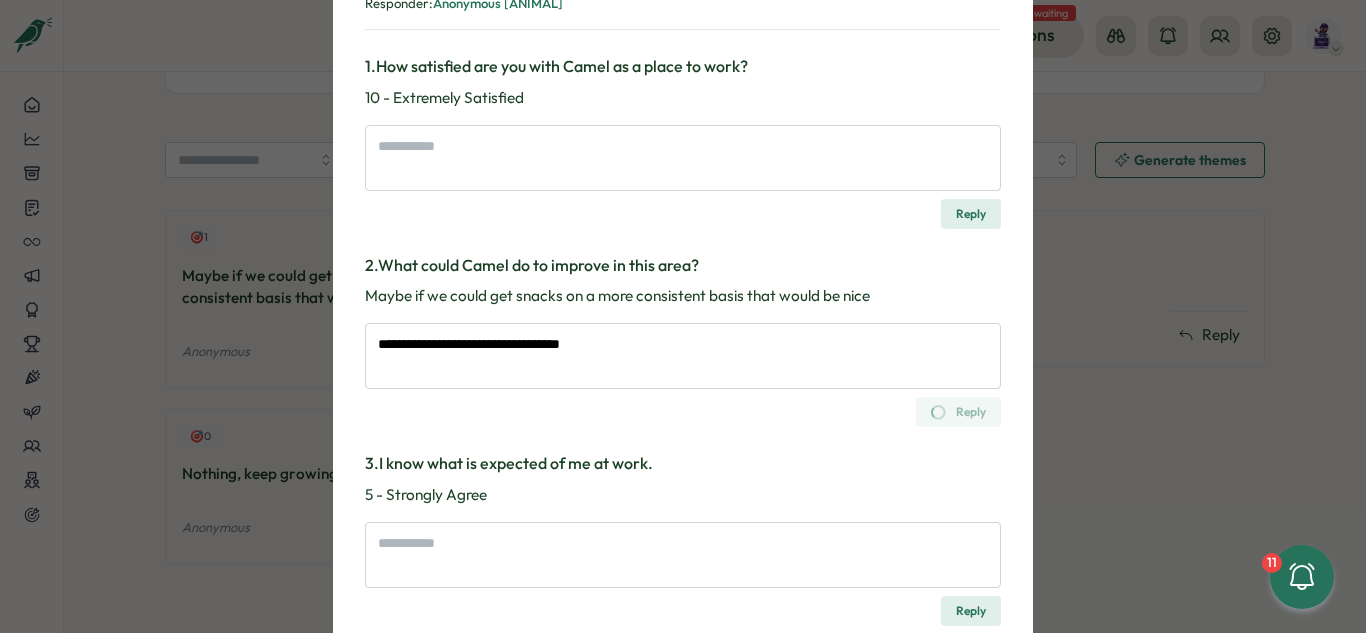 type 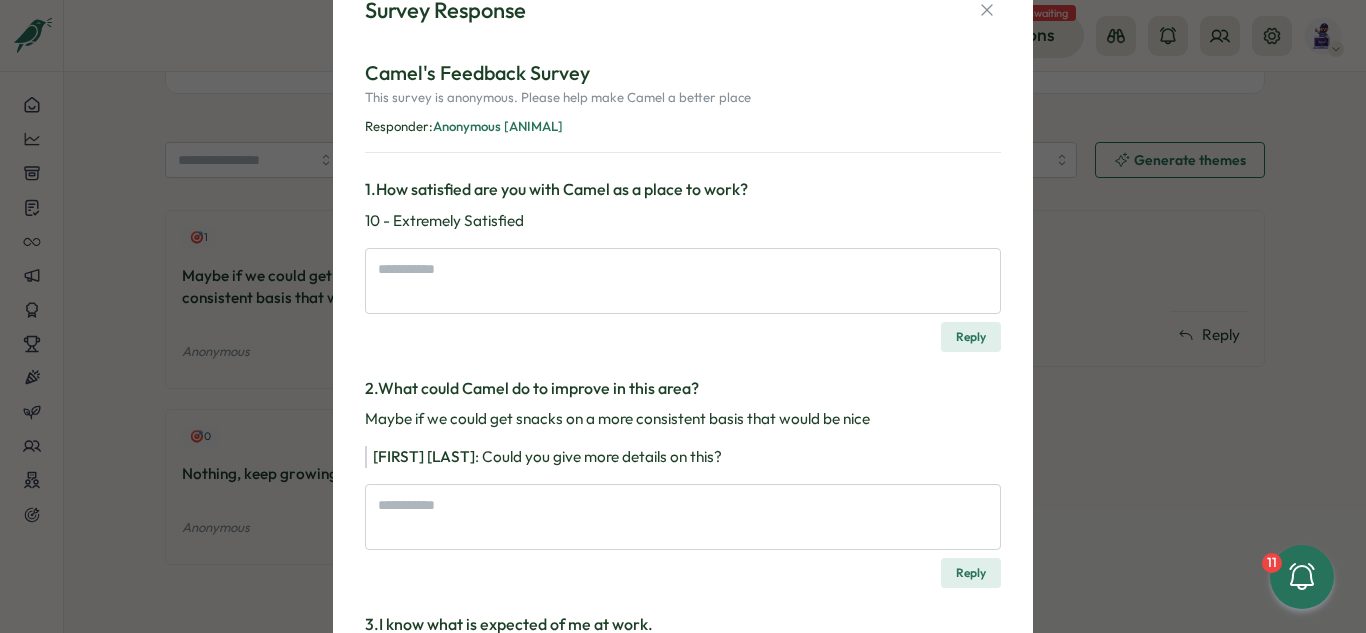 scroll, scrollTop: 0, scrollLeft: 0, axis: both 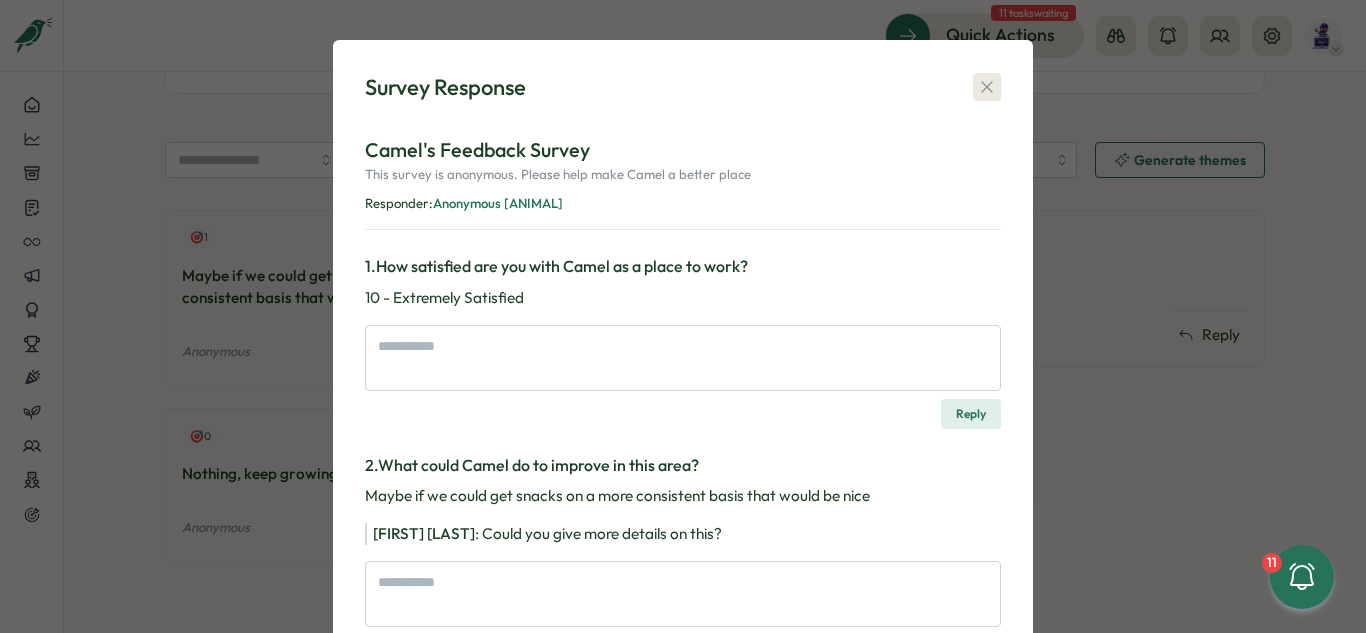 click 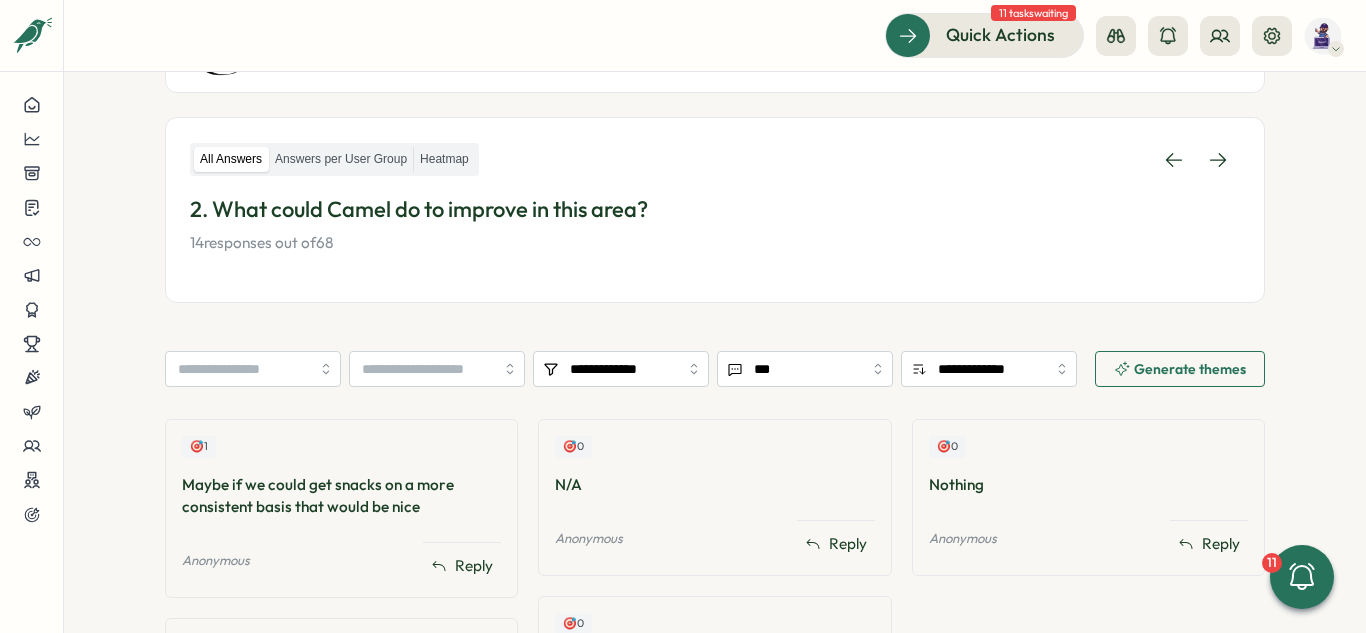 scroll, scrollTop: 0, scrollLeft: 0, axis: both 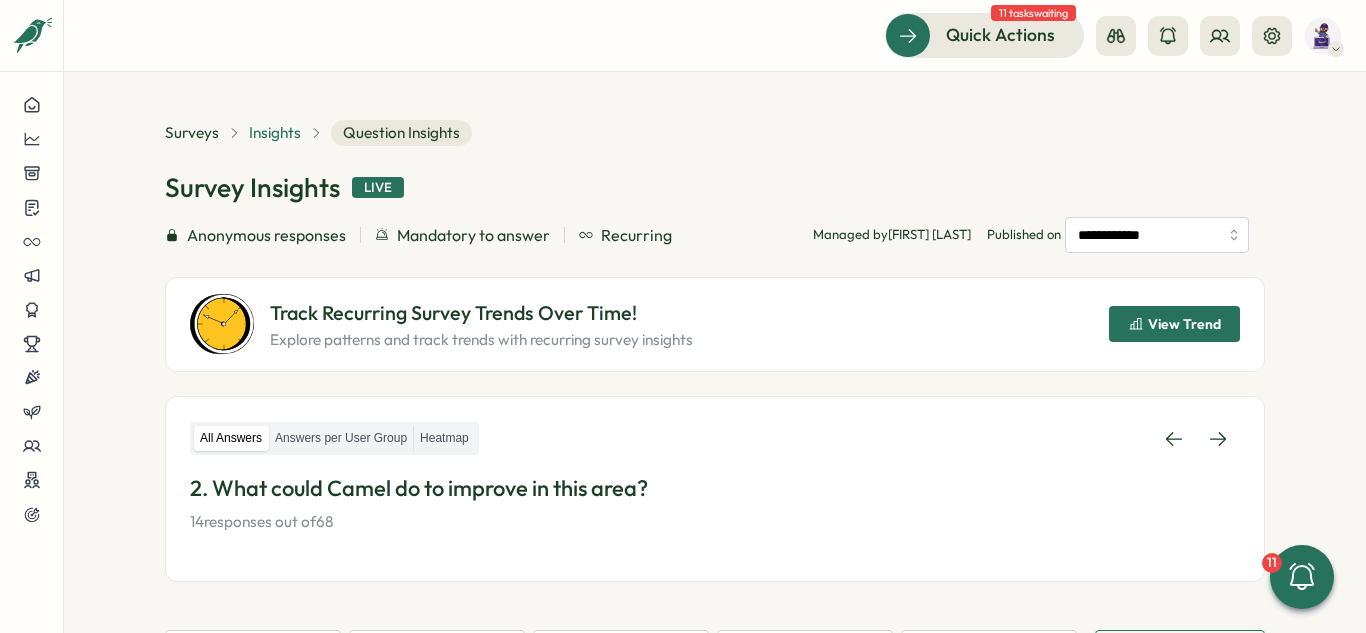 click on "Insights" at bounding box center [275, 133] 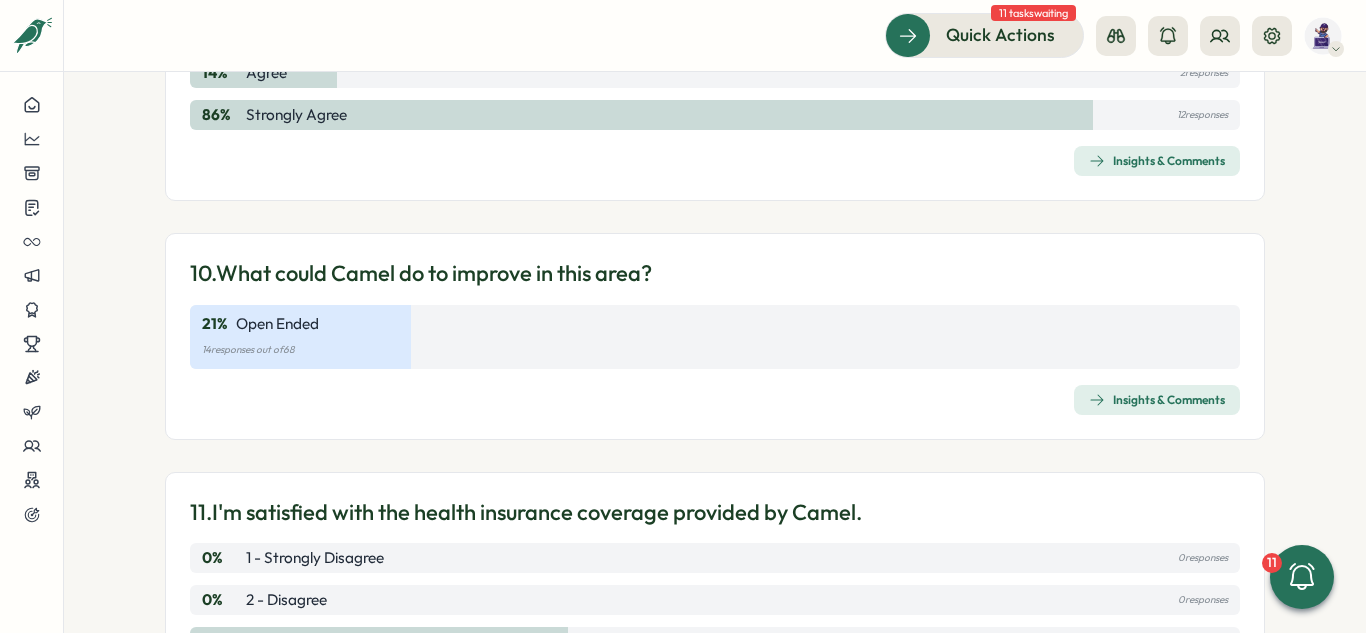 scroll, scrollTop: 3600, scrollLeft: 0, axis: vertical 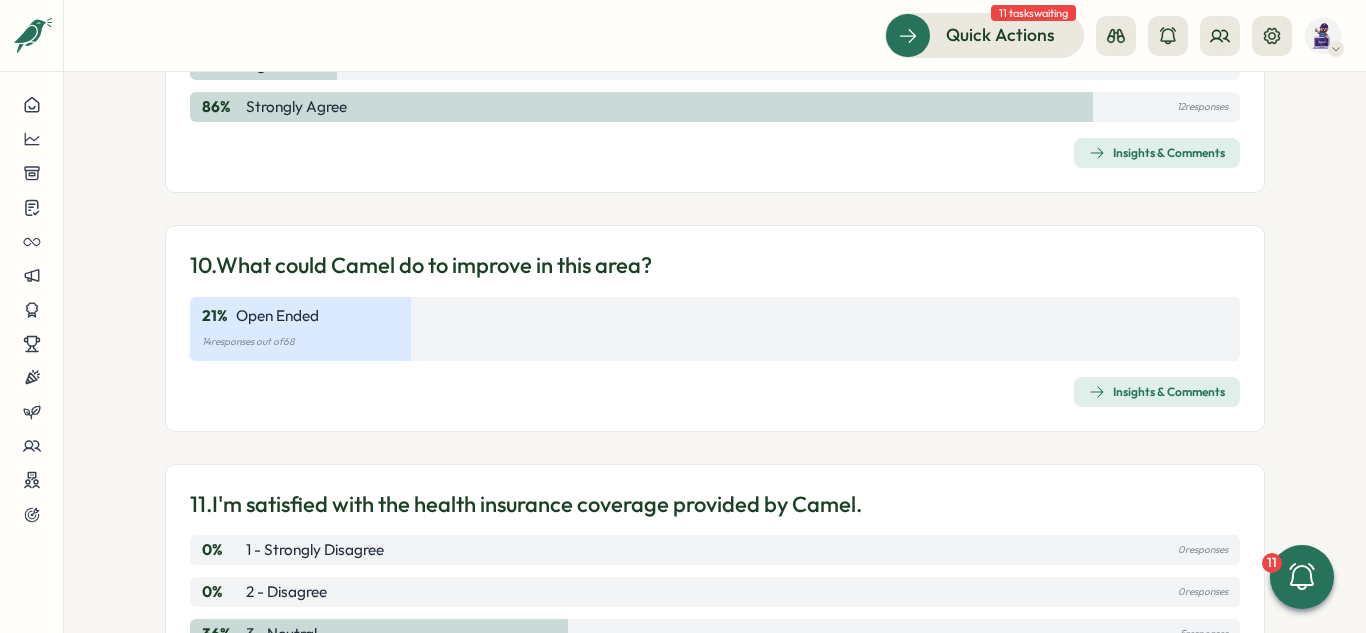 click on "Insights & Comments" at bounding box center [1157, 392] 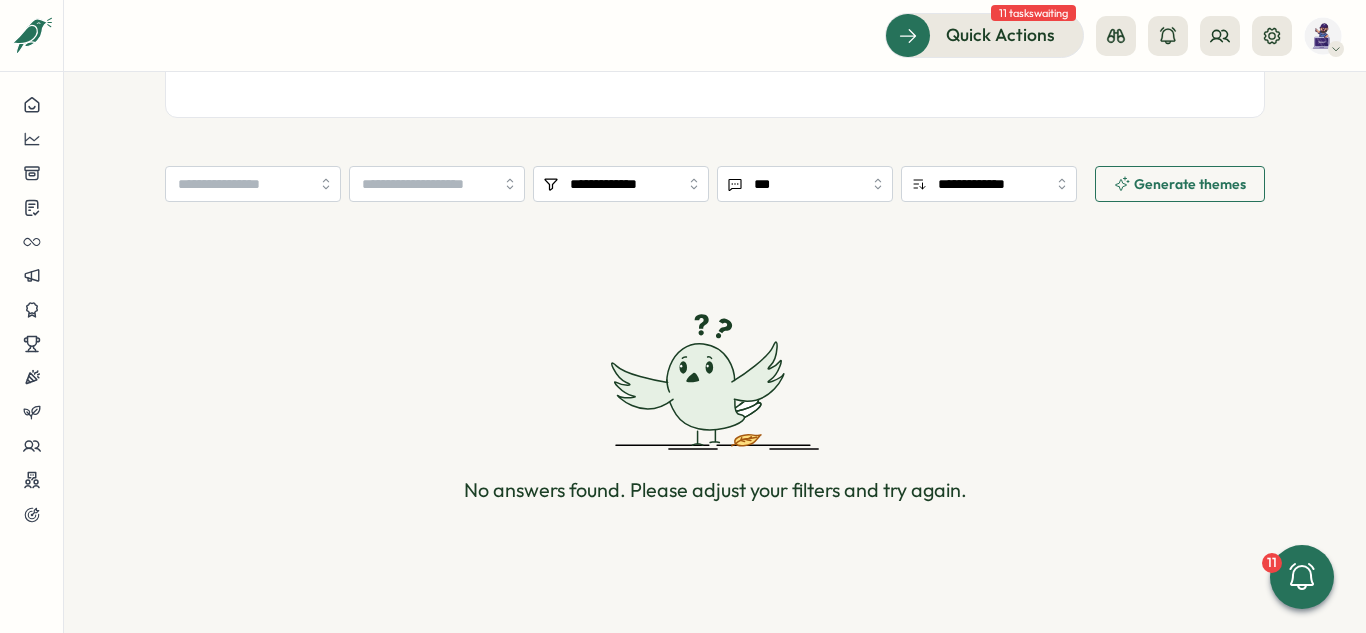 scroll, scrollTop: 0, scrollLeft: 0, axis: both 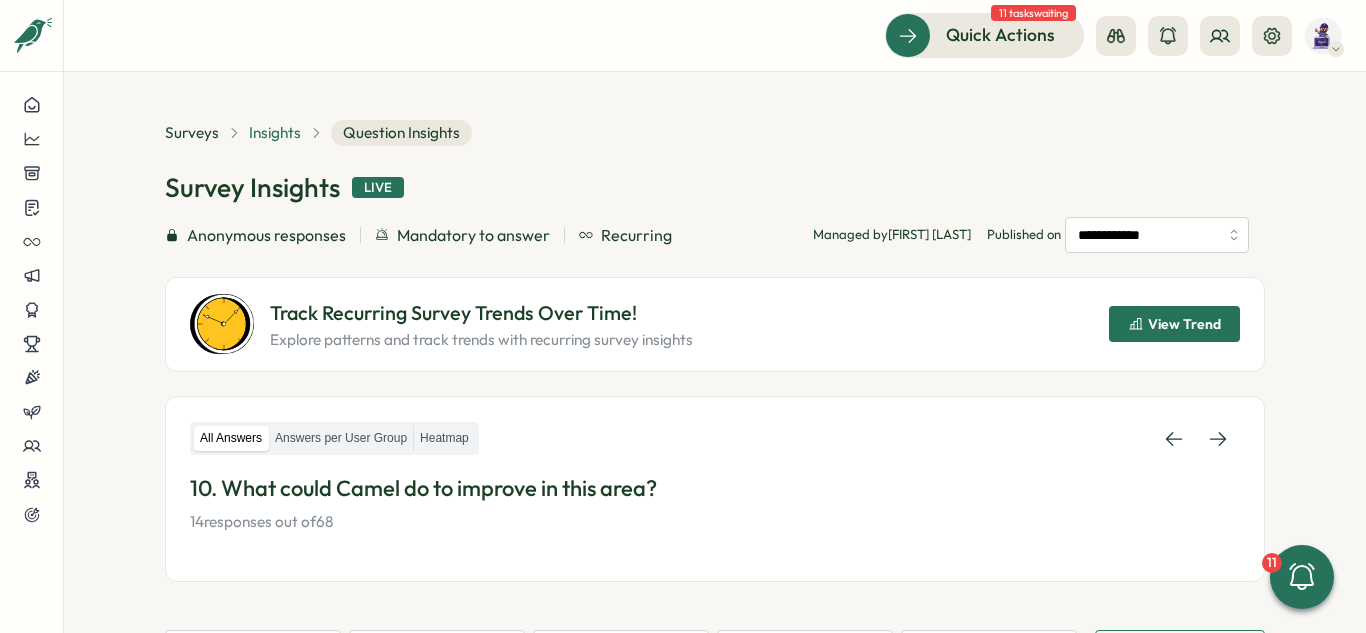 click on "Insights" at bounding box center (275, 133) 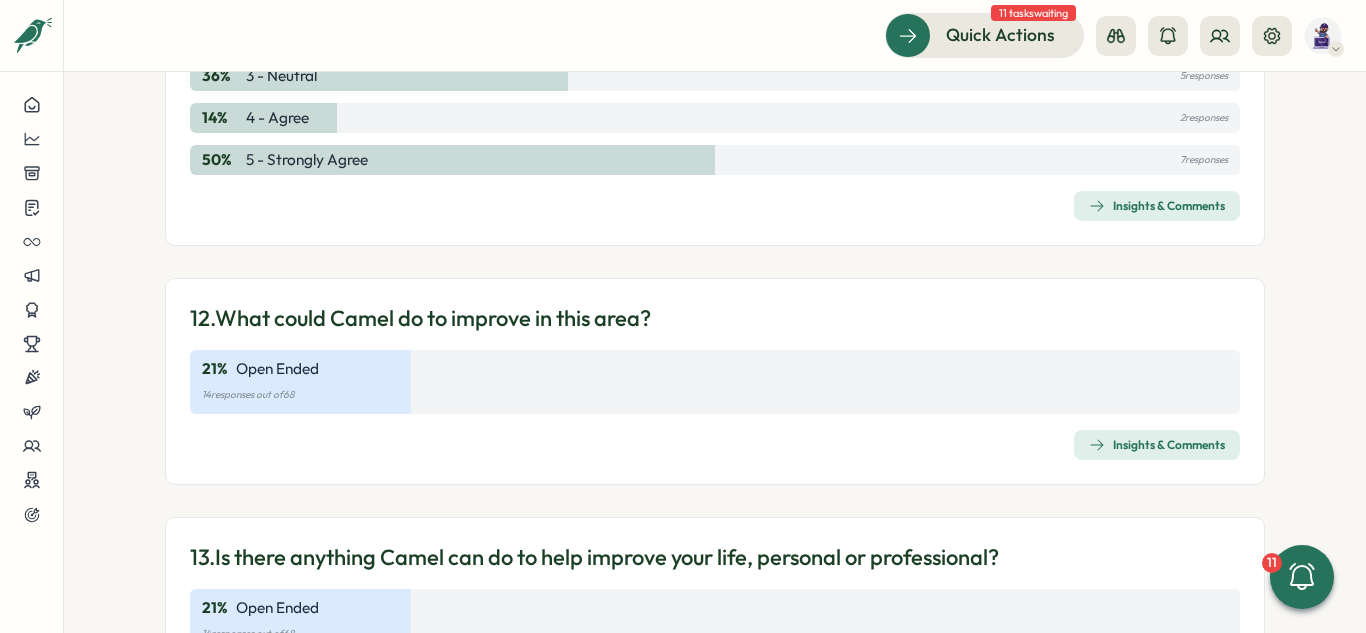 scroll, scrollTop: 4200, scrollLeft: 0, axis: vertical 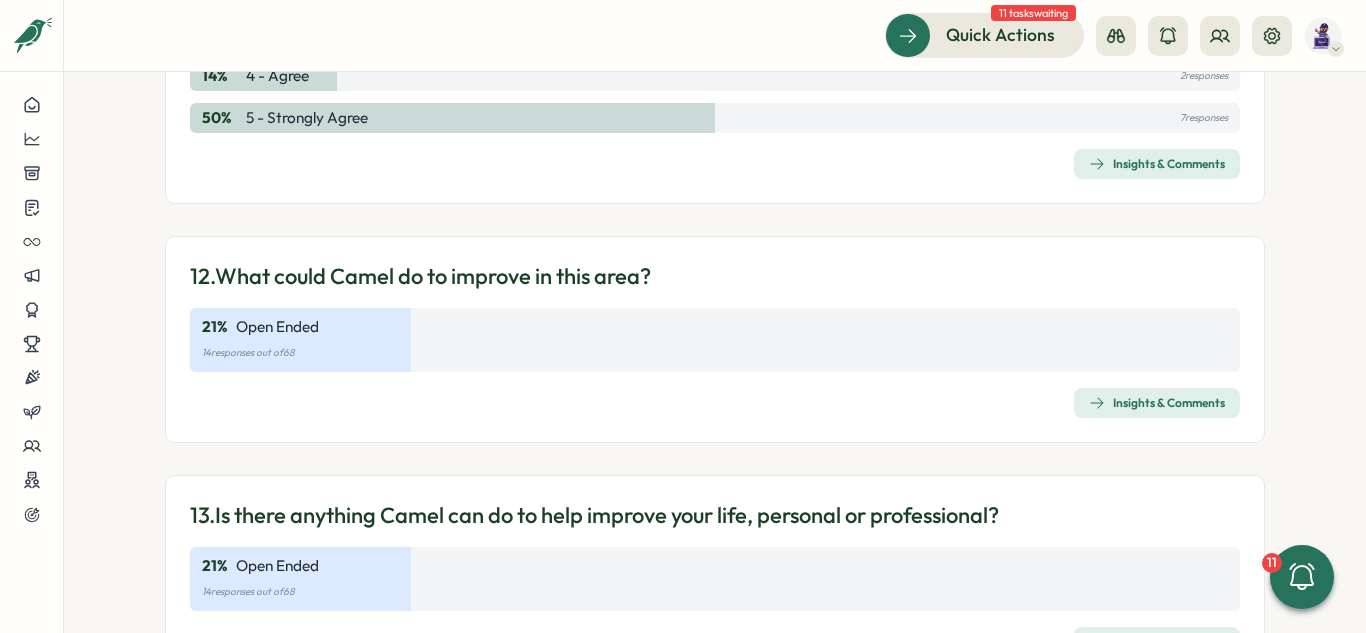 click on "Insights & Comments" at bounding box center (1157, 403) 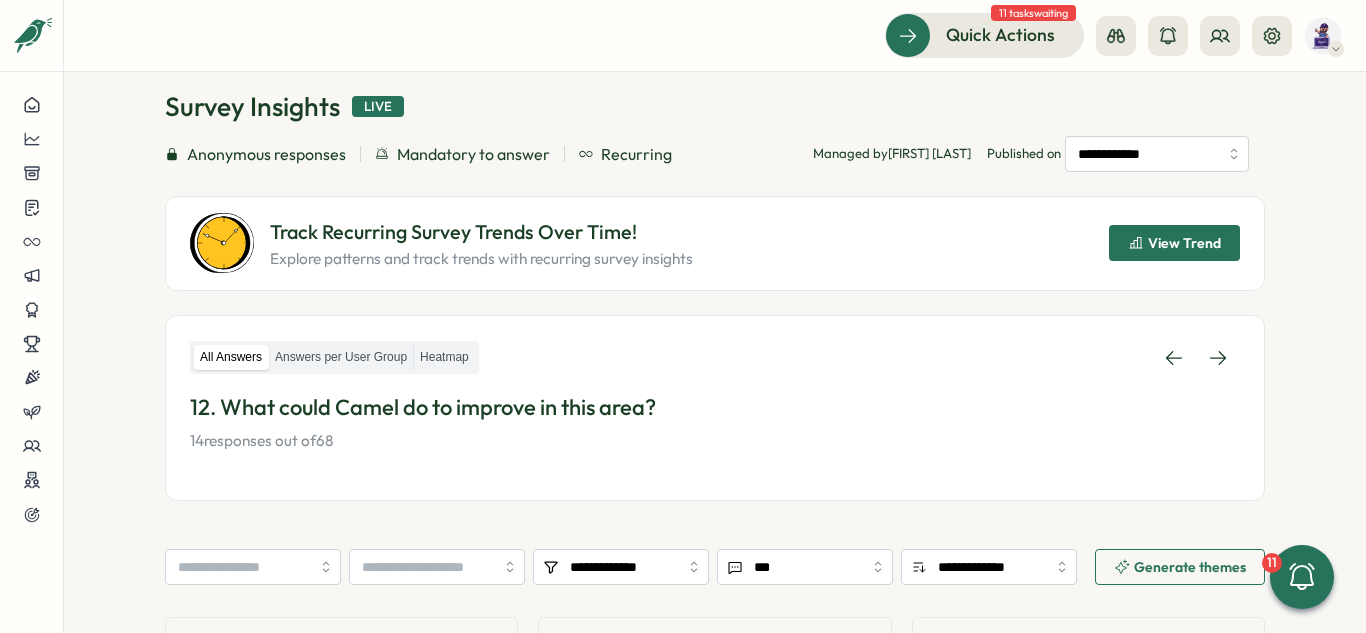 scroll, scrollTop: 0, scrollLeft: 0, axis: both 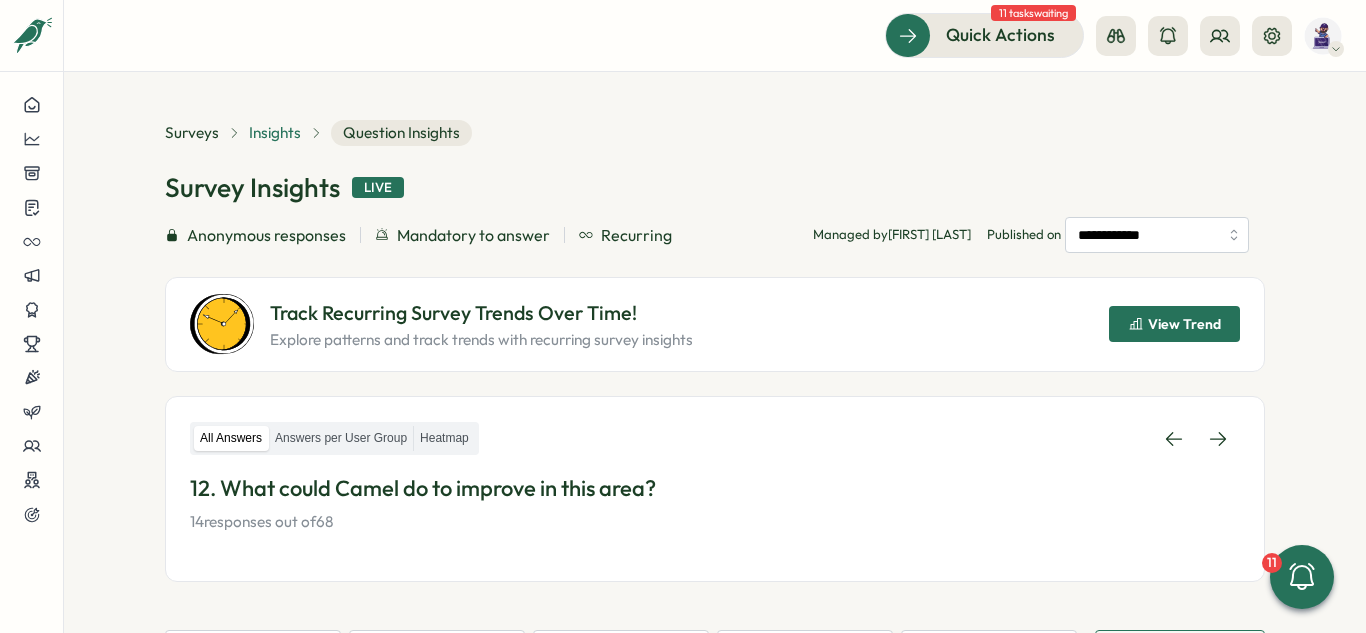 click on "Insights" at bounding box center [275, 133] 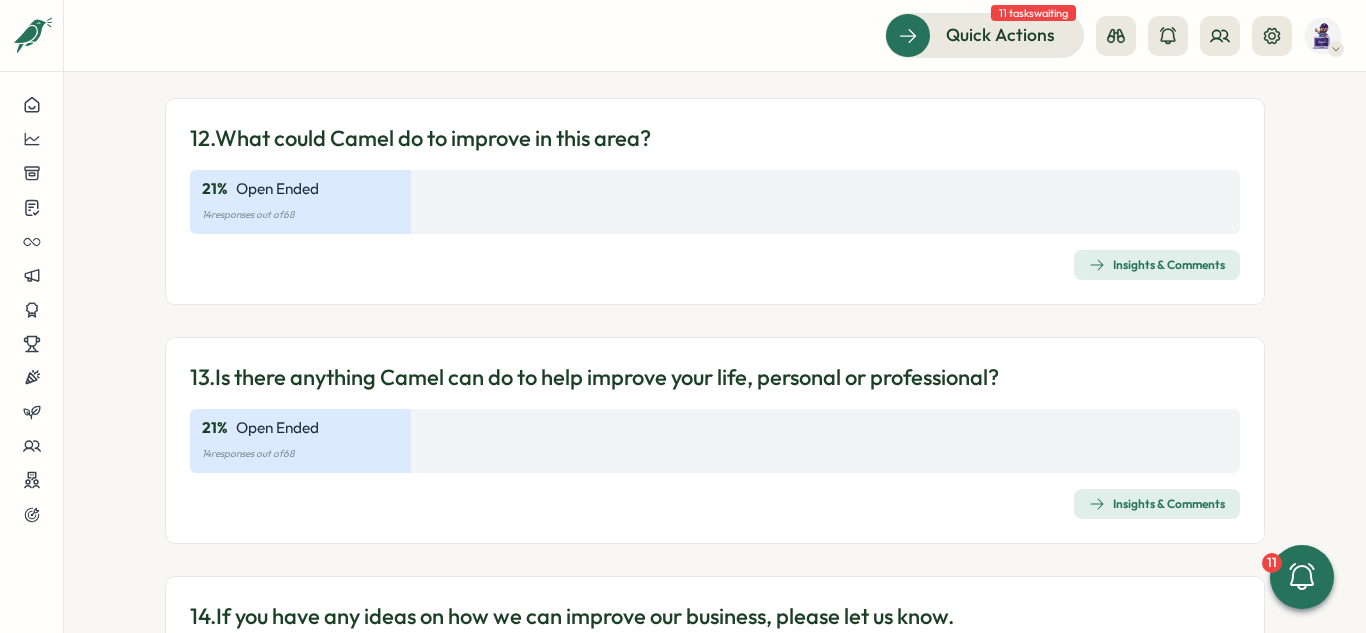 scroll, scrollTop: 4336, scrollLeft: 0, axis: vertical 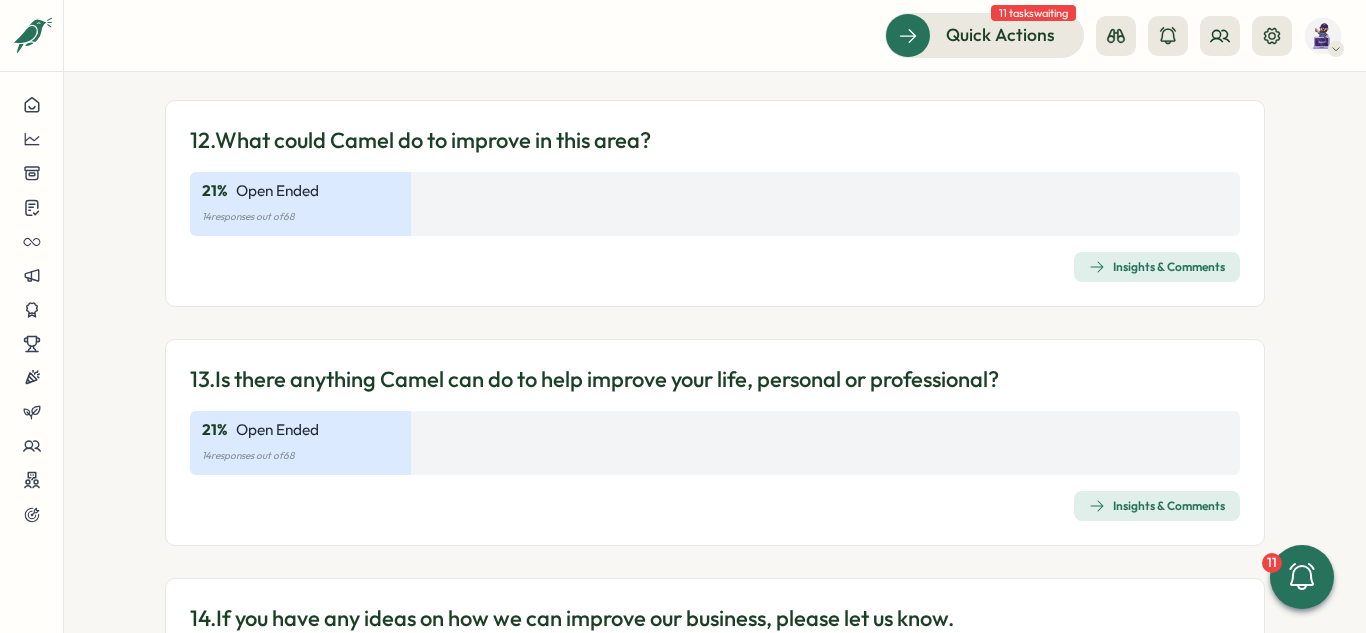 click on "Published on  [DAY], [DATE]" at bounding box center (715, 352) 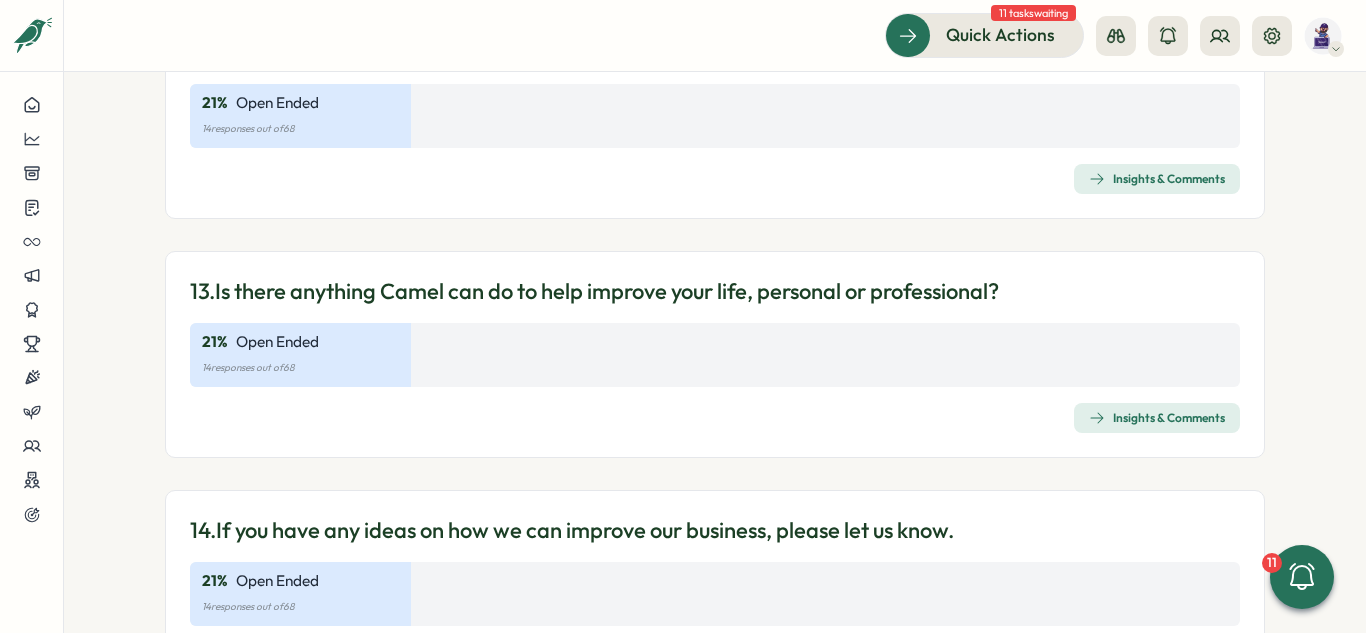 scroll, scrollTop: 4436, scrollLeft: 0, axis: vertical 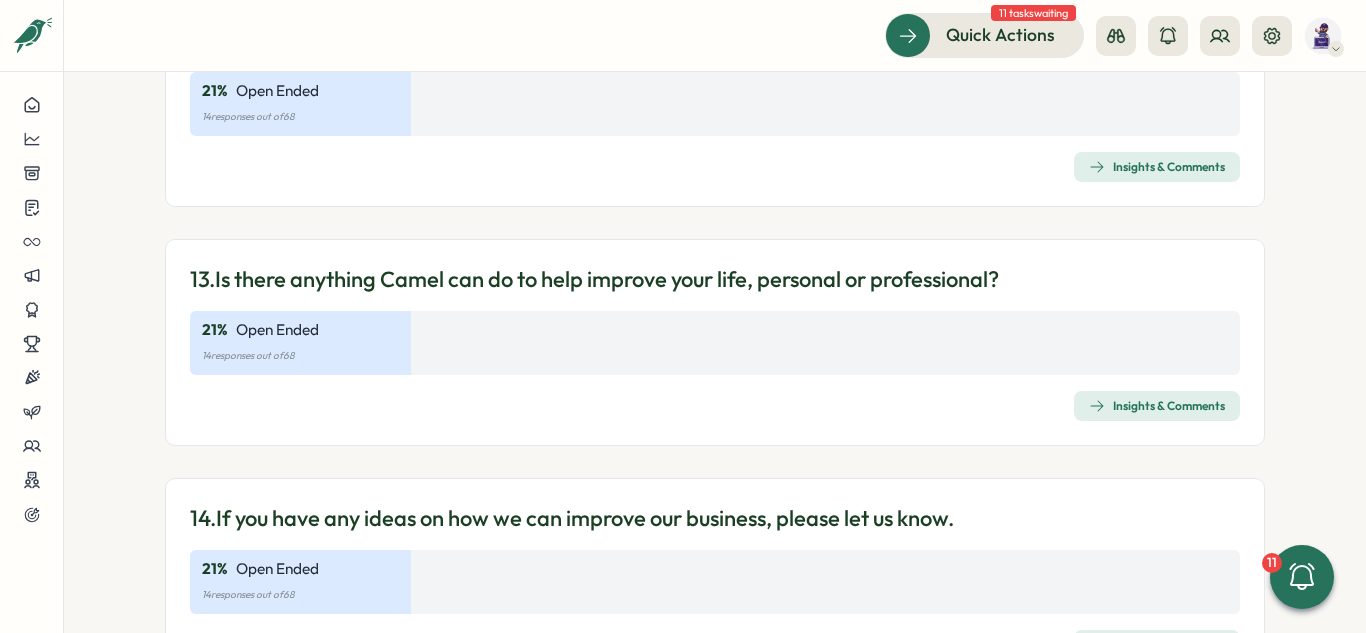 click on "Insights & Comments" at bounding box center [1157, 406] 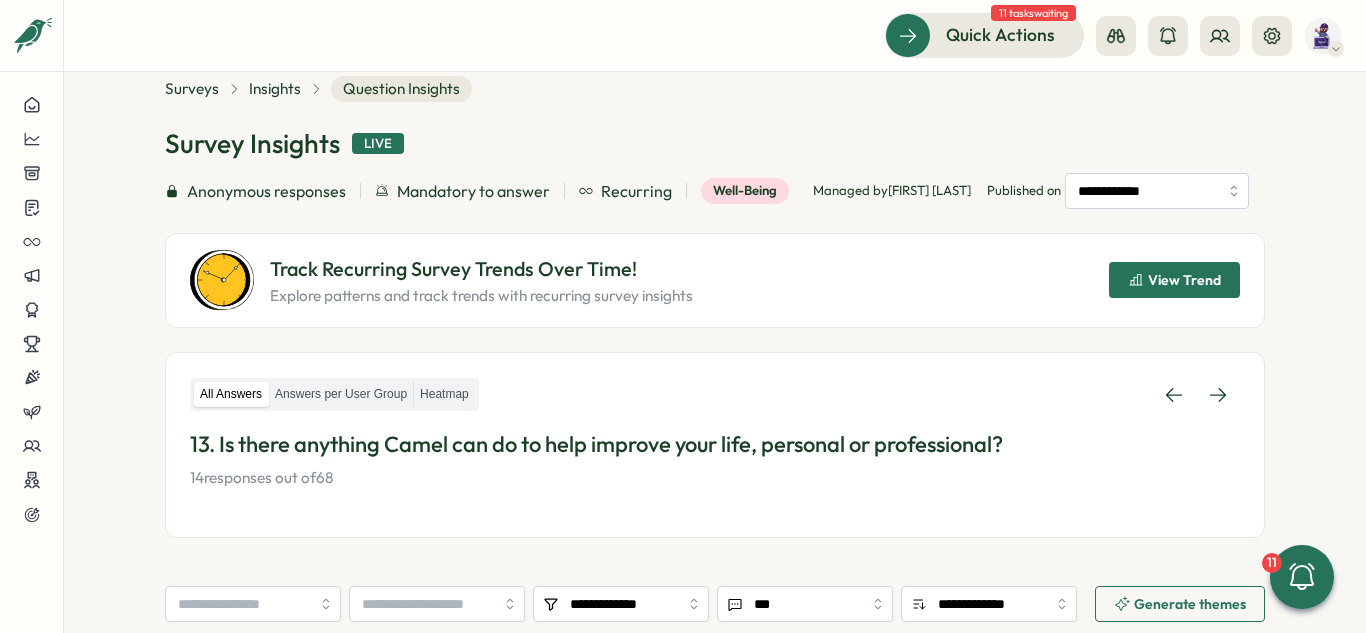 scroll, scrollTop: 0, scrollLeft: 0, axis: both 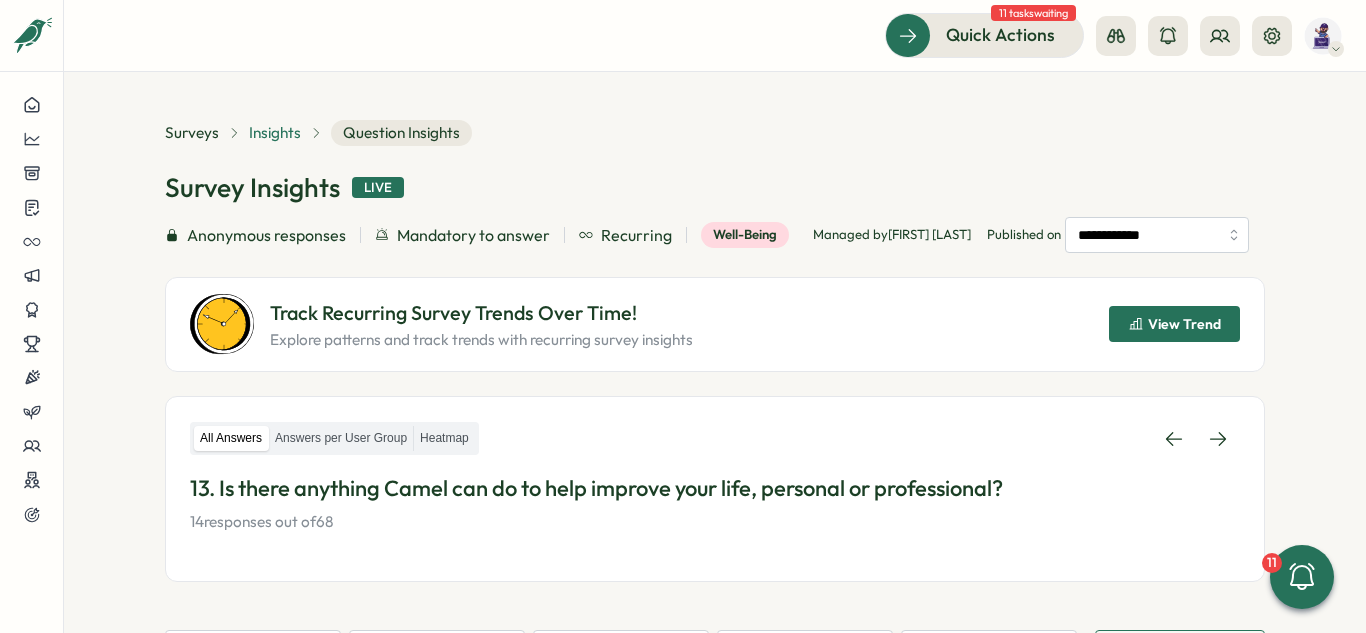 click on "Insights" at bounding box center (275, 133) 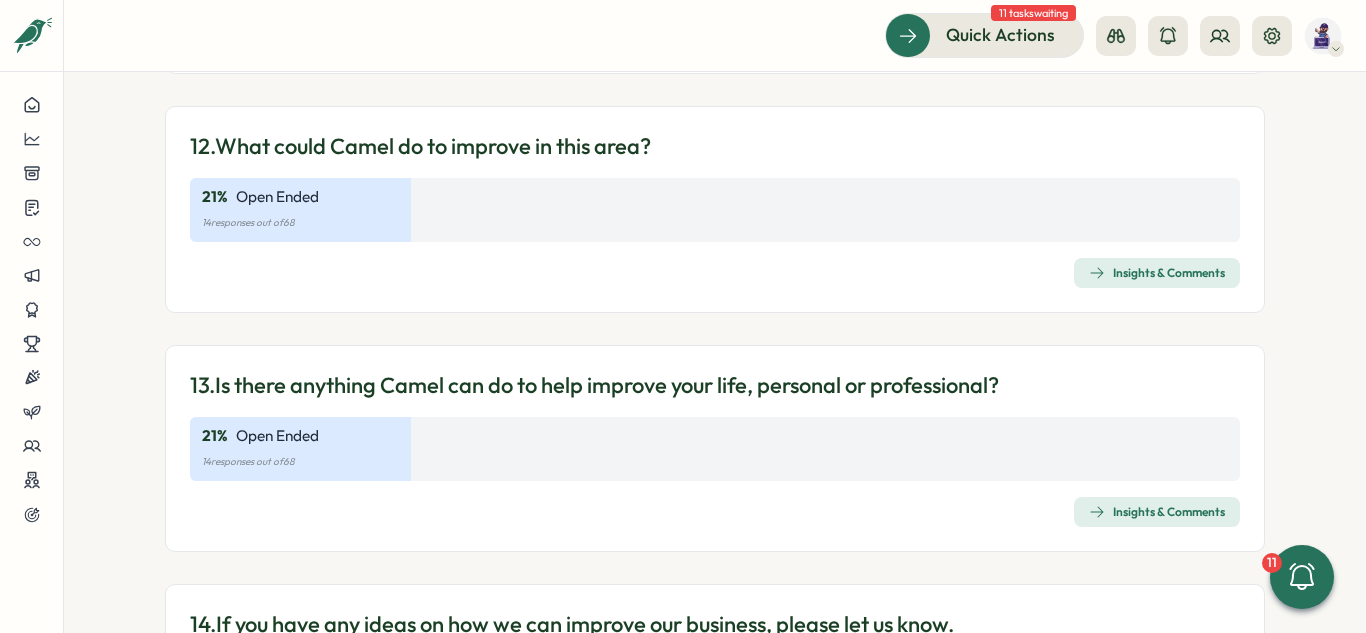scroll, scrollTop: 4536, scrollLeft: 0, axis: vertical 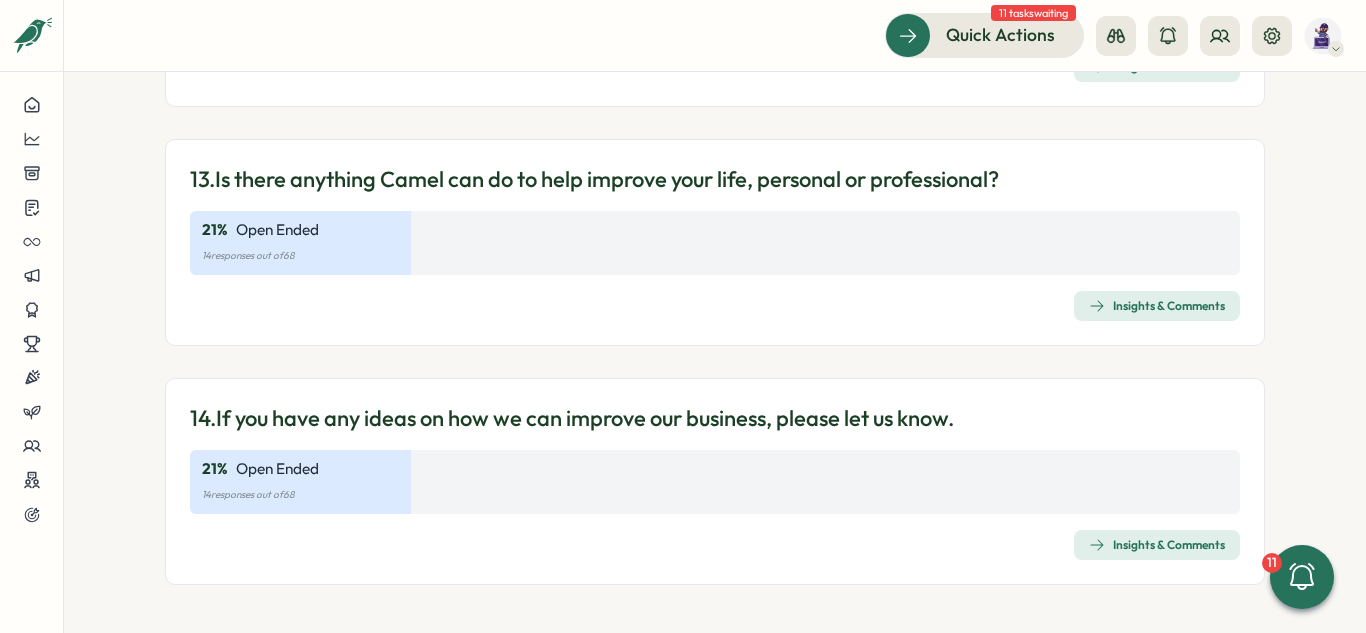 click on "Insights & Comments" at bounding box center [1157, 306] 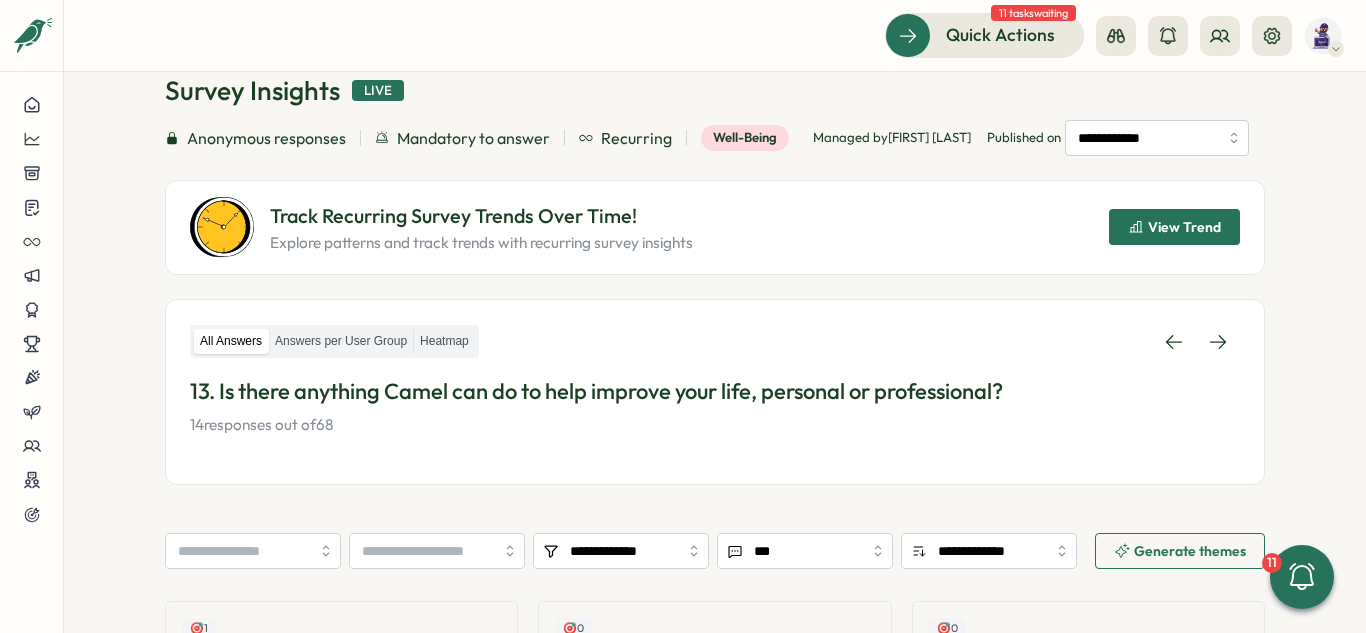 scroll, scrollTop: 88, scrollLeft: 0, axis: vertical 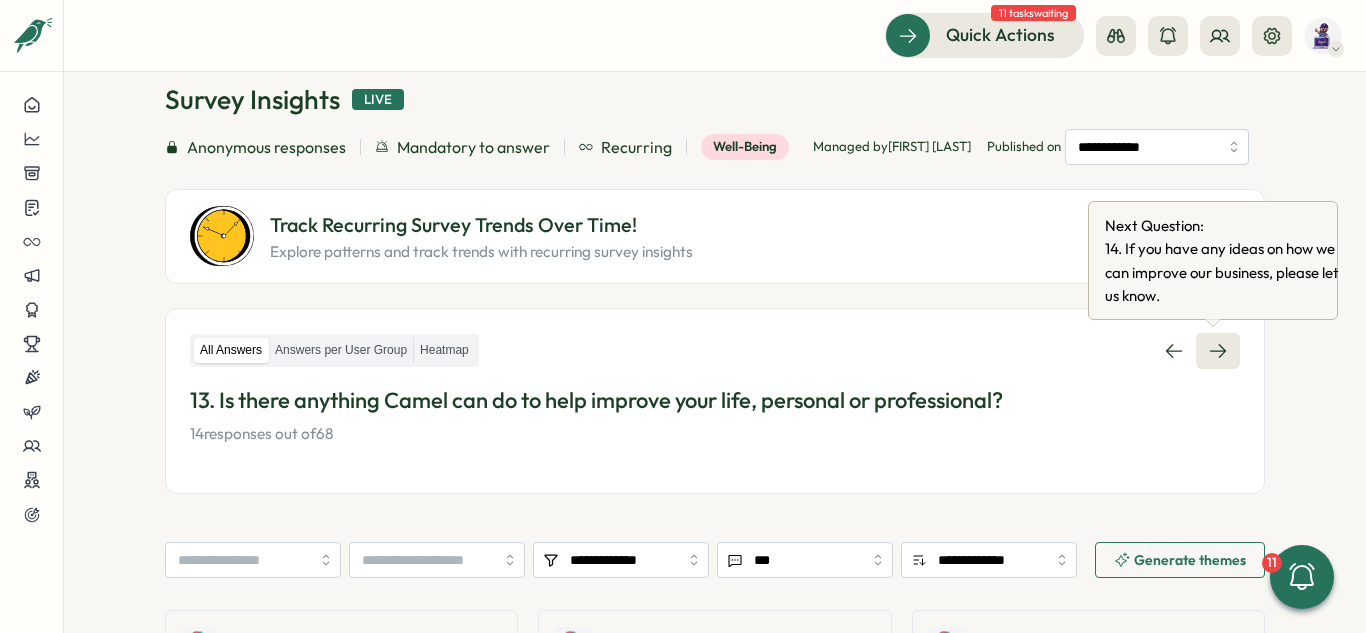 click 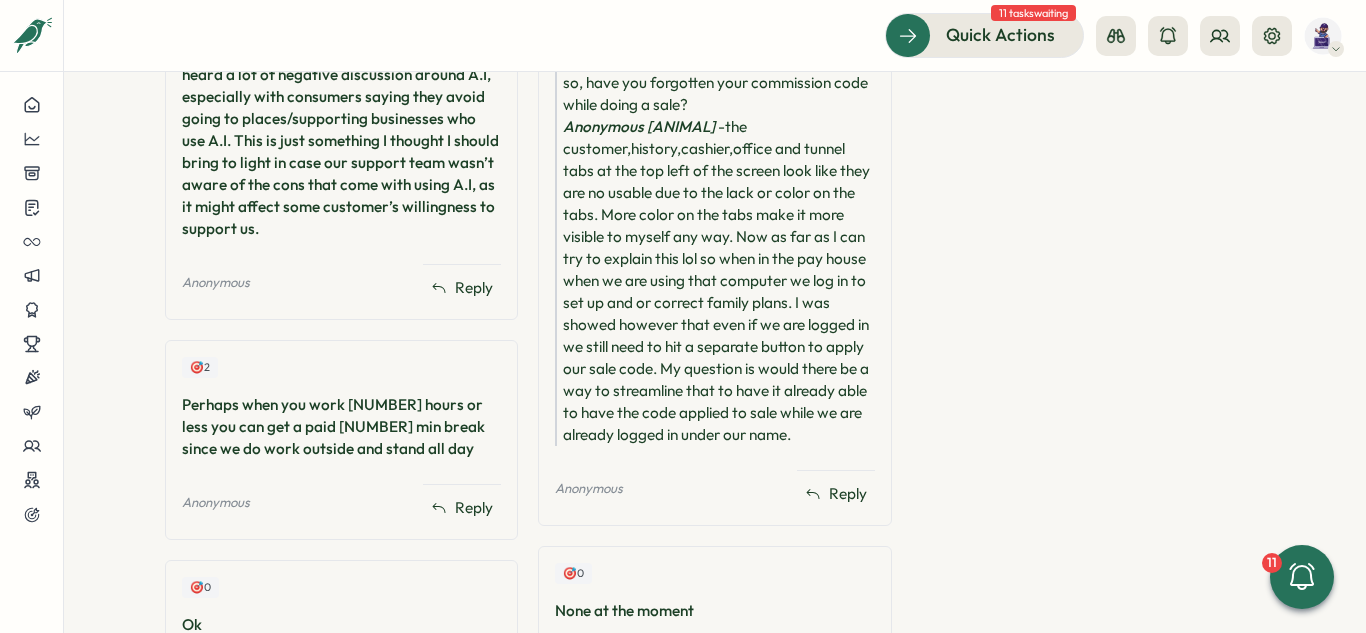 scroll, scrollTop: 1005, scrollLeft: 0, axis: vertical 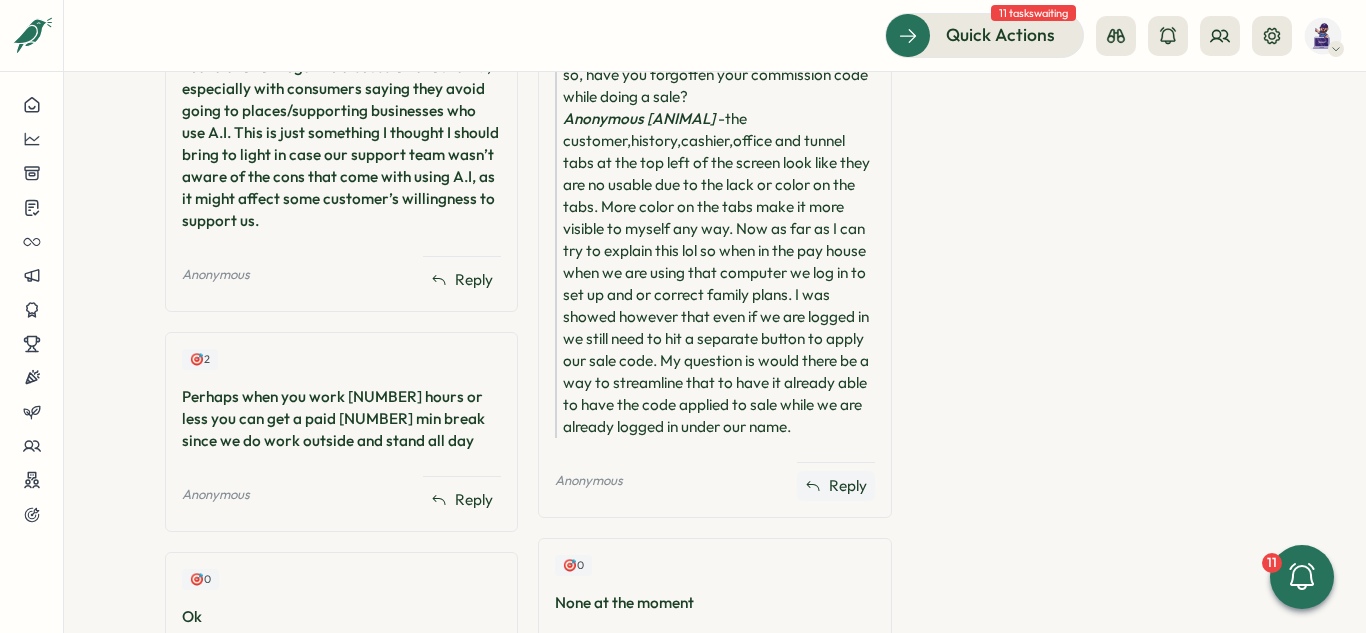 click on "Reply" at bounding box center [848, 486] 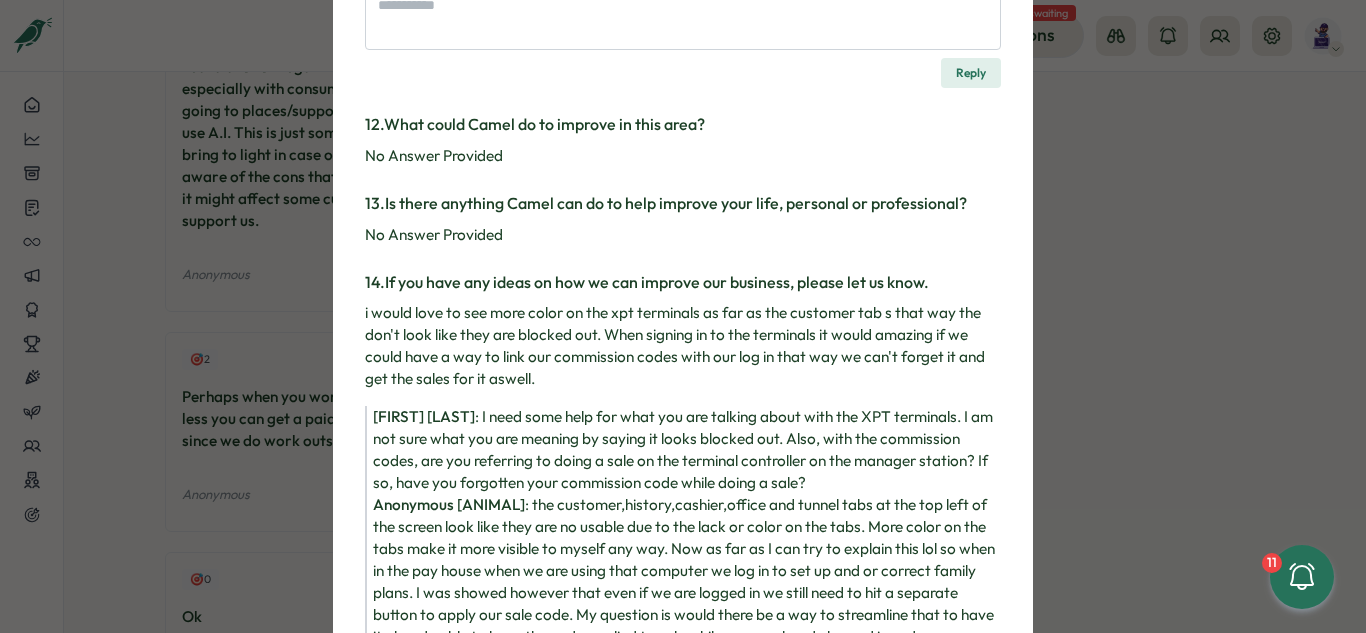 scroll, scrollTop: 2392, scrollLeft: 0, axis: vertical 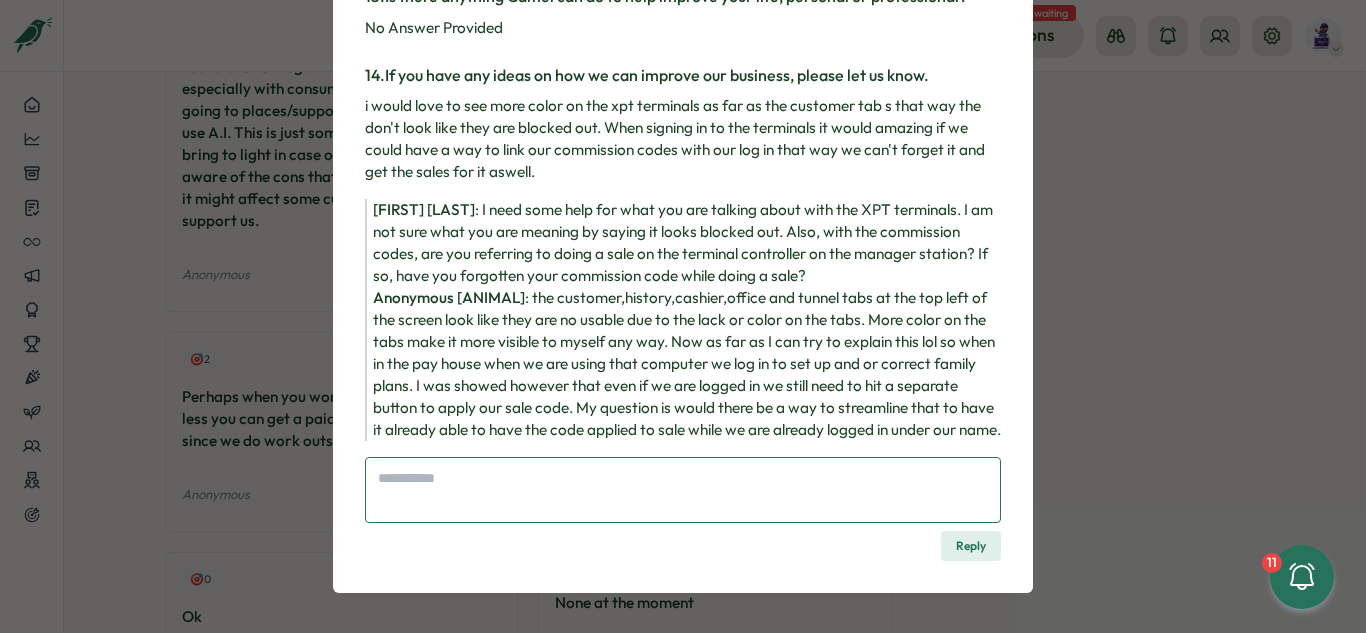 click at bounding box center (683, 490) 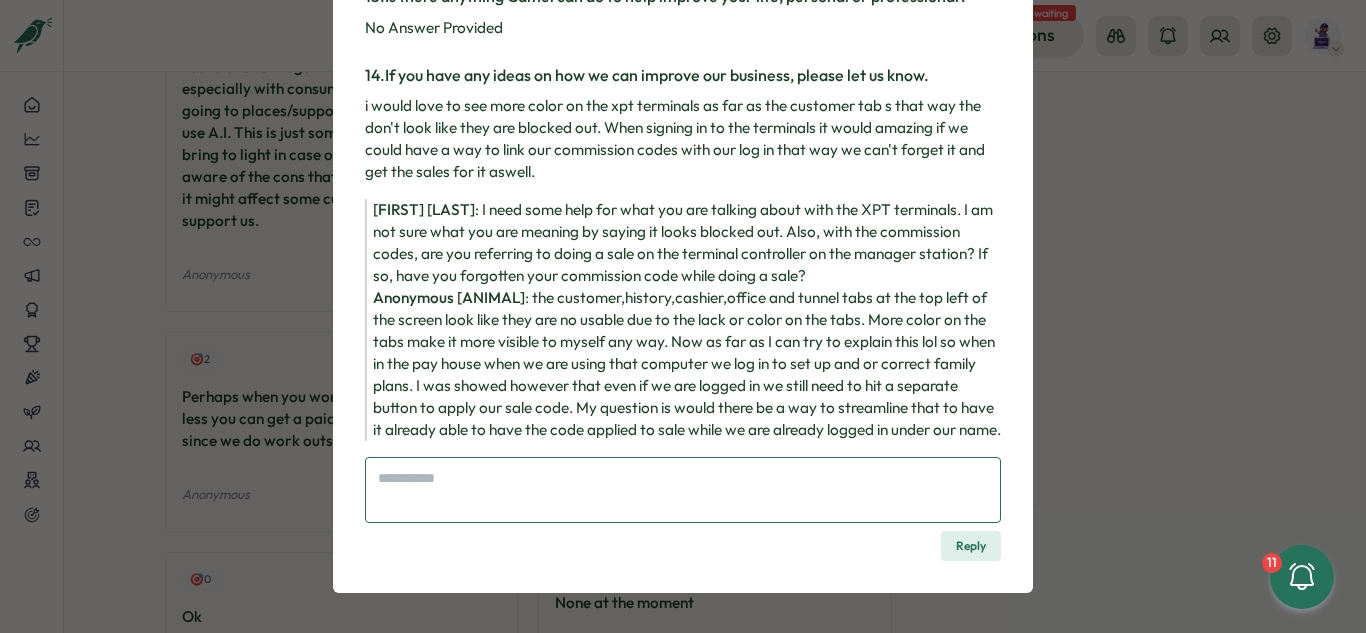 type on "*" 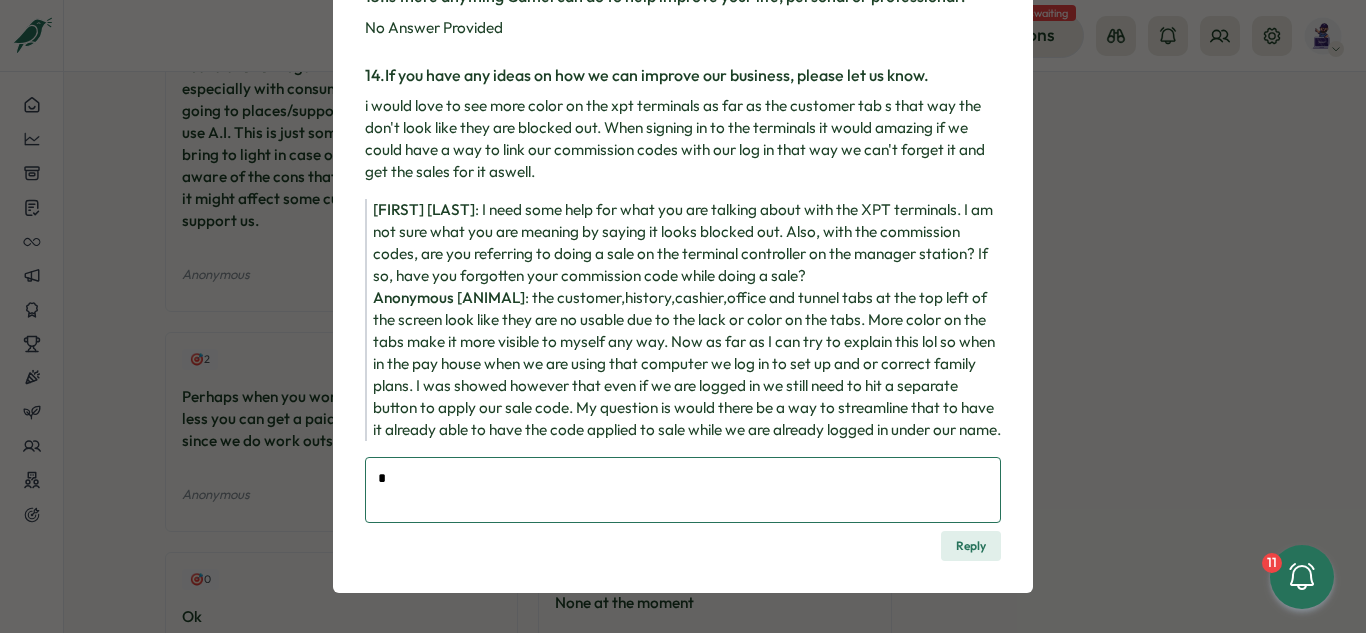 type on "*" 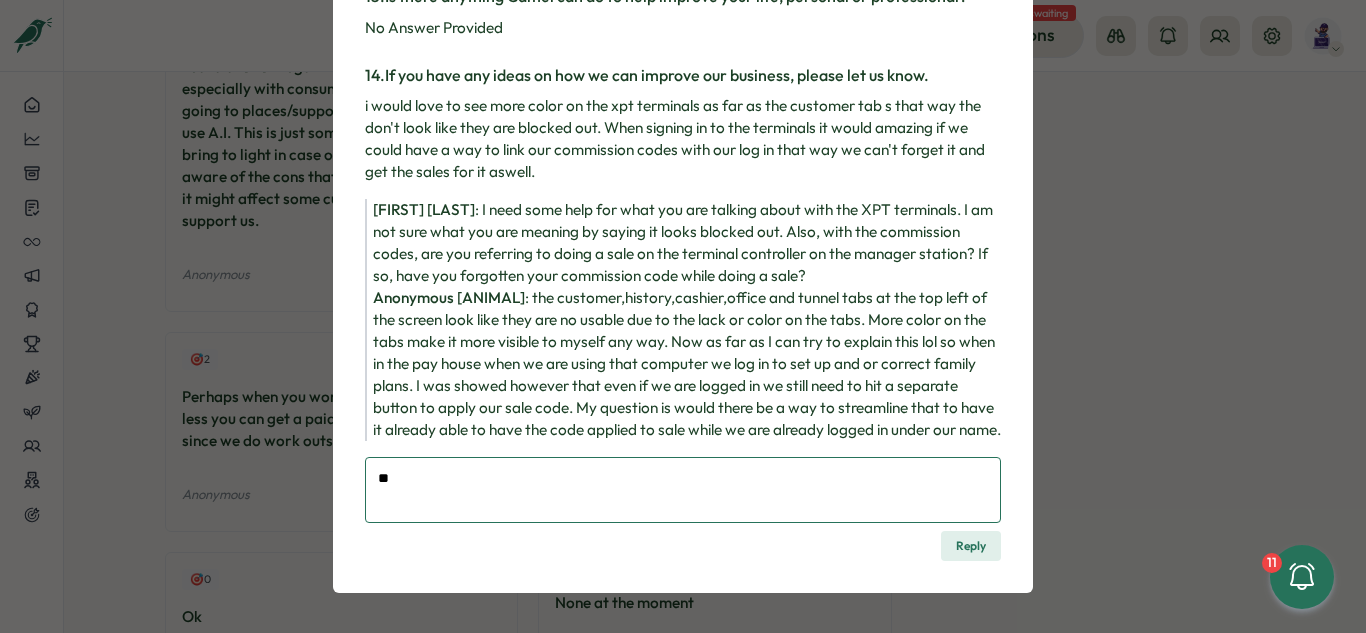 type on "***" 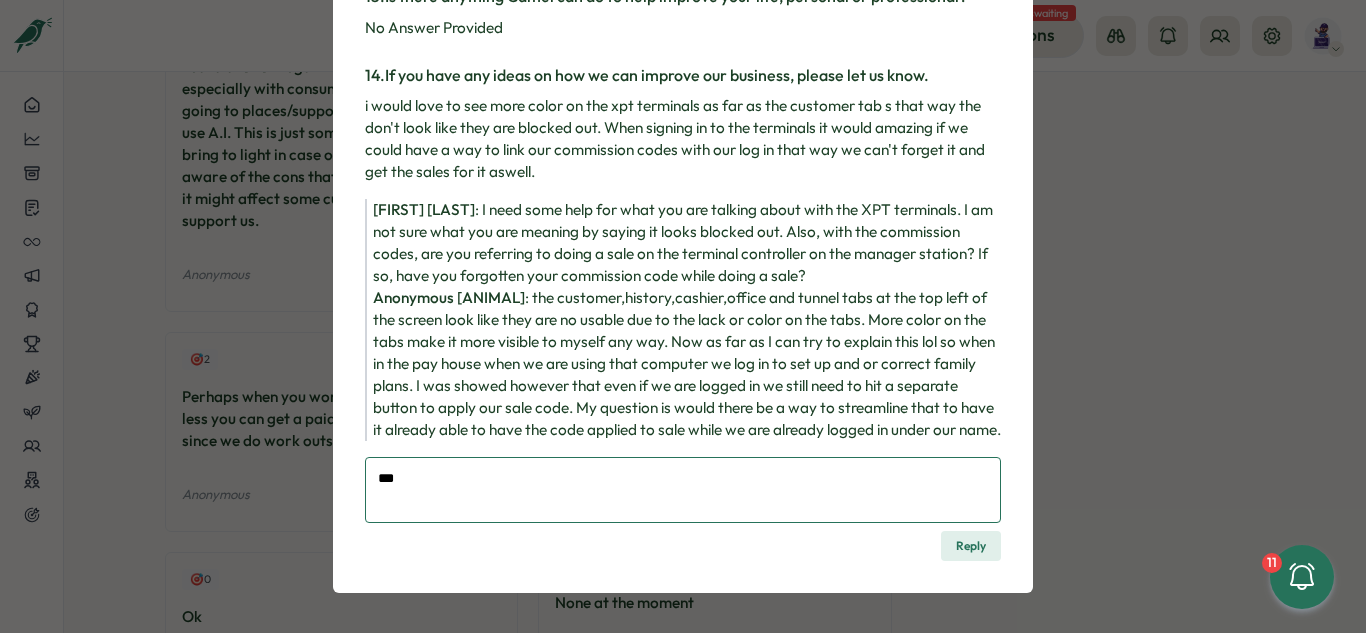 type on "*" 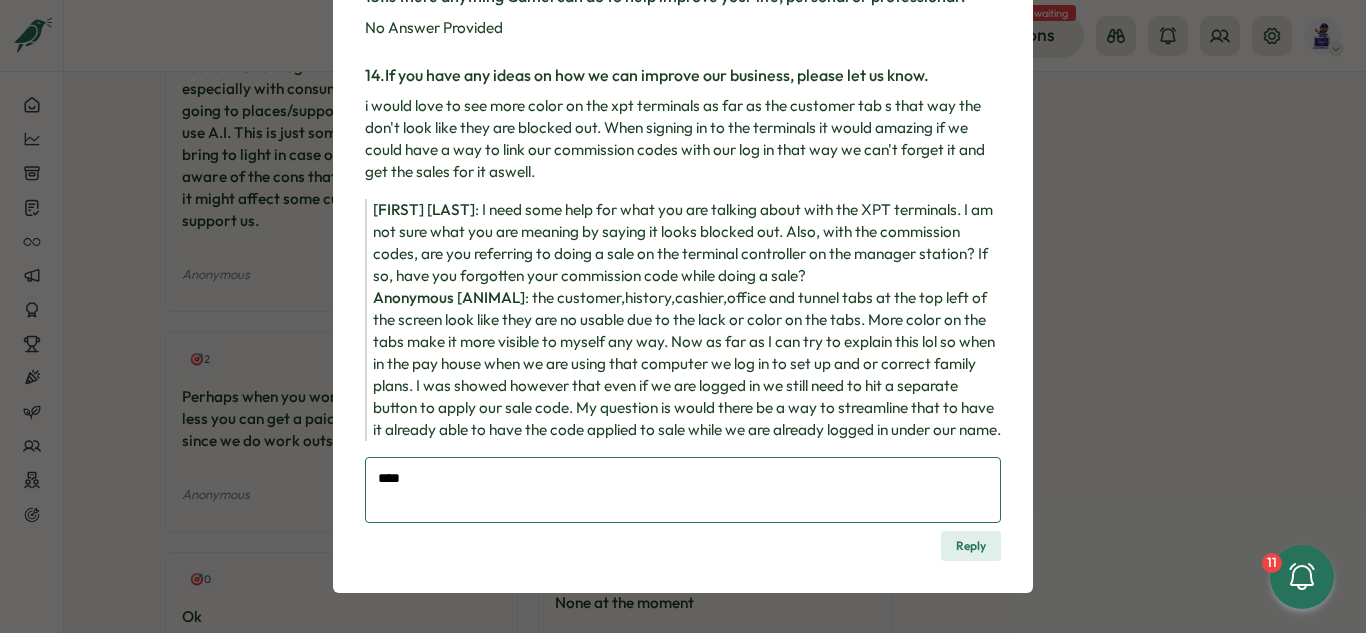 type on "*" 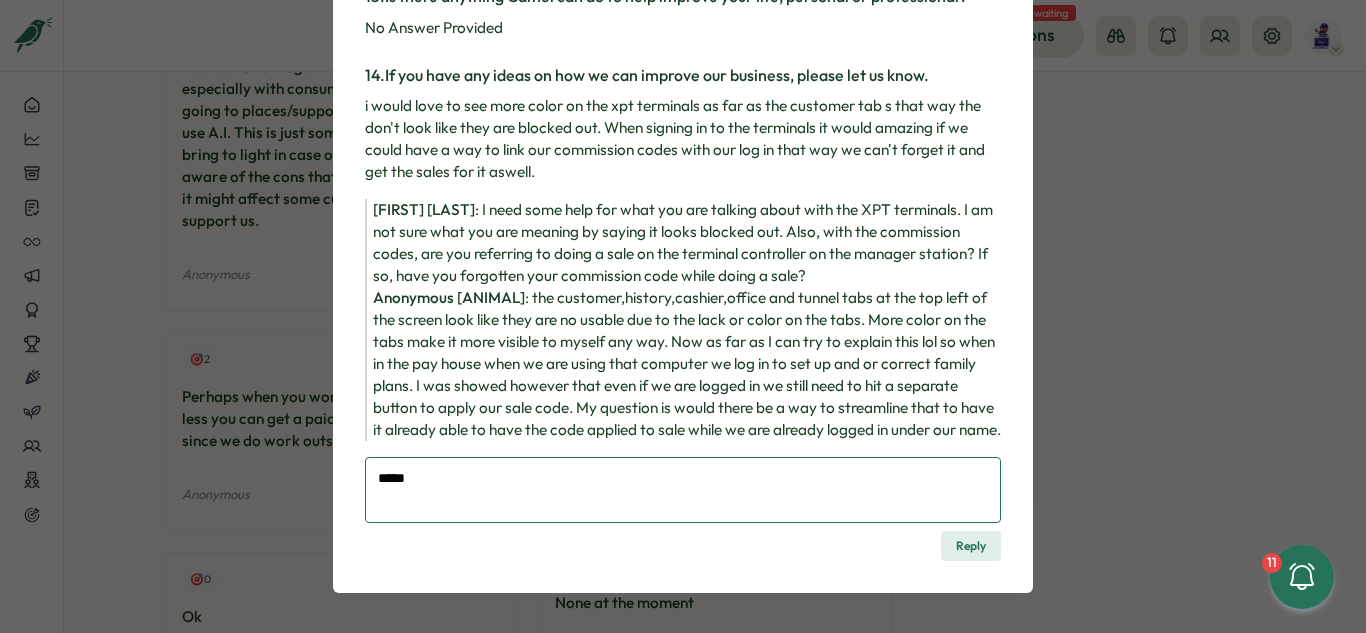 type on "*" 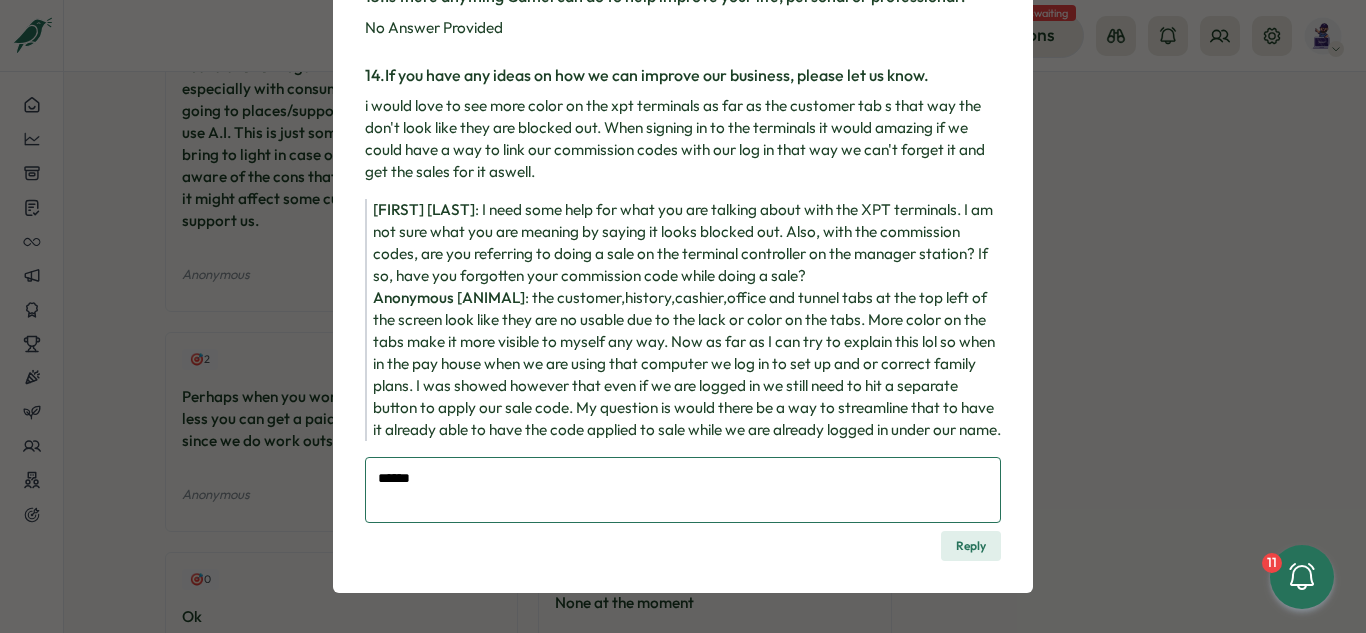 type on "*" 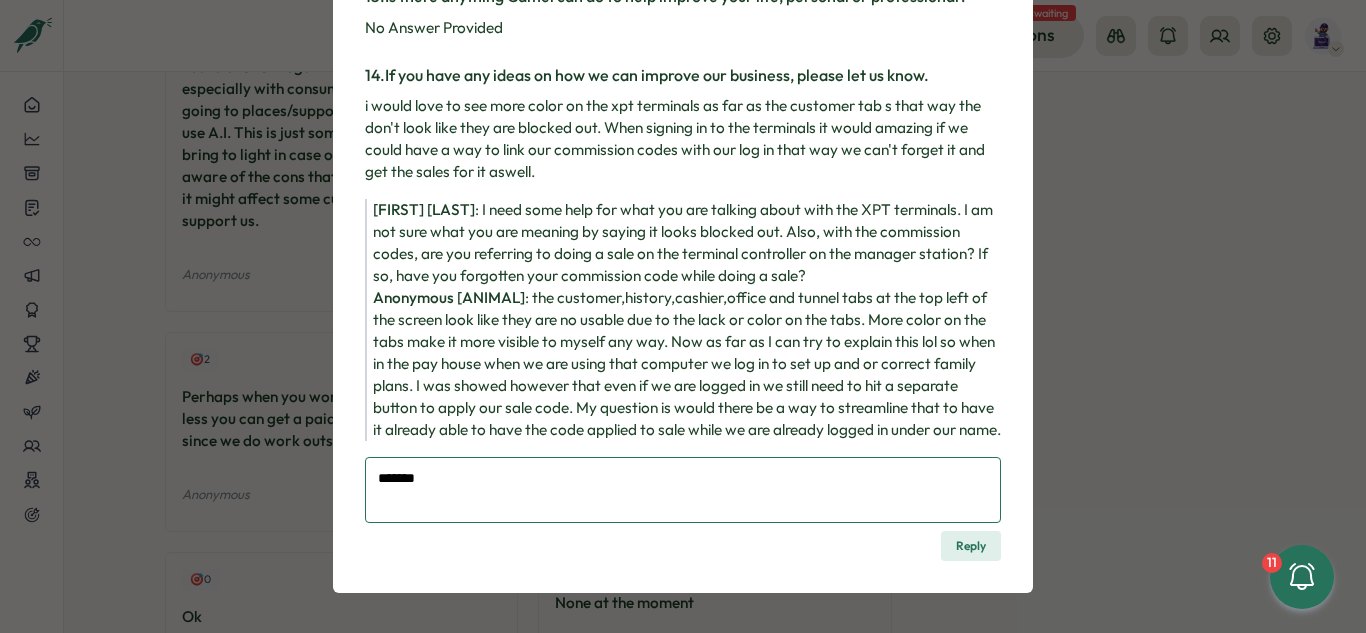 type on "*" 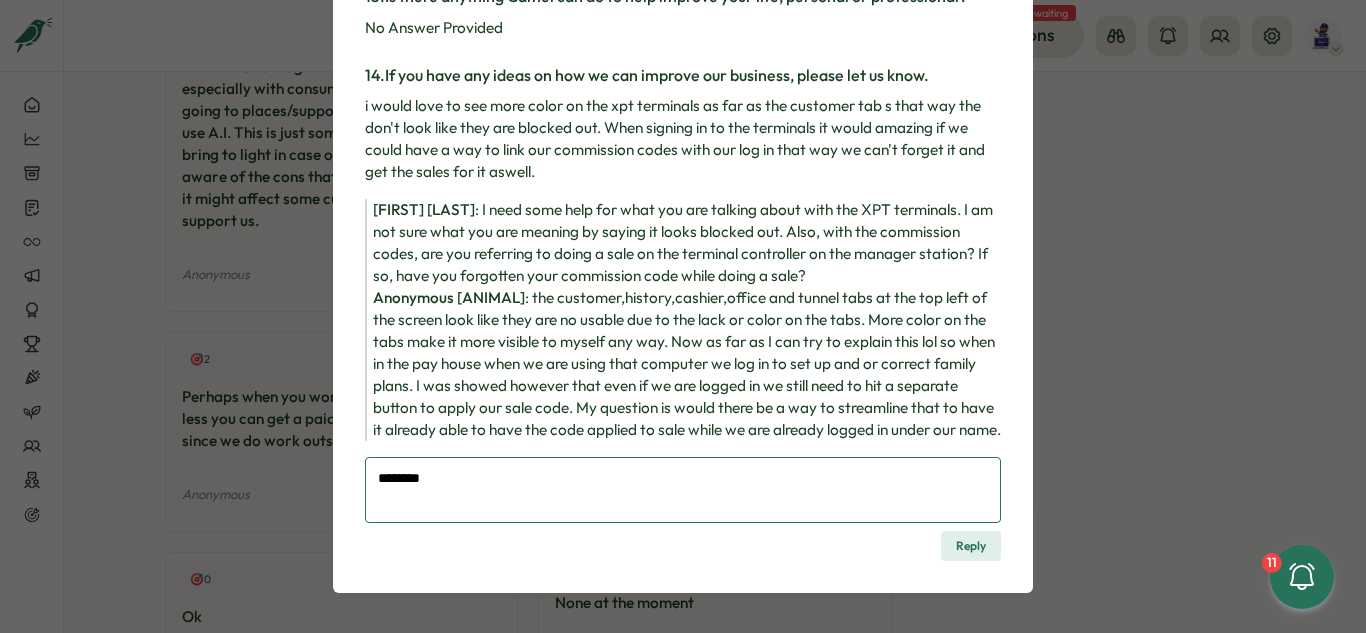 type on "*" 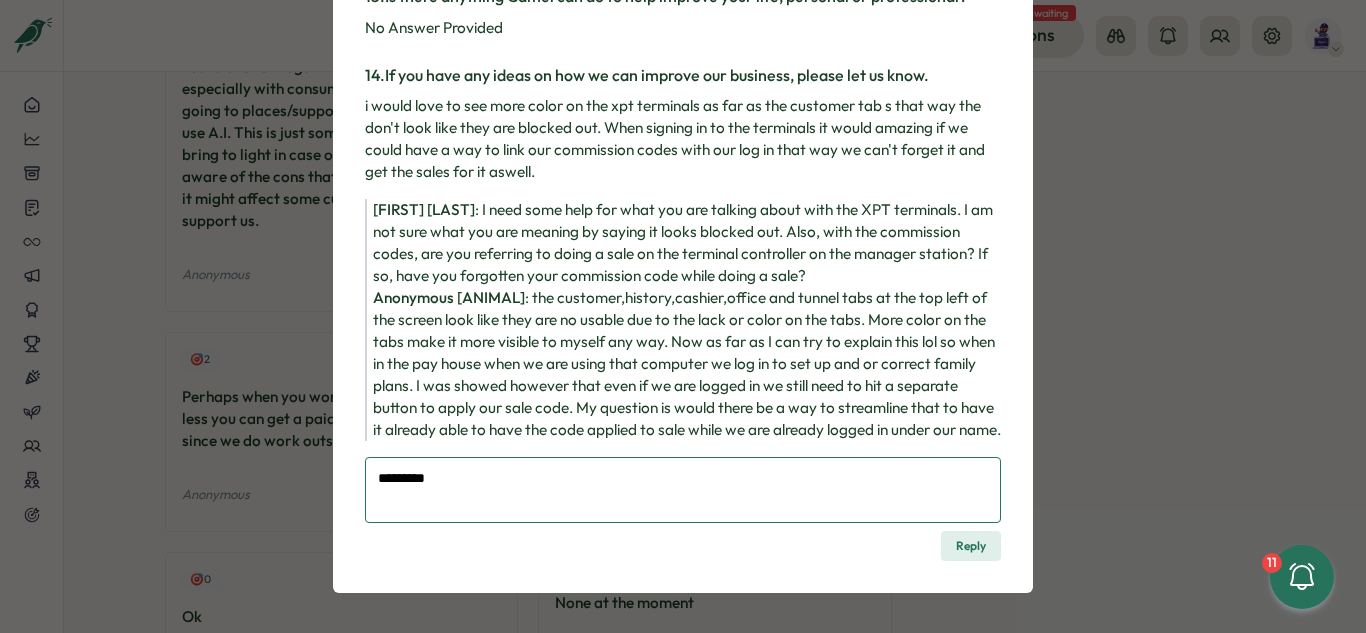 type on "*" 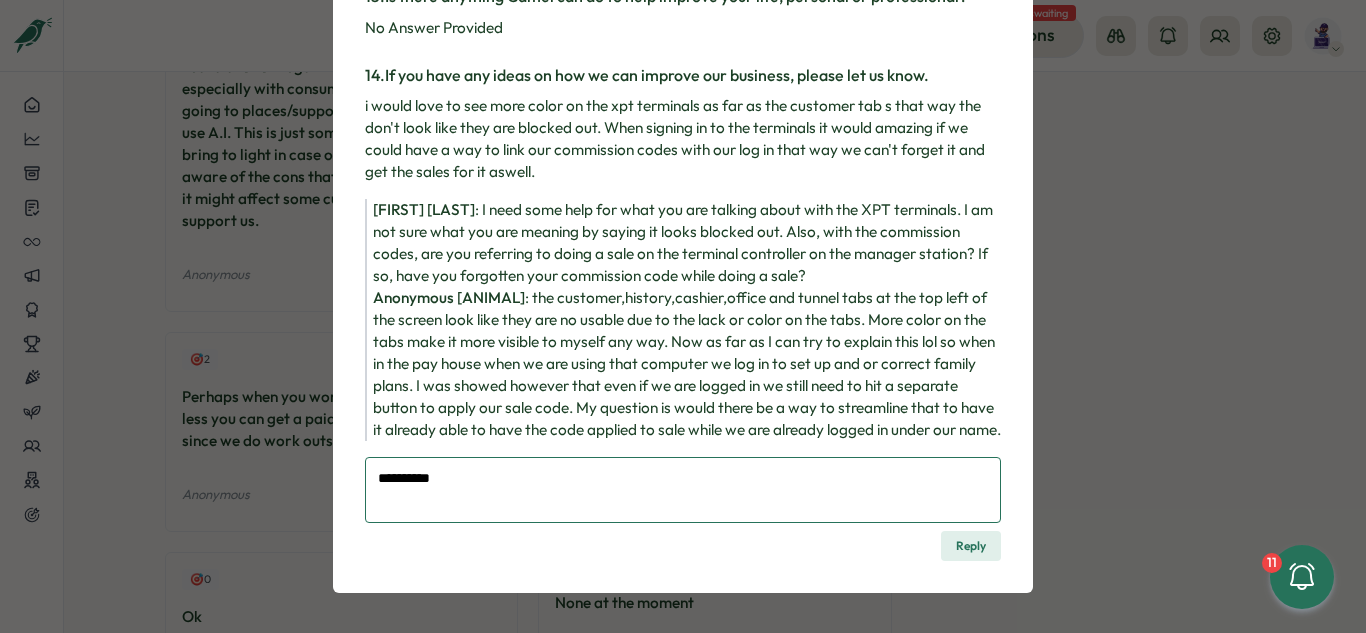 type on "*" 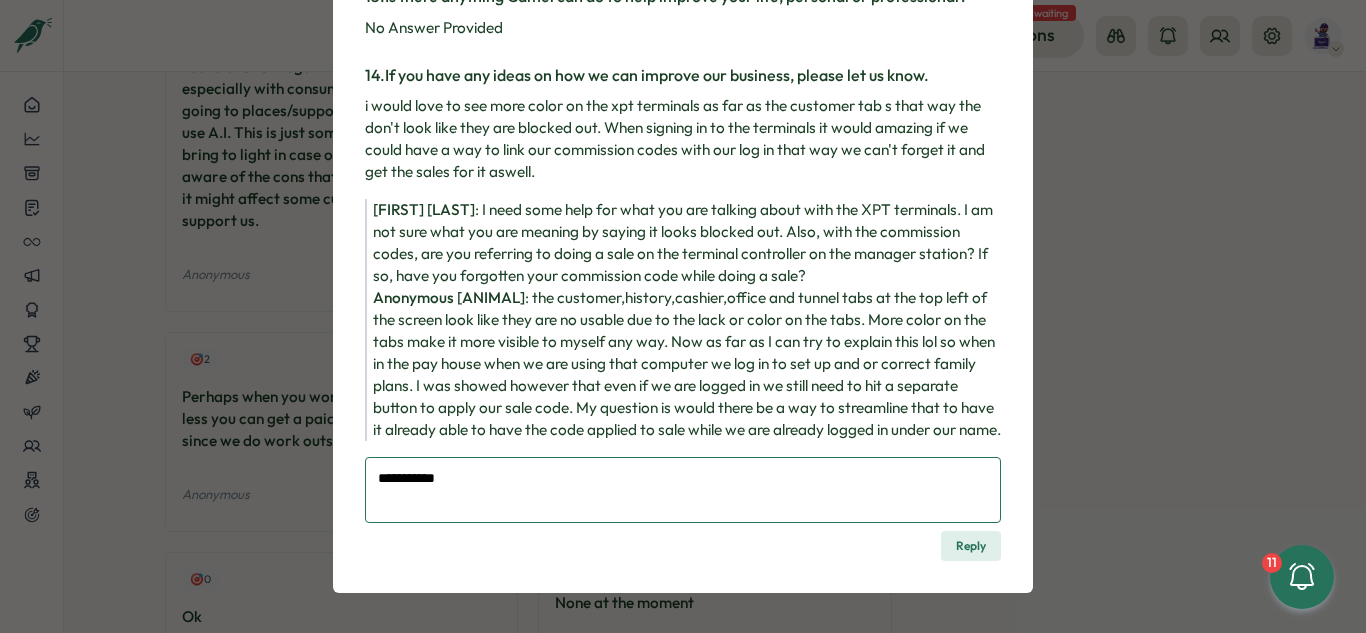 type on "*" 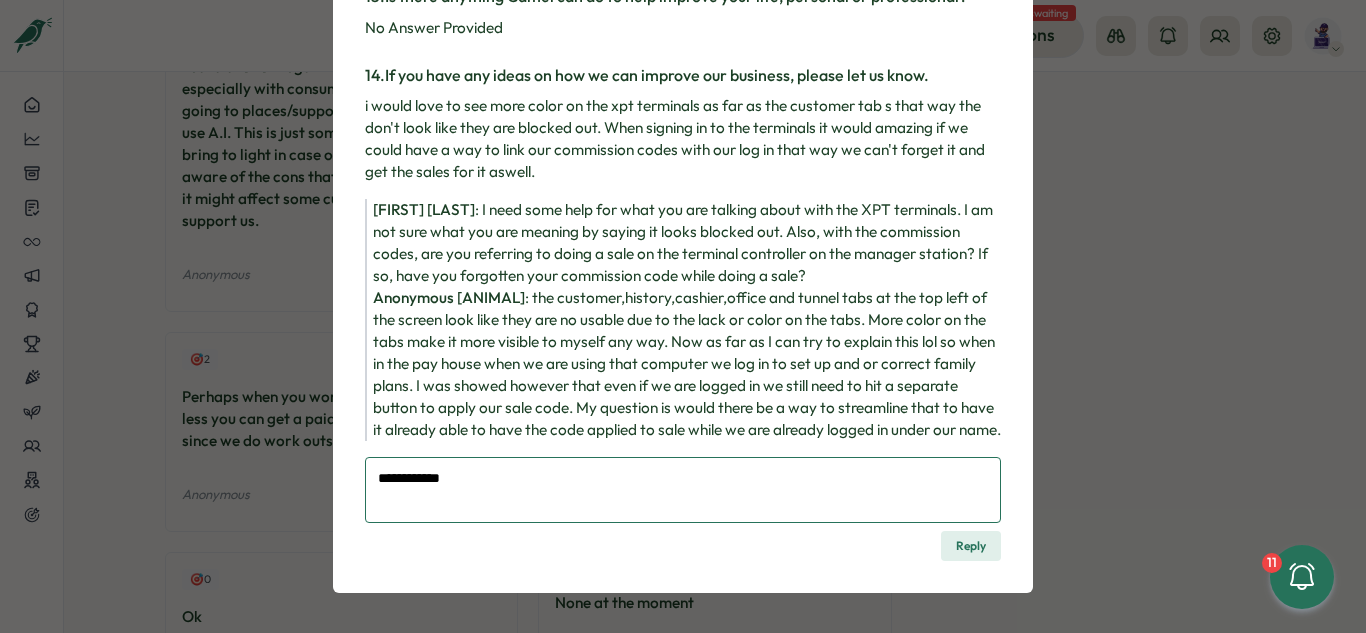 type on "*" 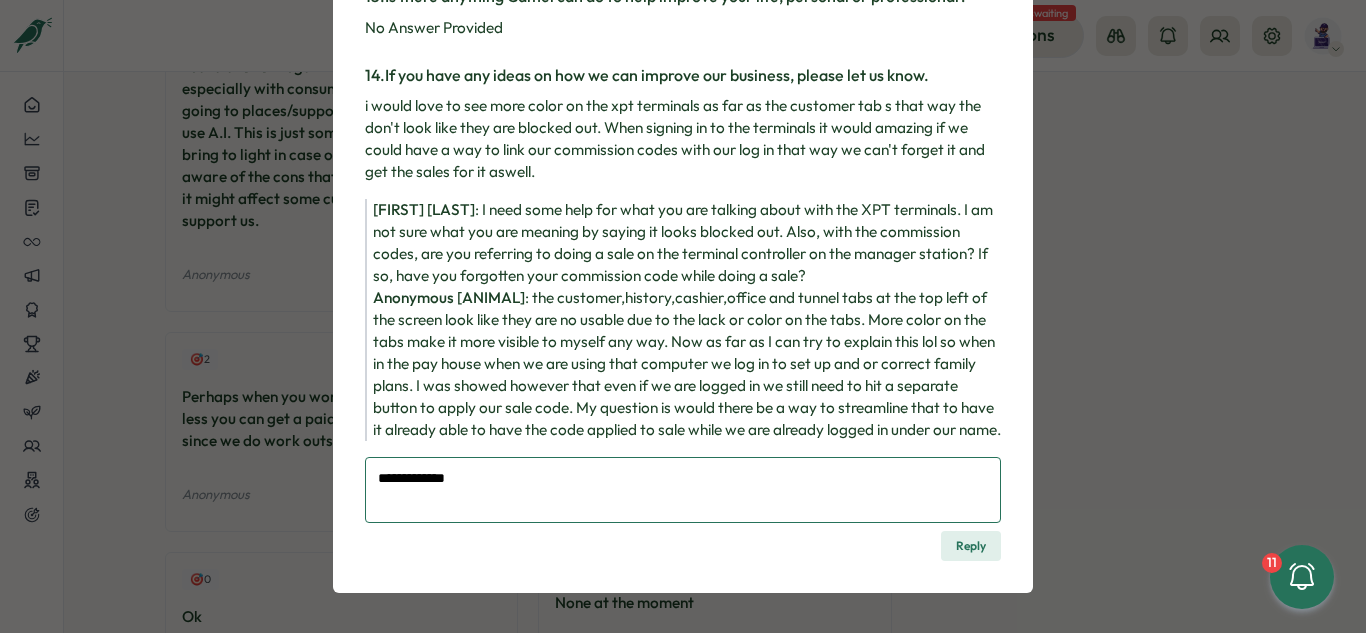 type on "*" 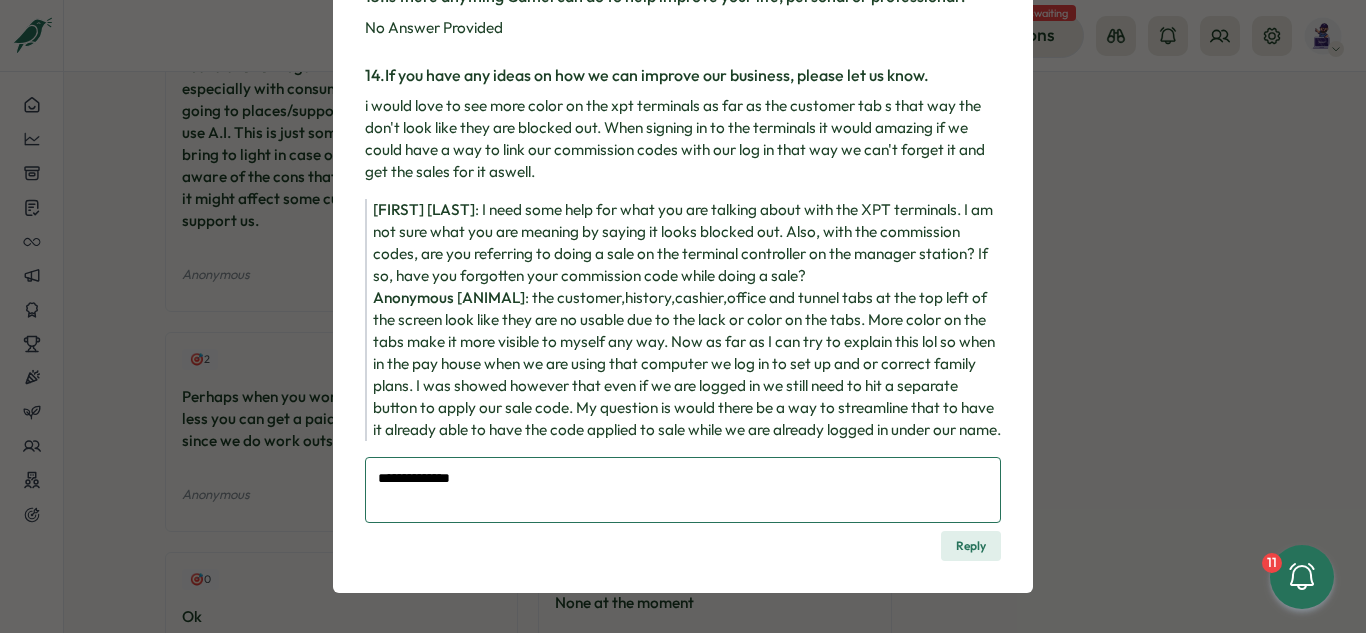 type on "*" 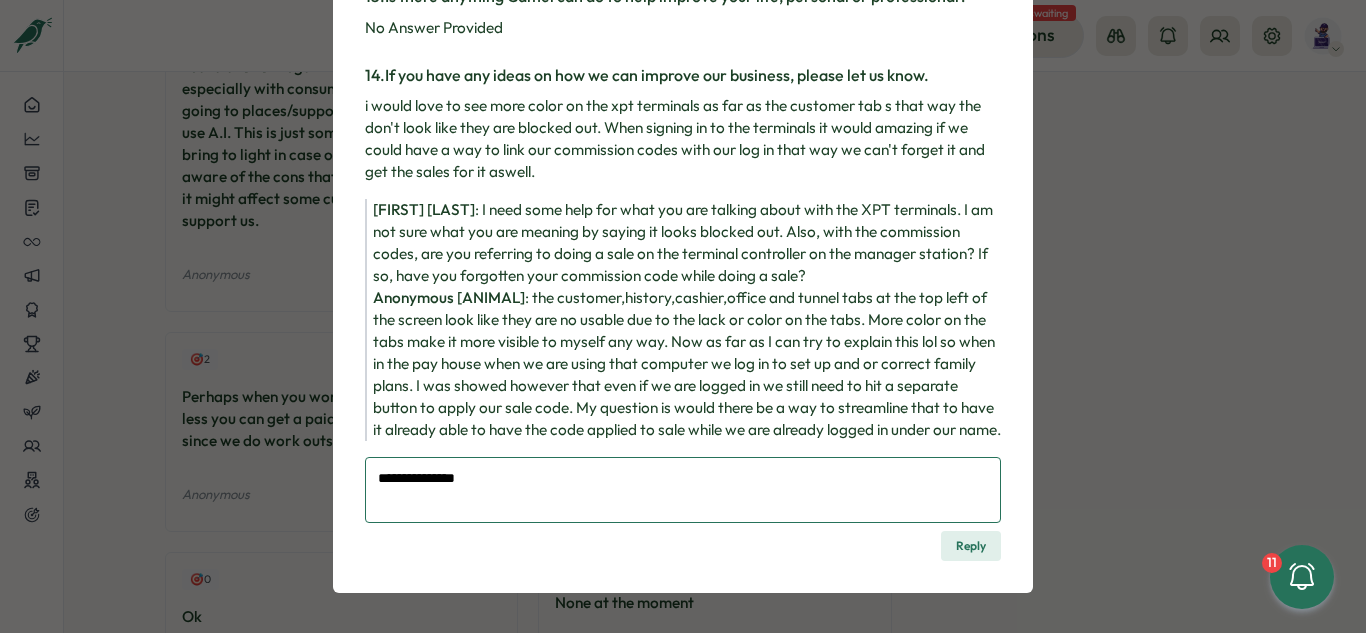 type on "*" 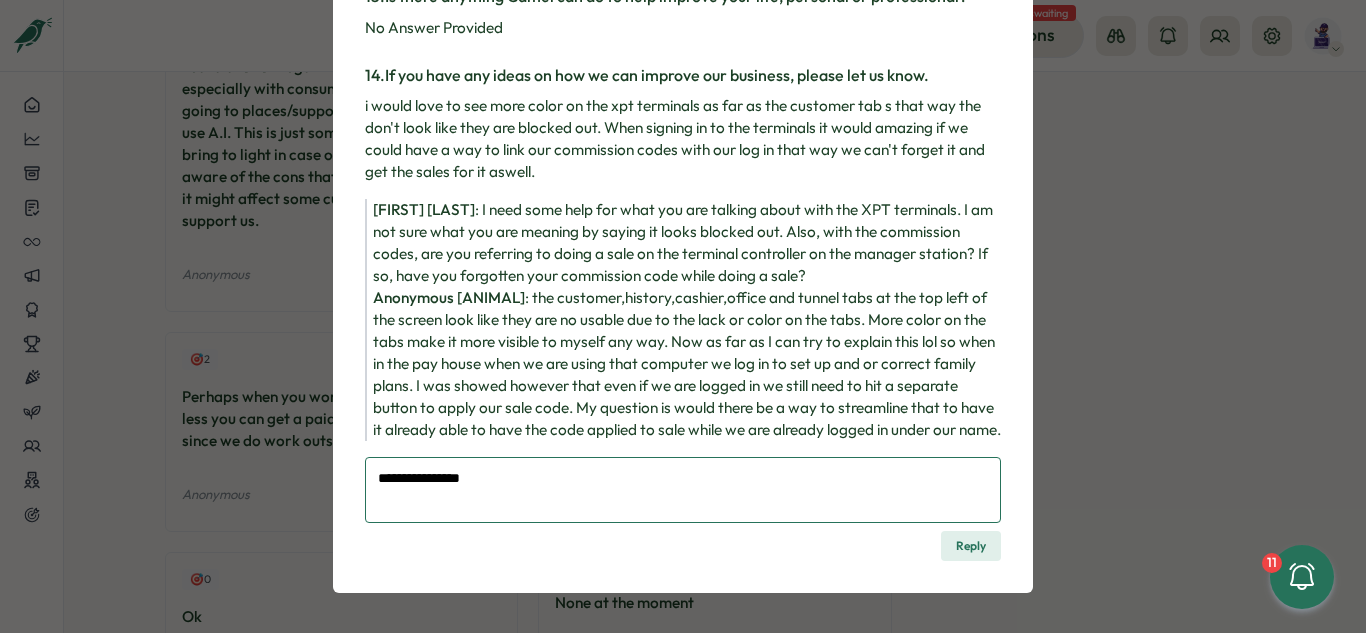 type on "**********" 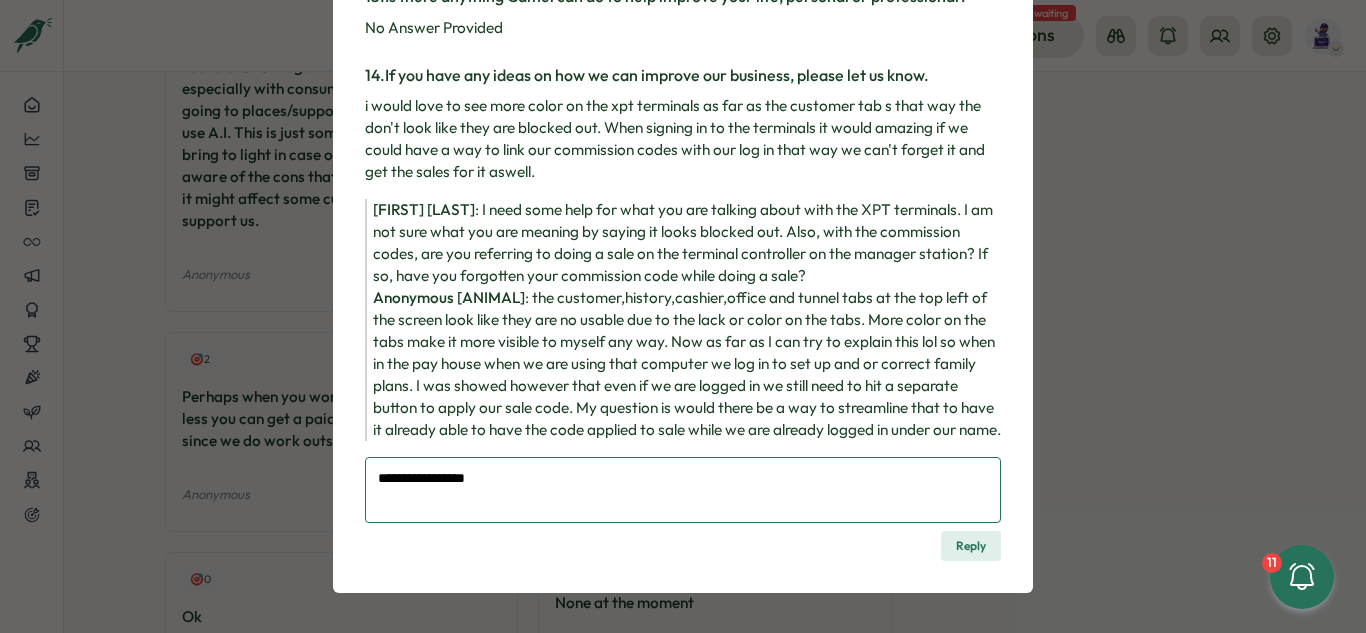 type on "*" 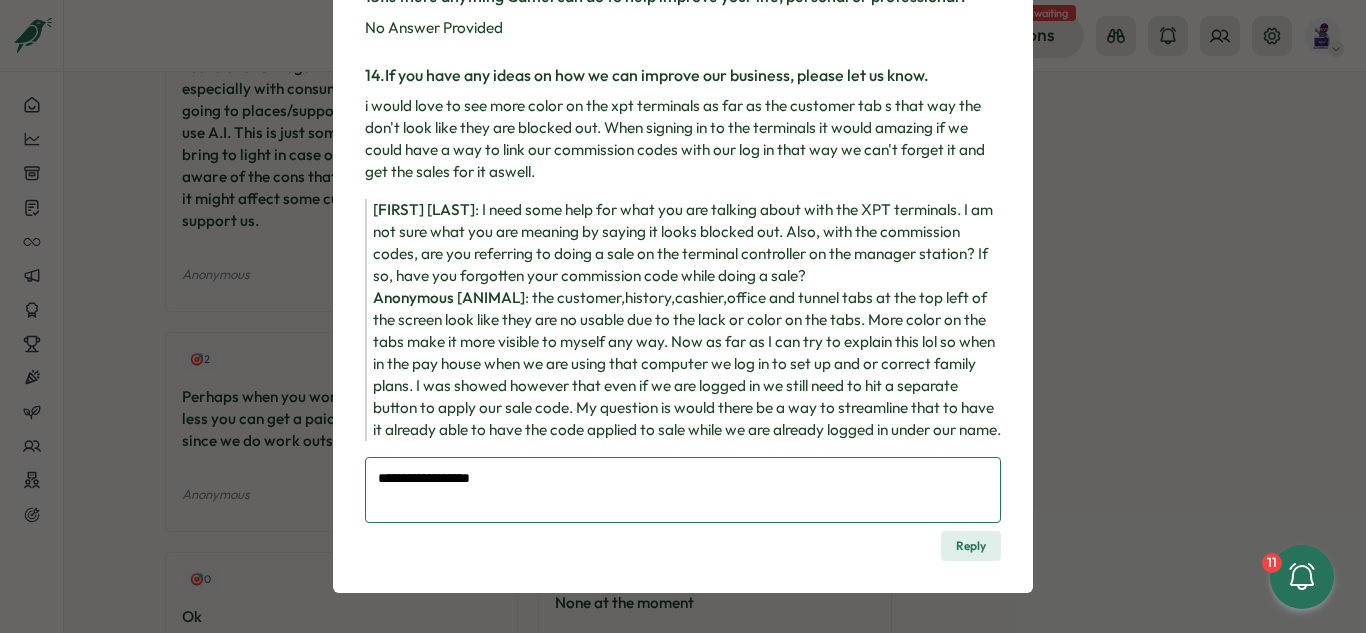 type on "**********" 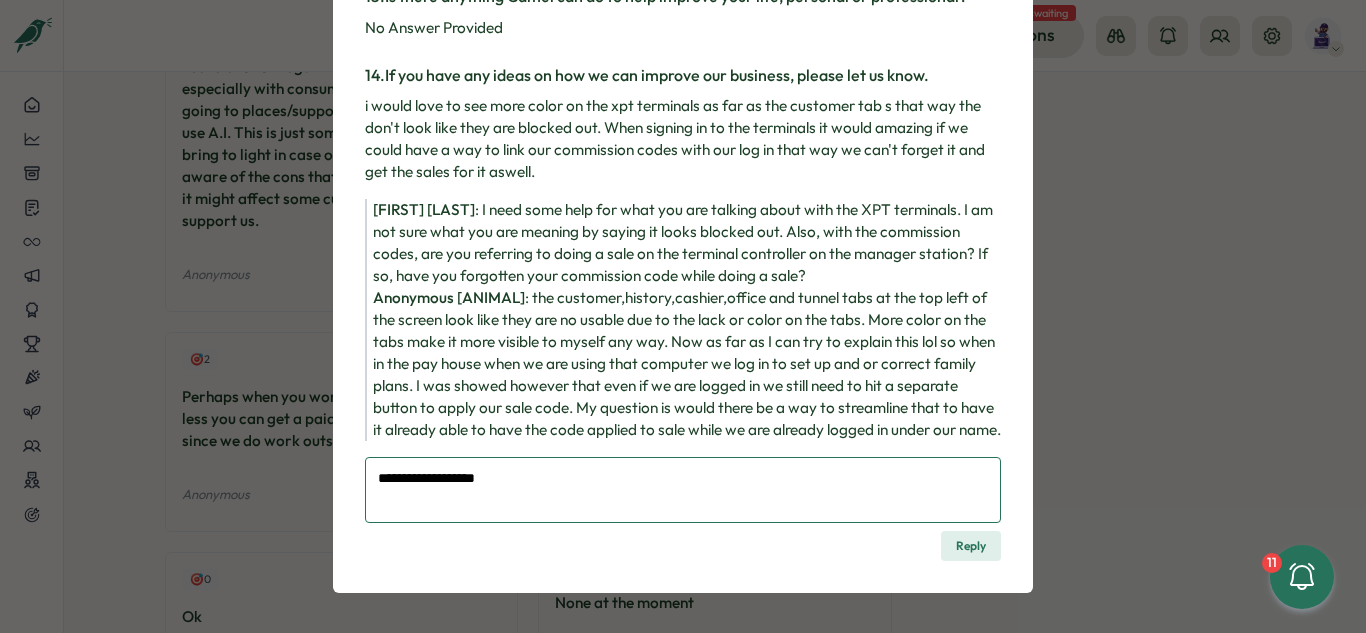 type on "*" 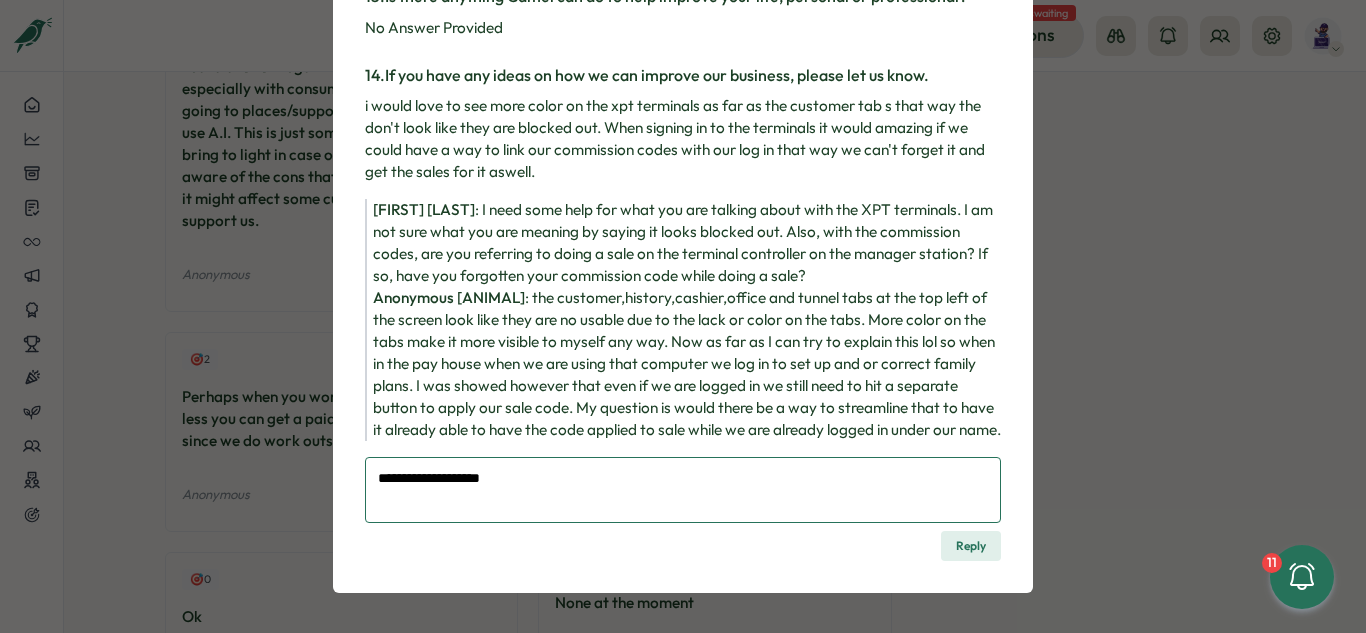 type on "*" 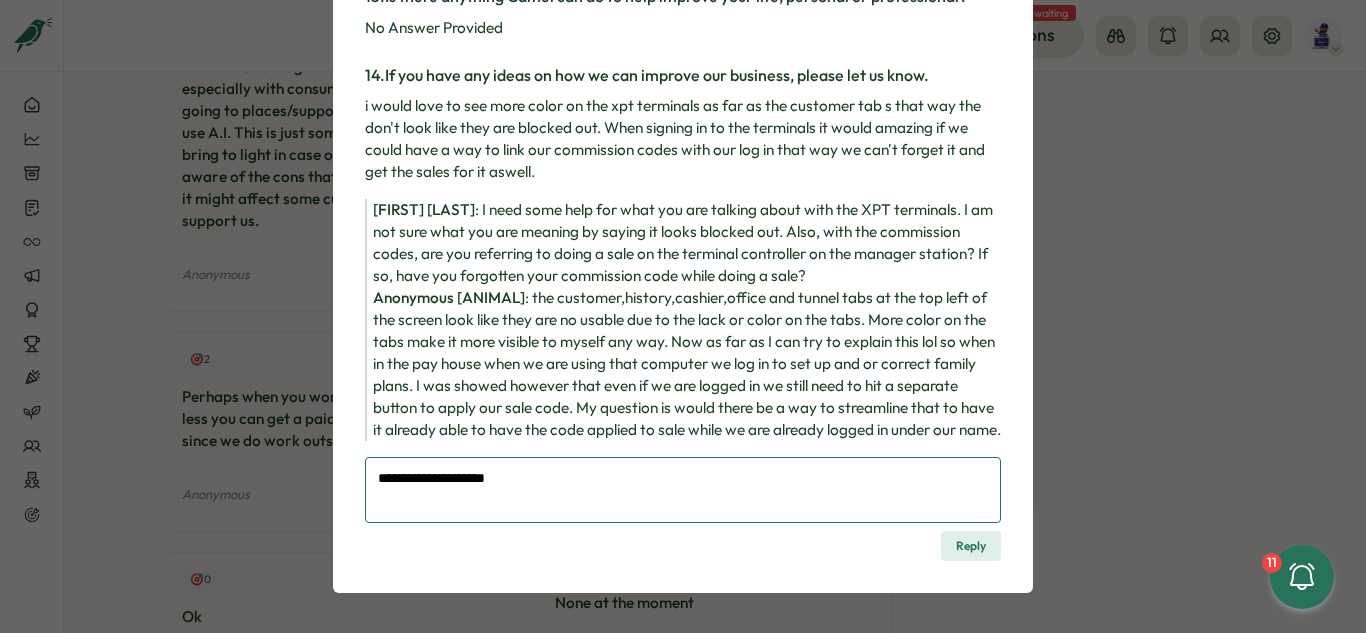 type on "*" 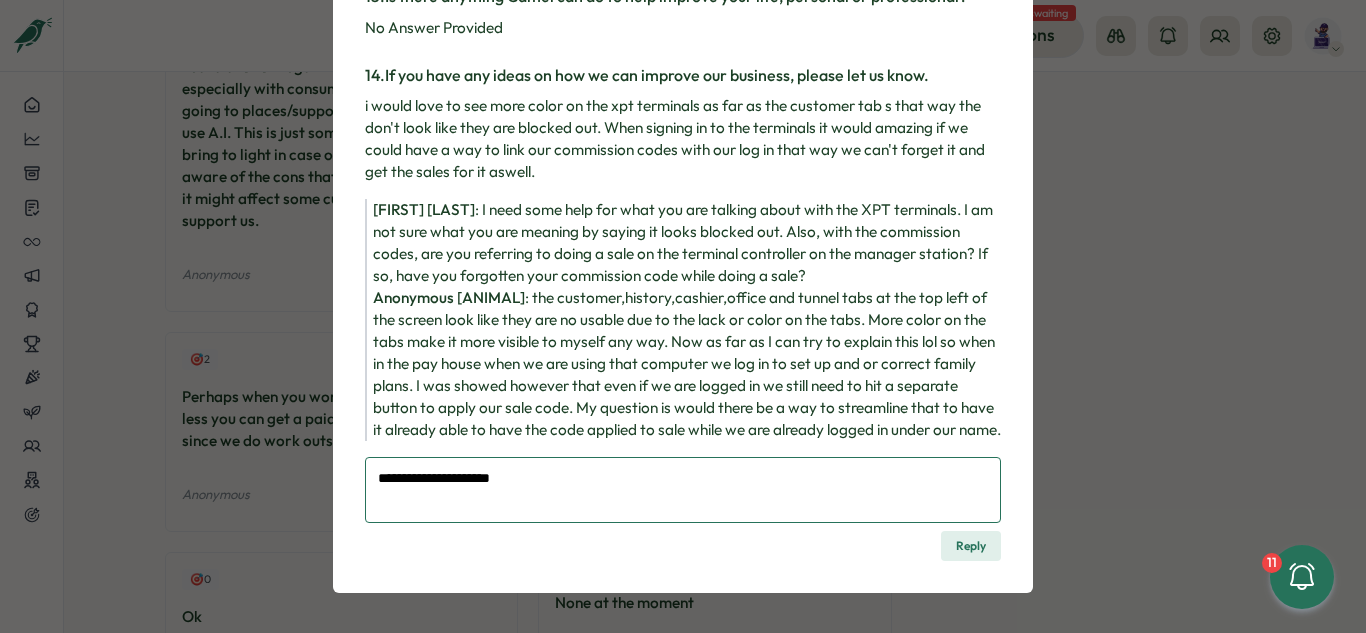 type on "*" 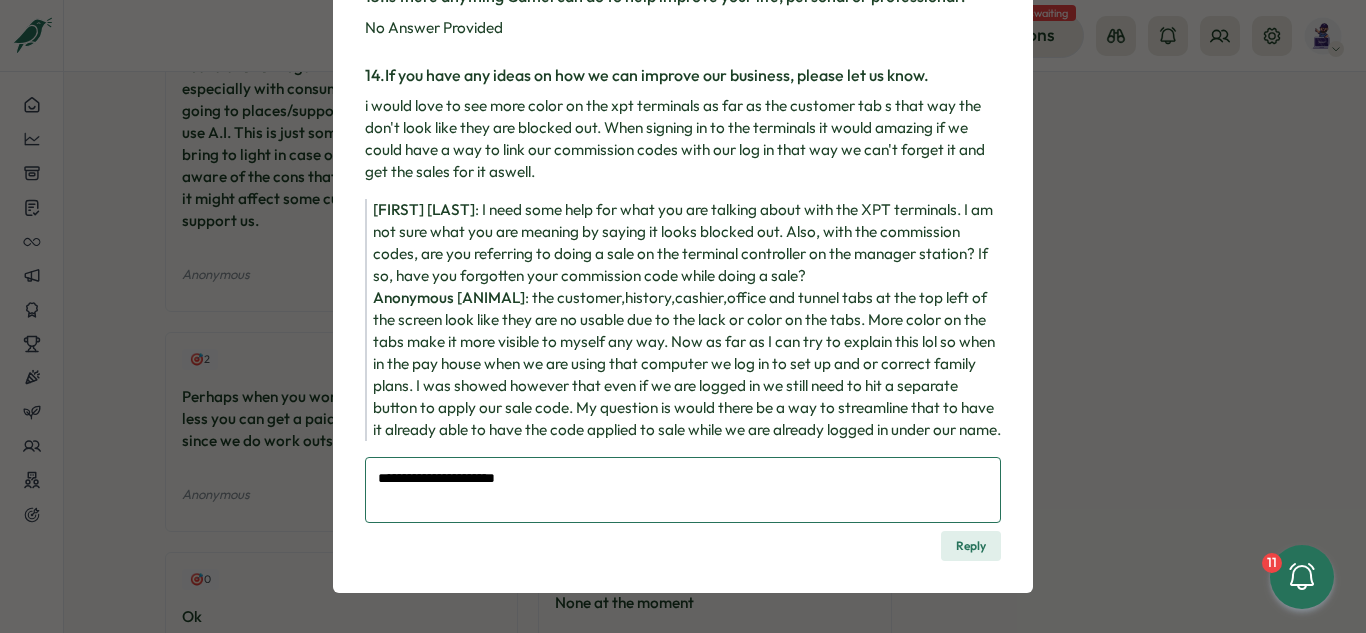 type on "*" 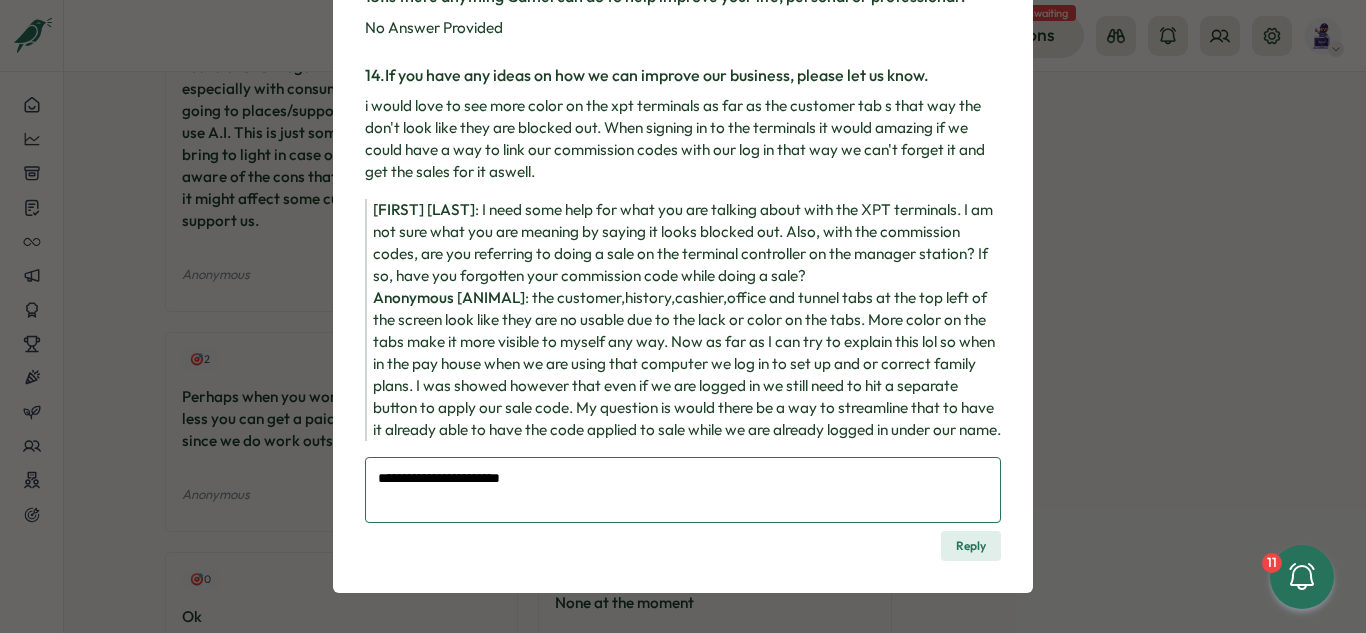 type on "*" 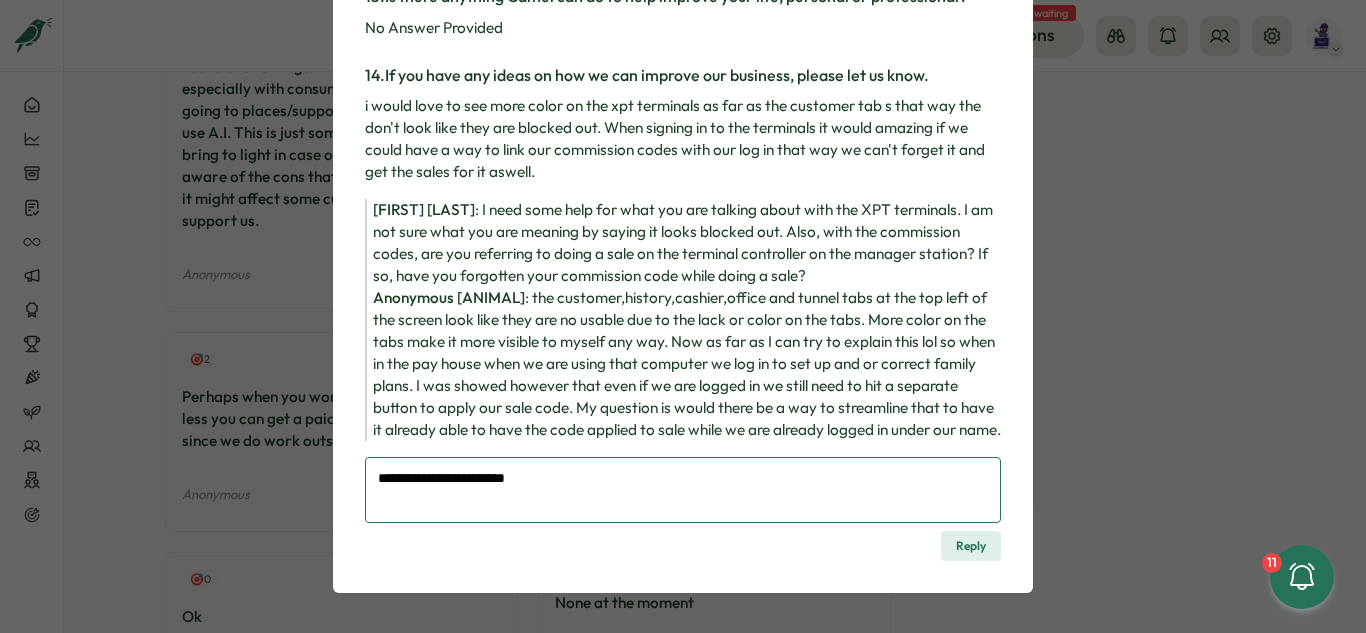 type on "*" 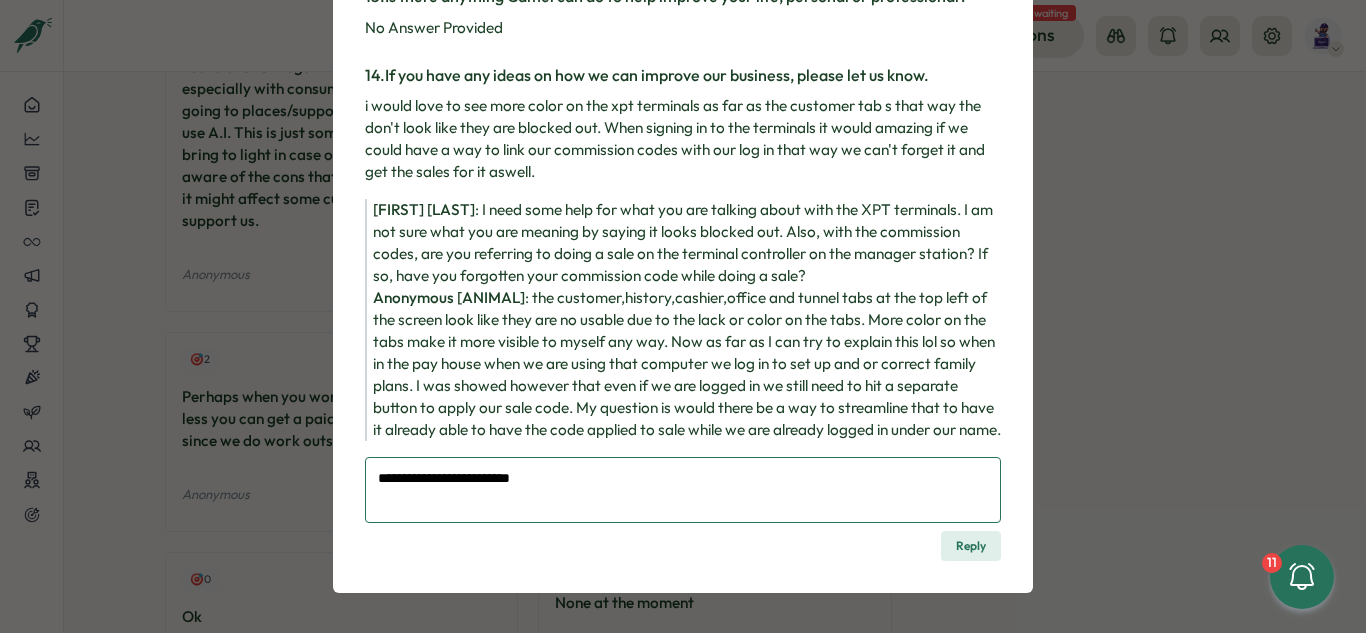 type on "*" 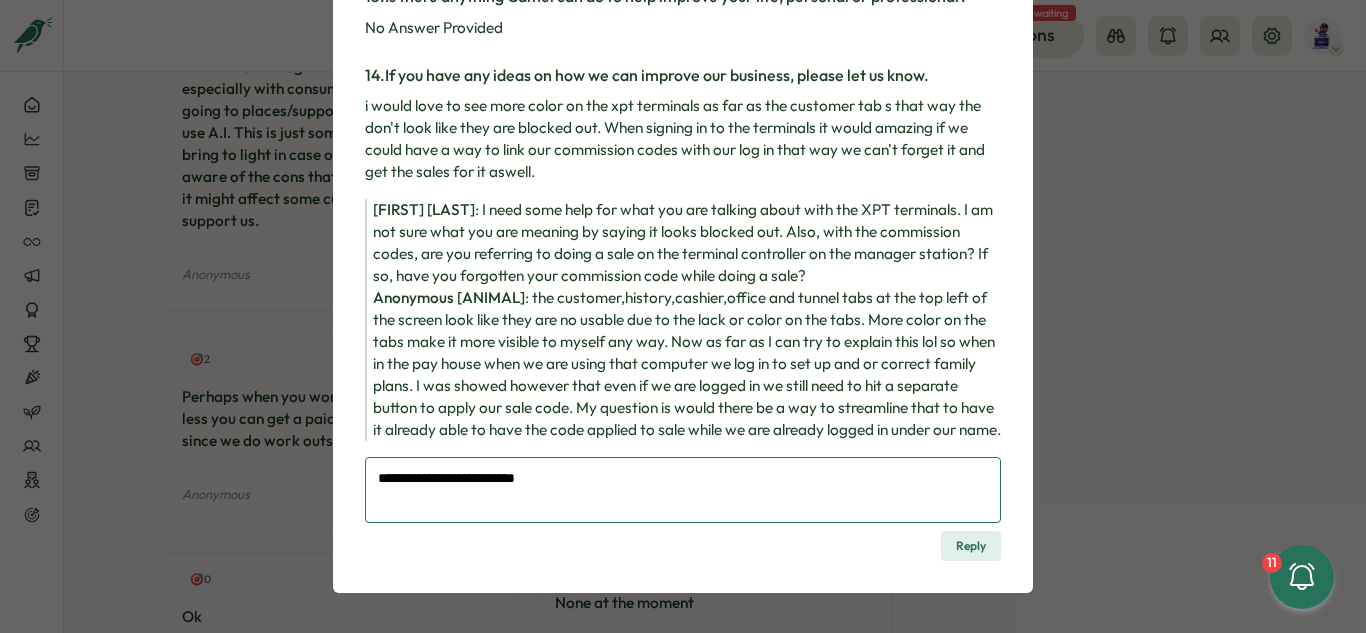 type on "*" 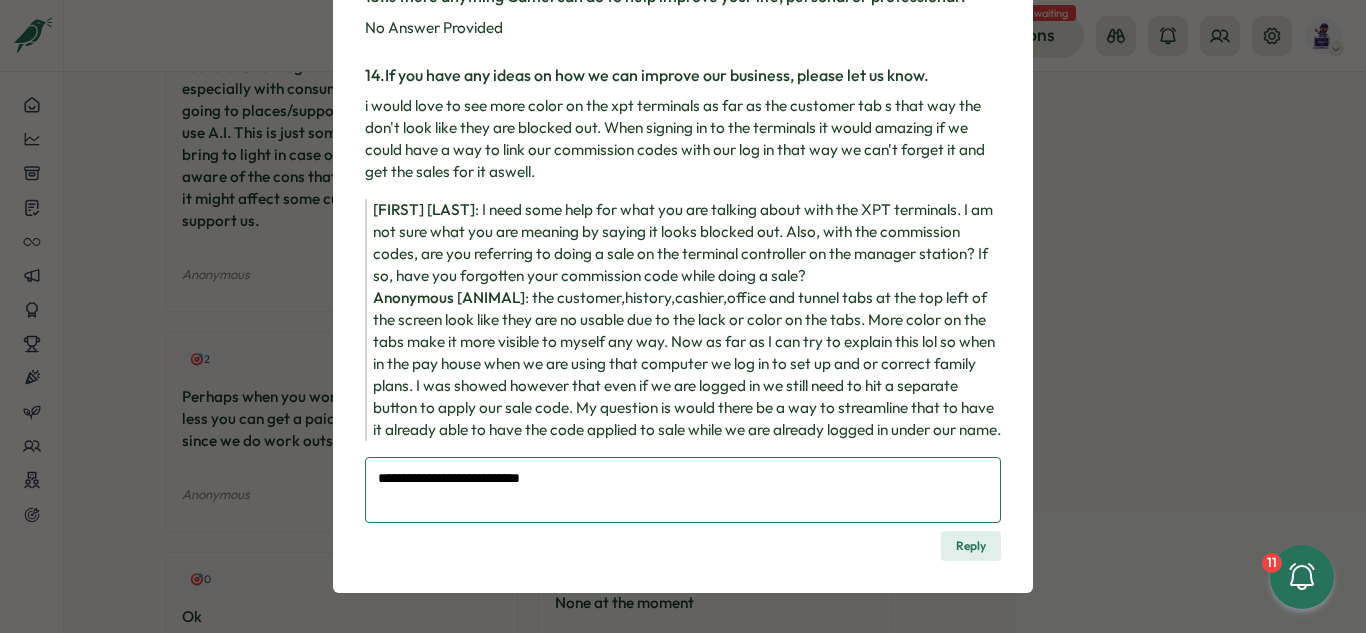 type on "*" 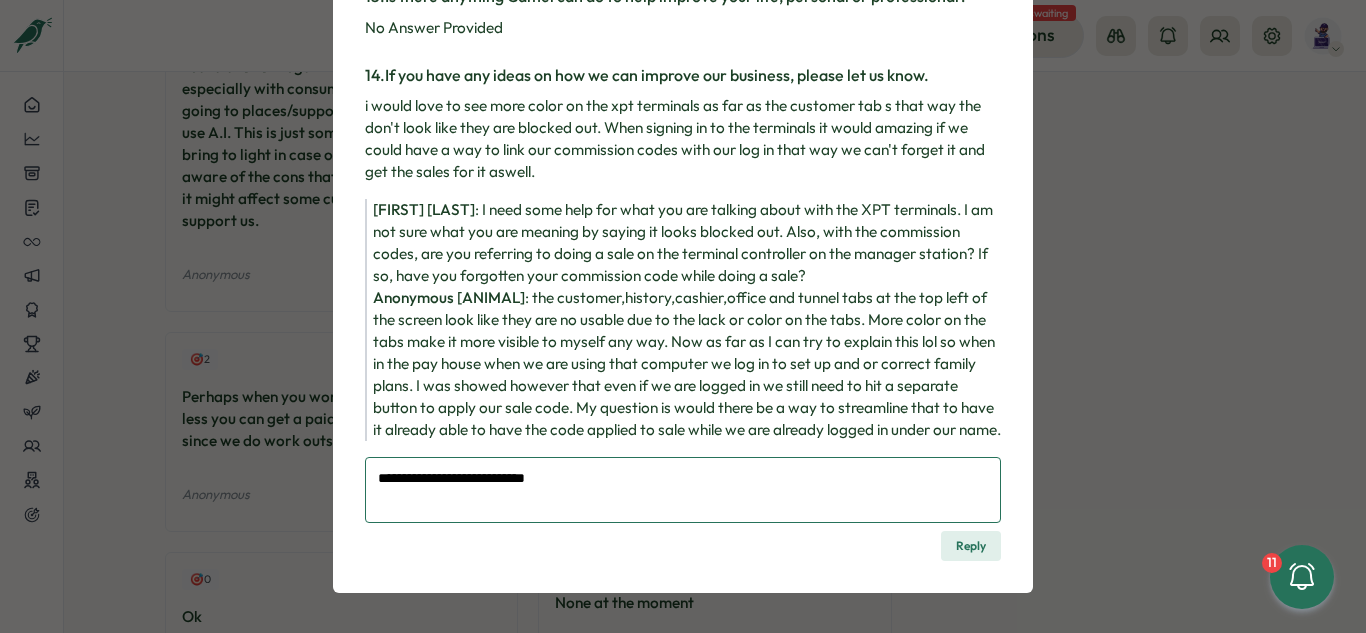type on "*" 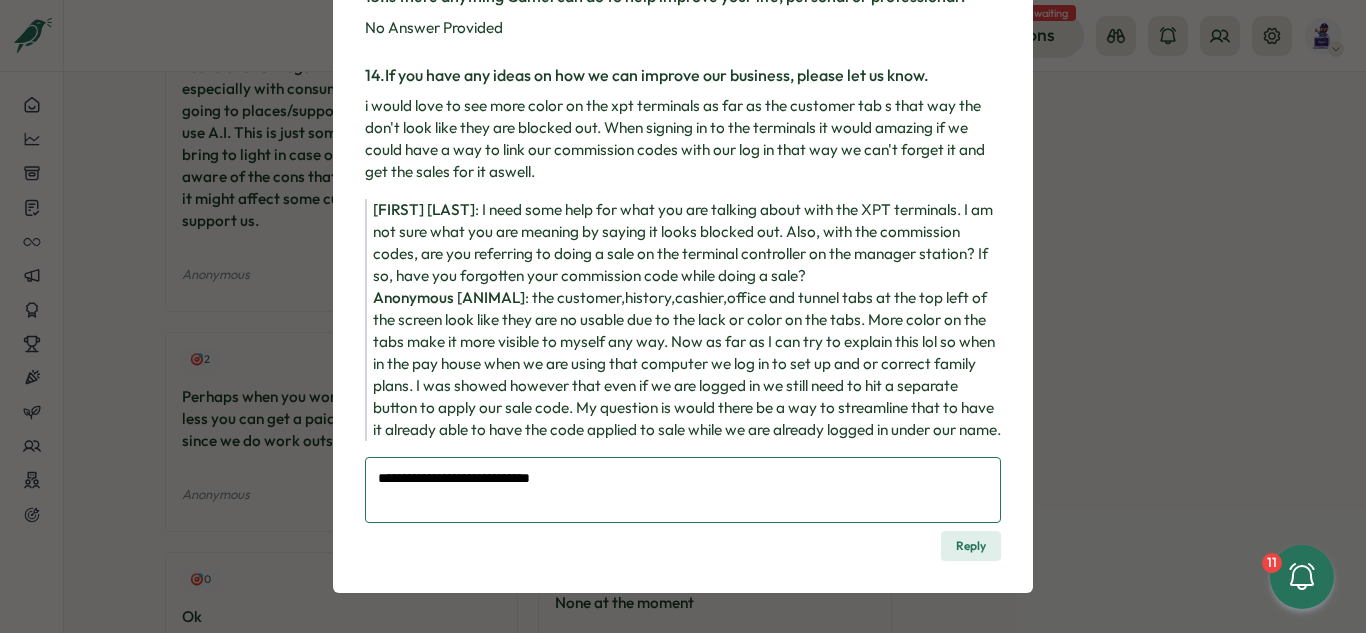 type on "*" 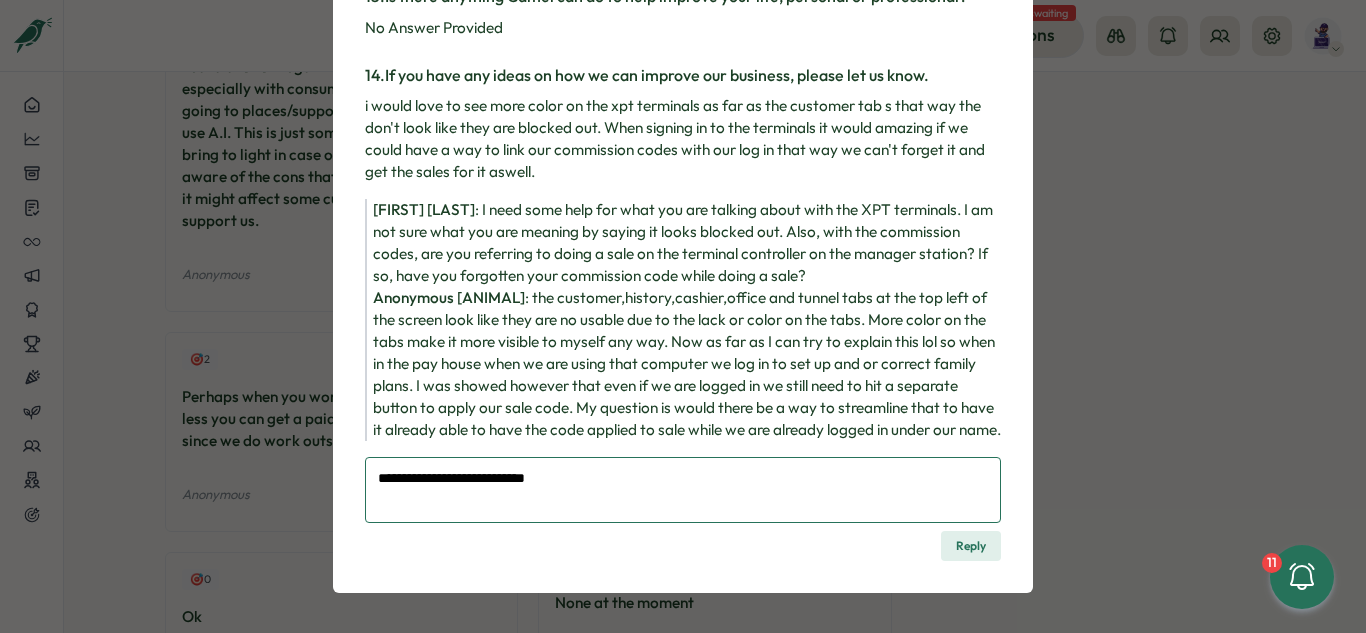 type on "*" 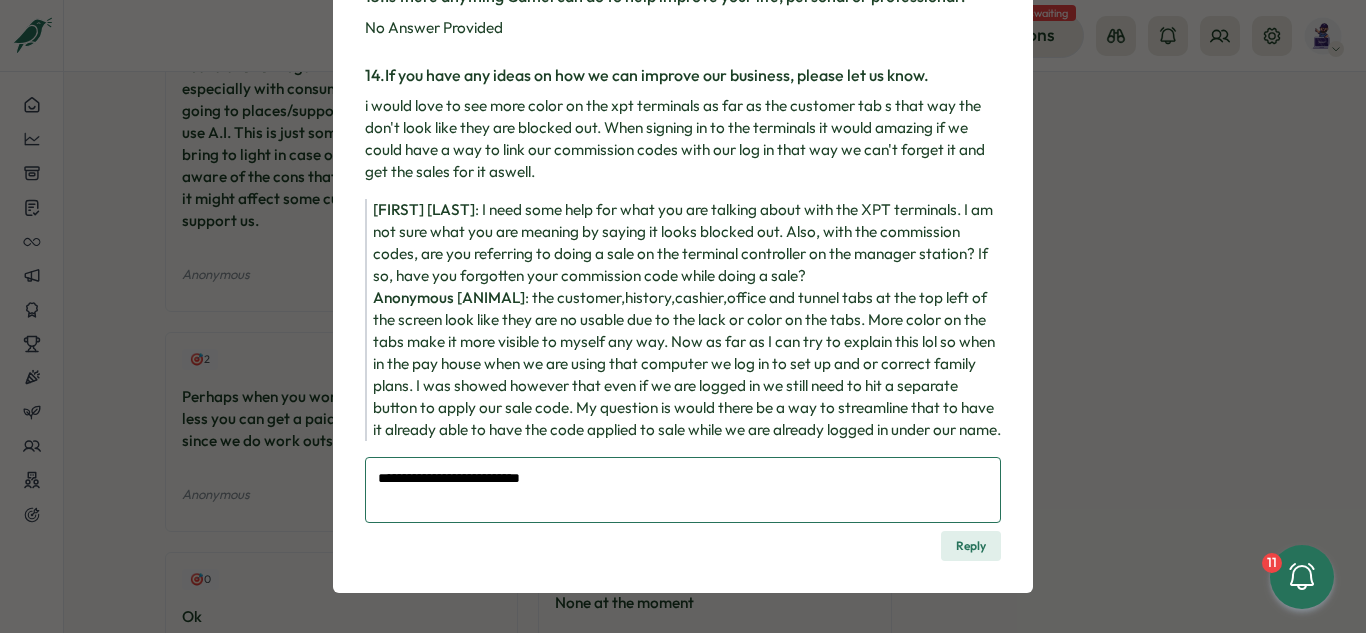 type on "*" 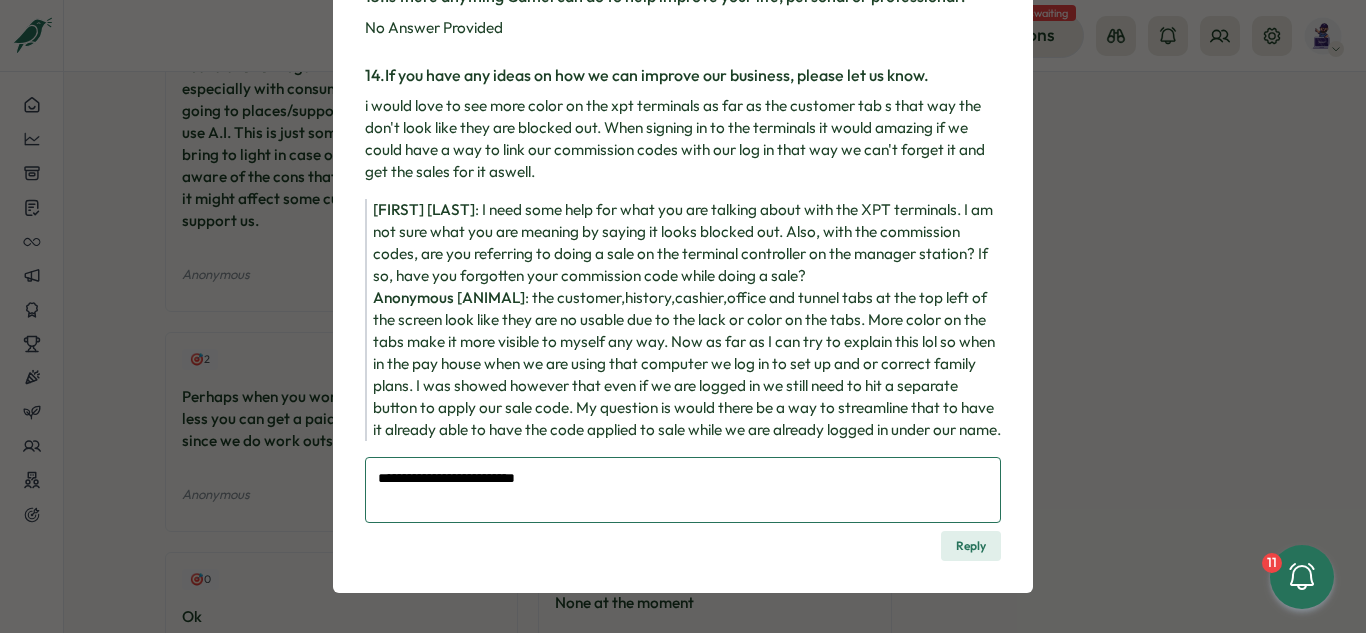 type on "*" 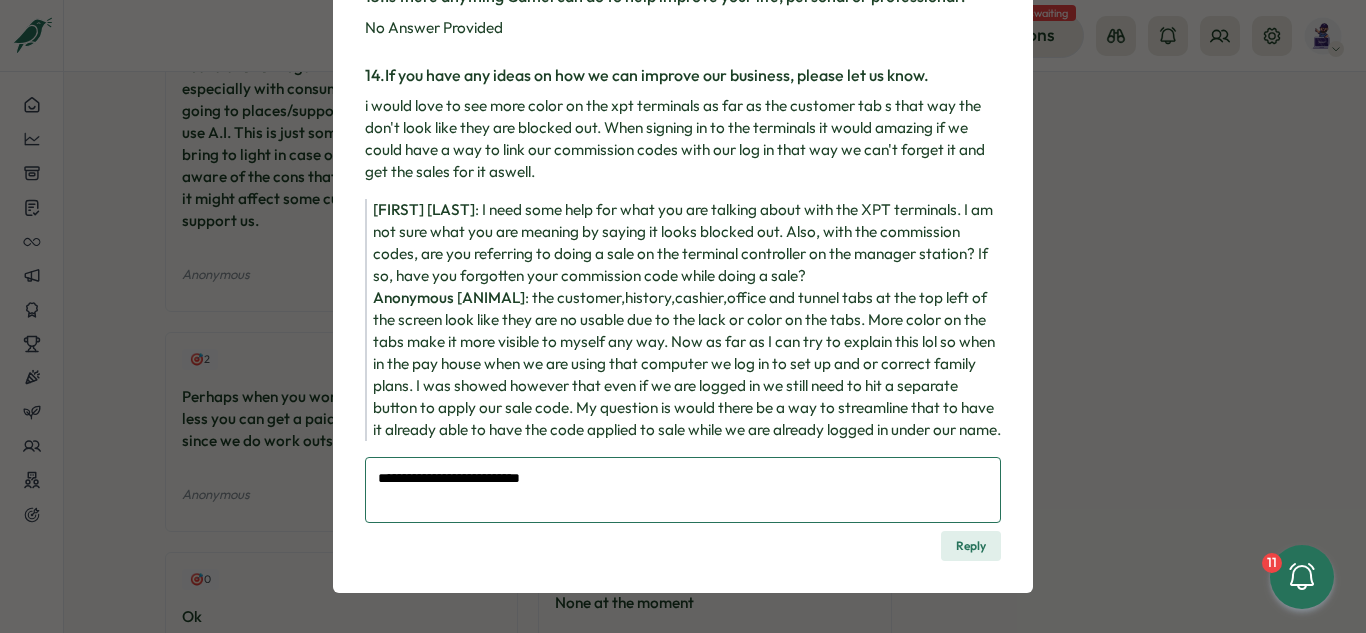 type on "*" 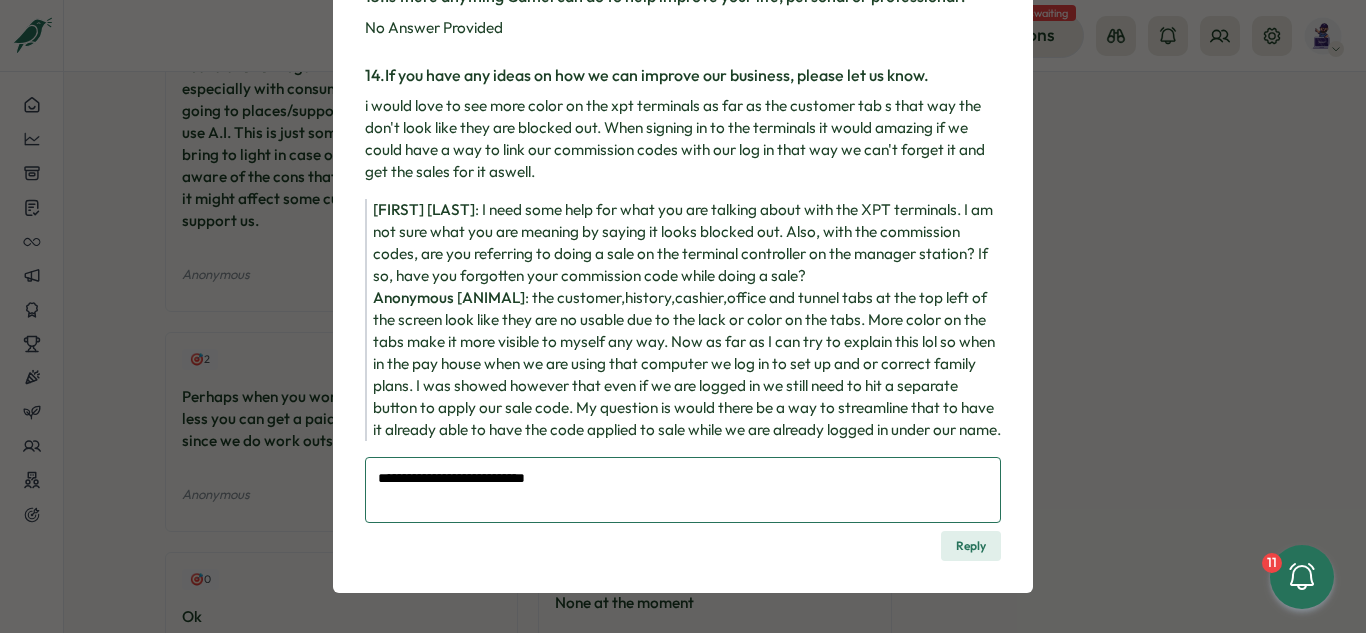 type on "*" 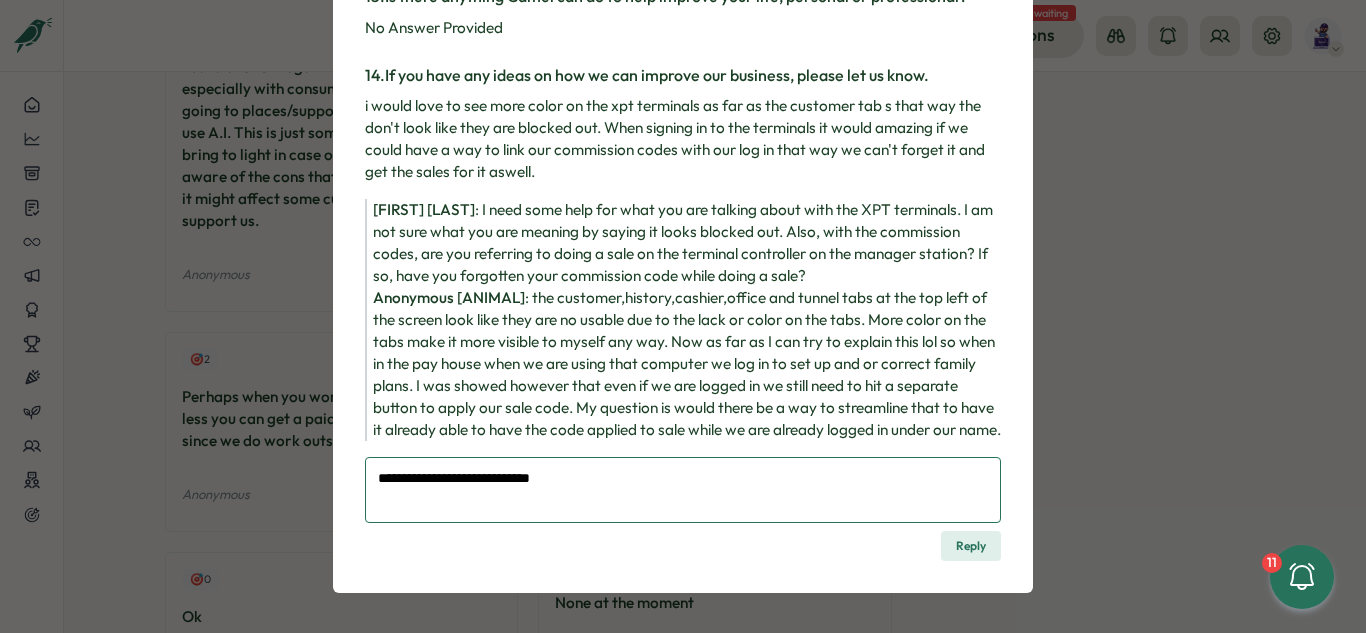 type on "*" 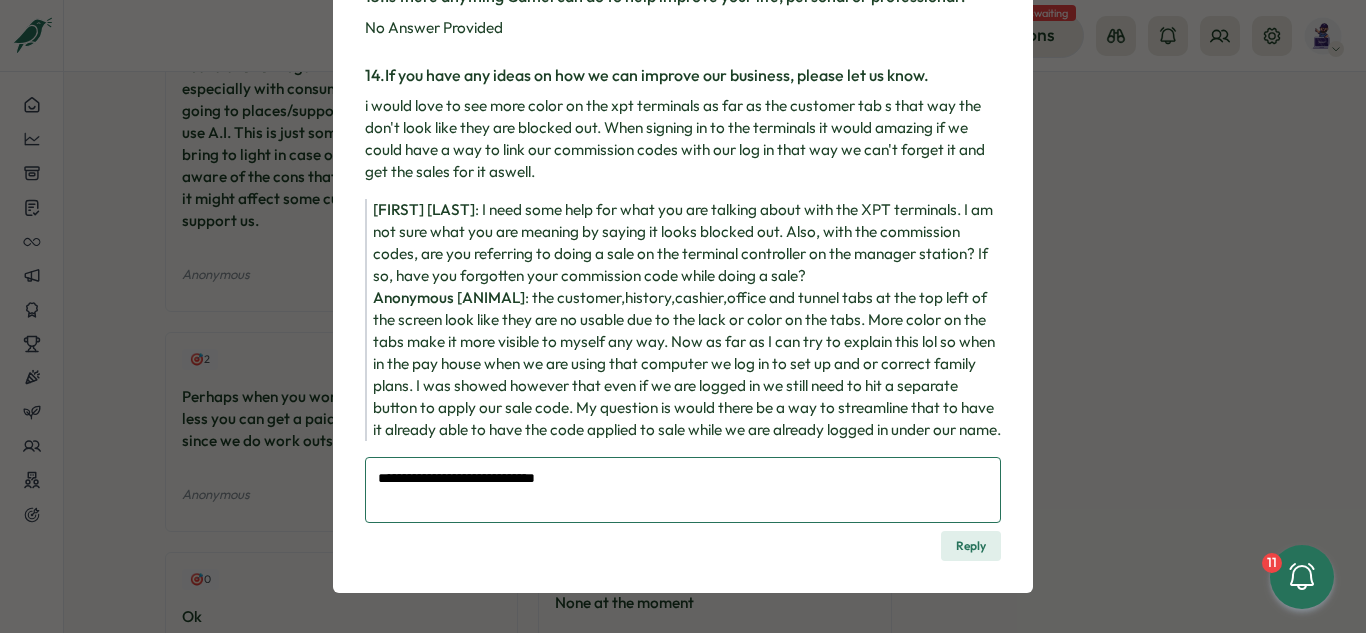 type on "*" 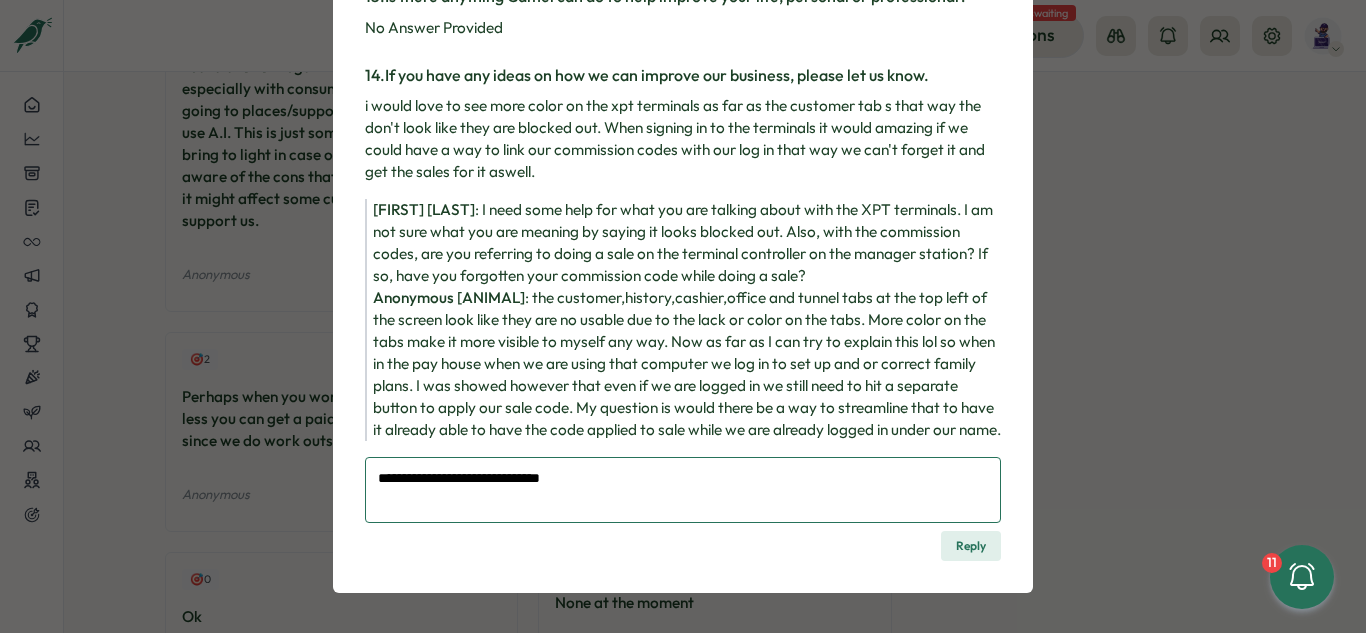 type on "*" 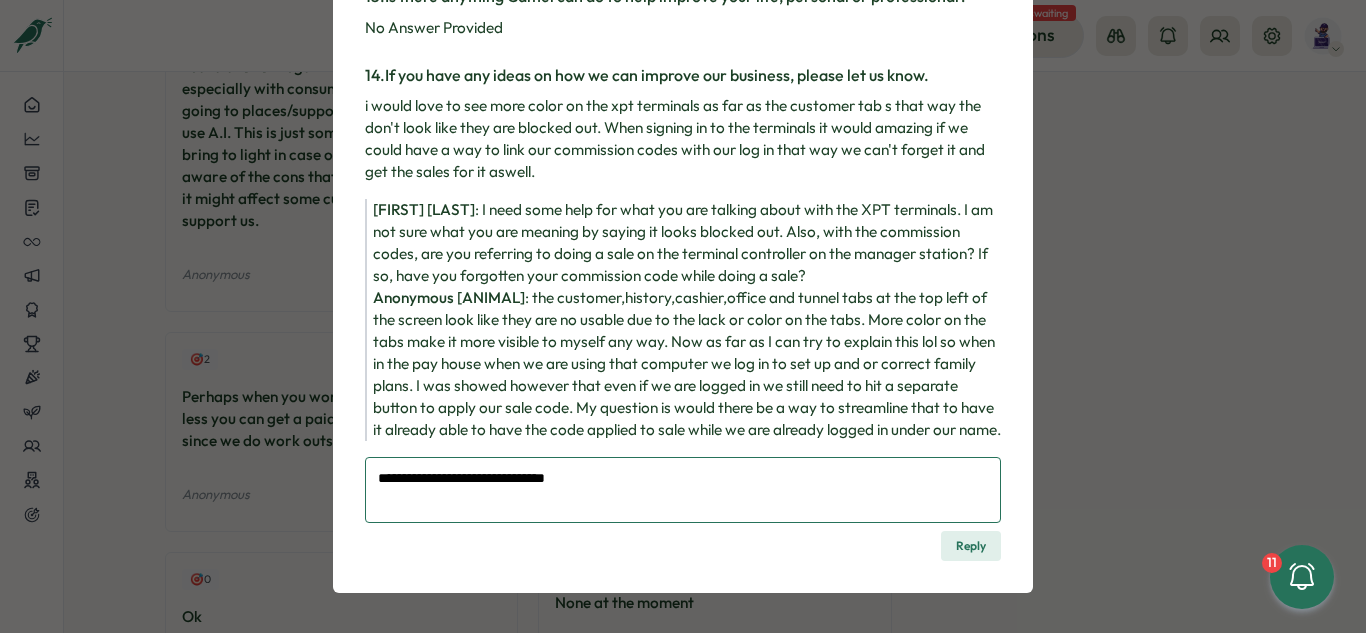 type on "*" 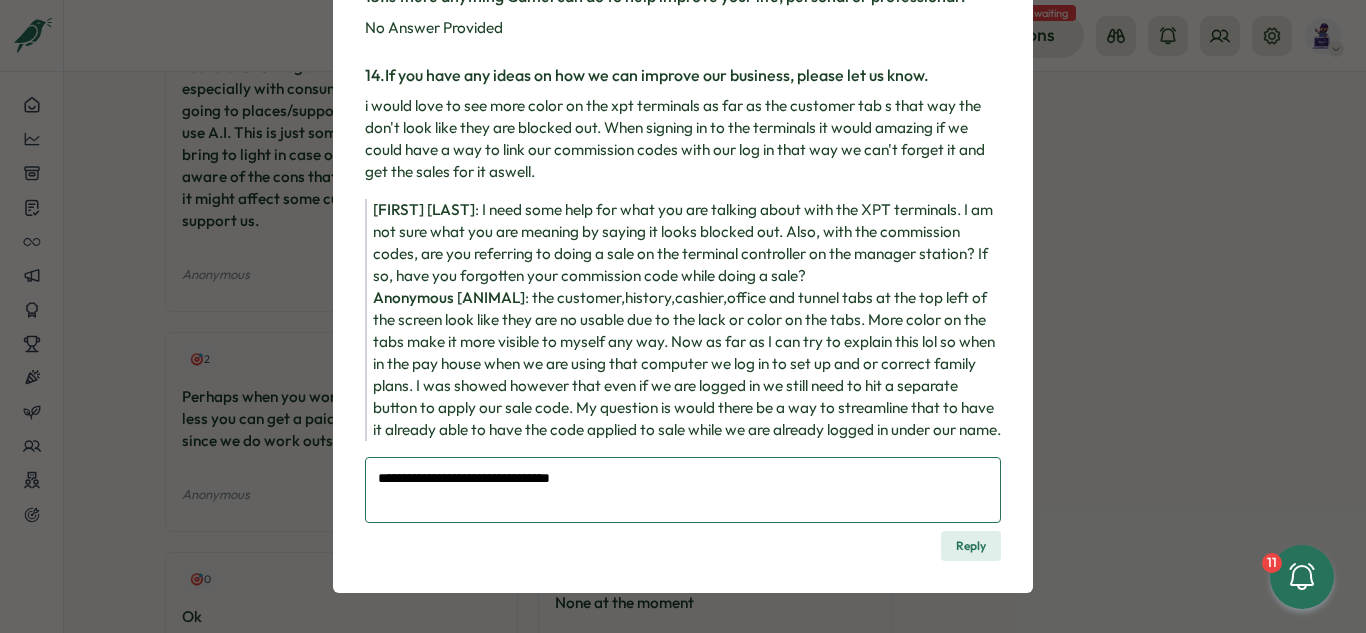 type on "*" 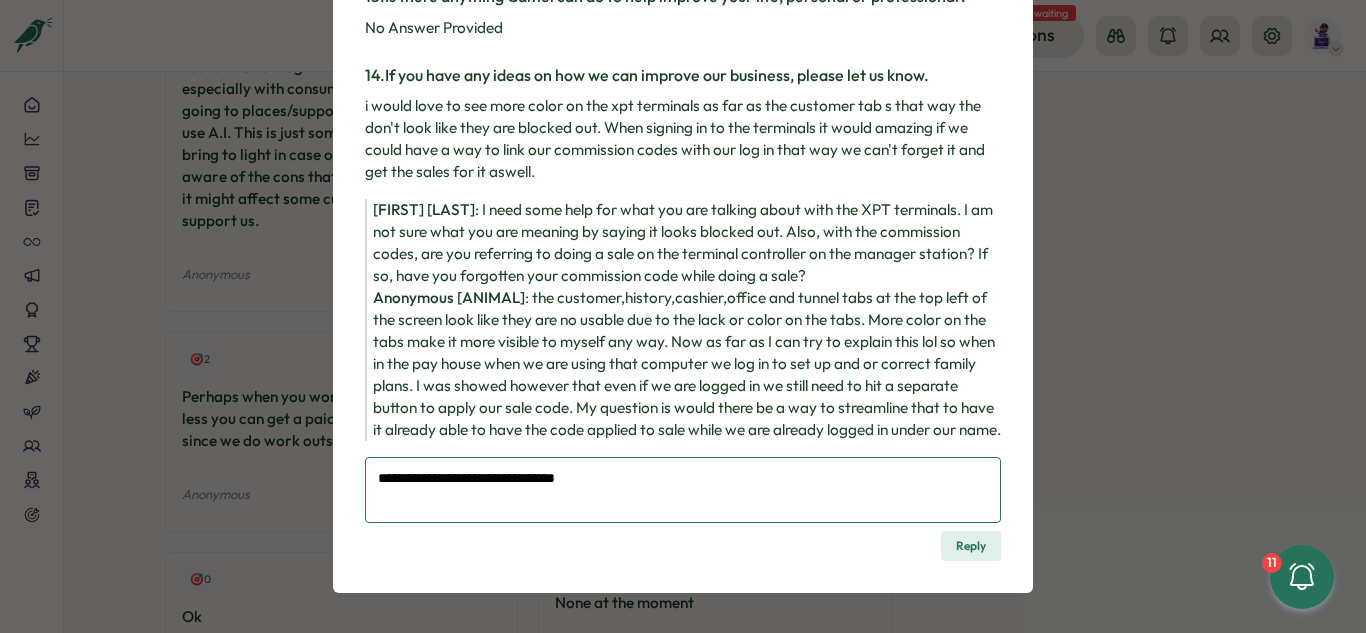 type on "**********" 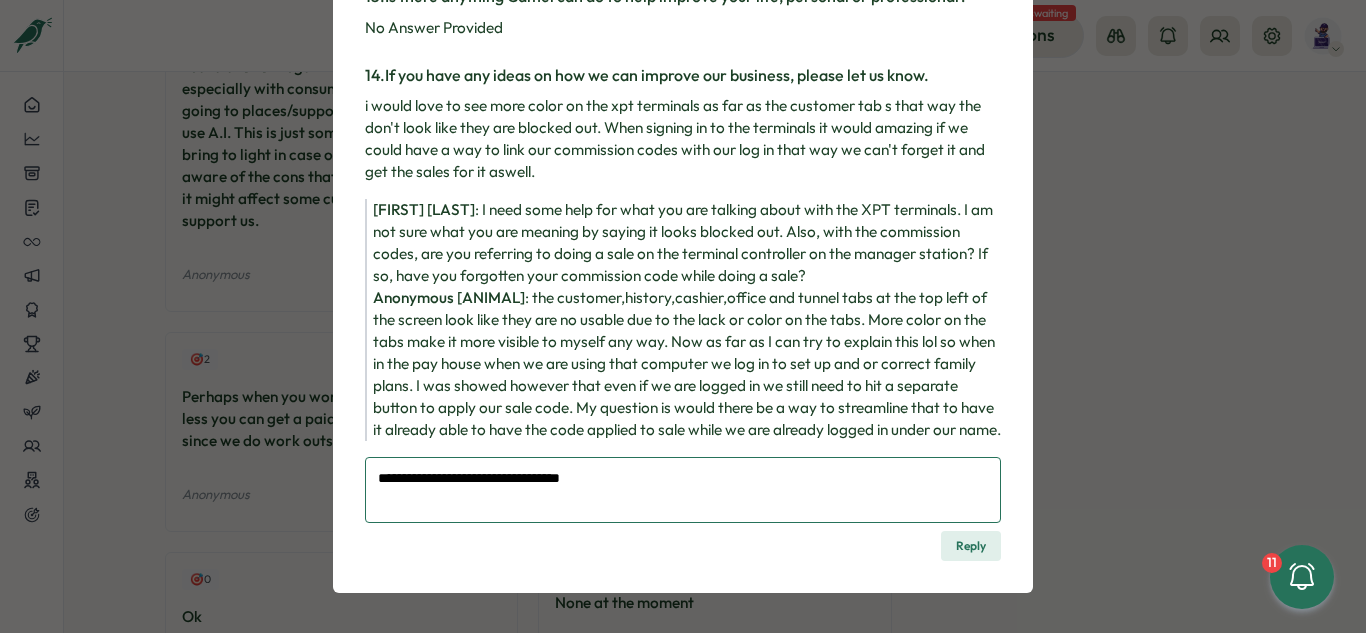 type on "*" 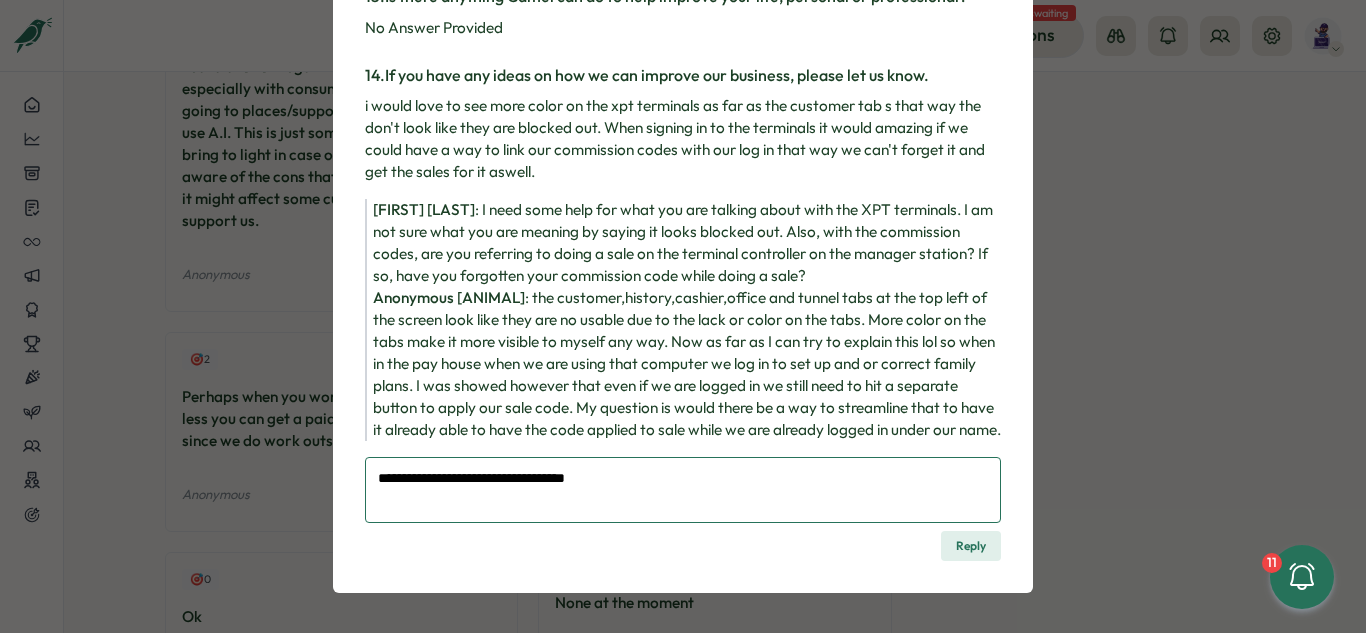 type on "**********" 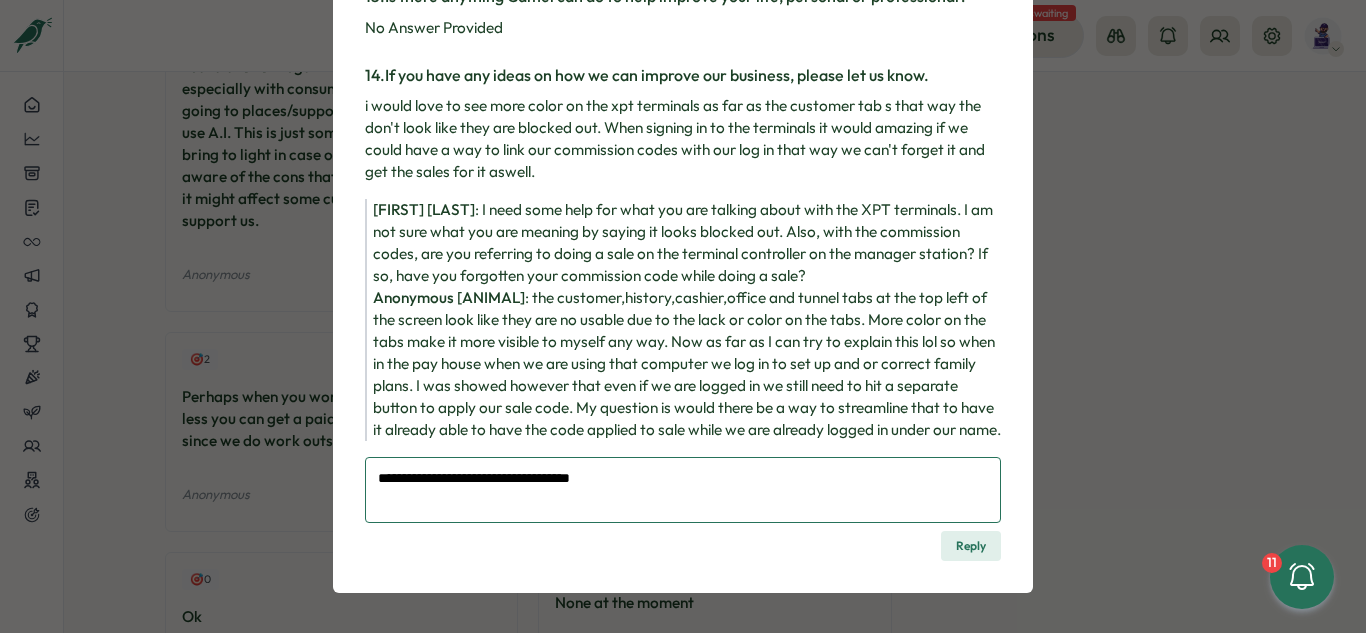 type on "*" 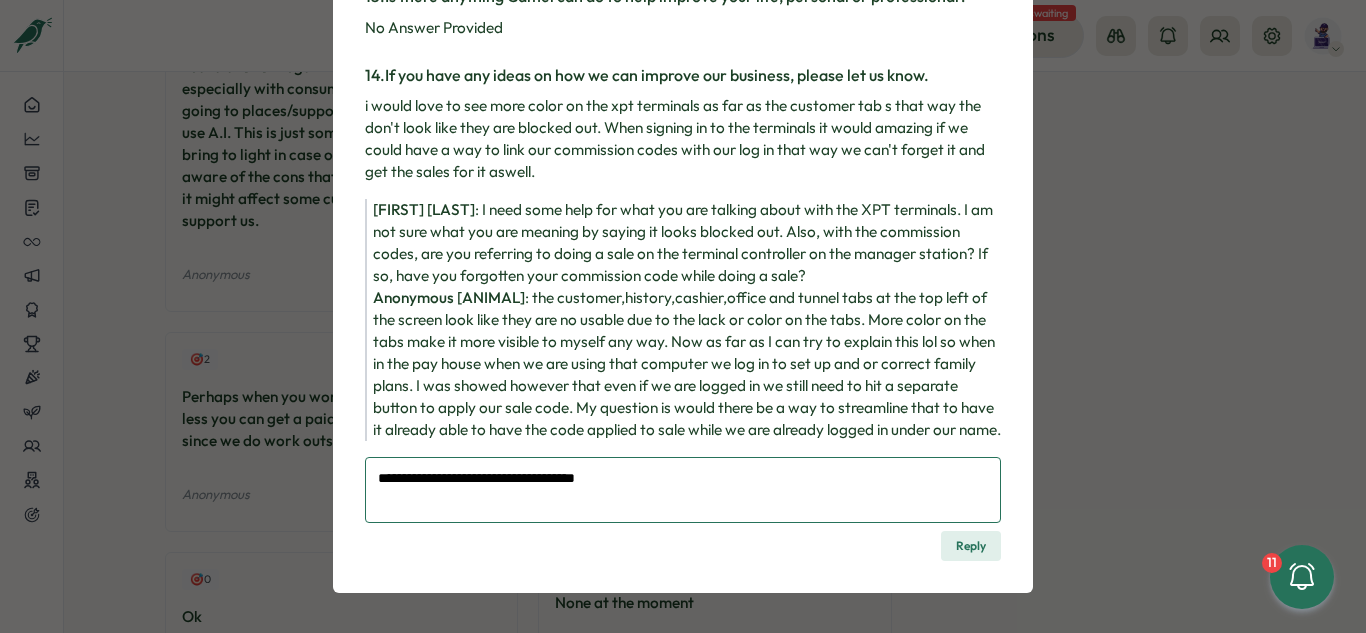 type on "*" 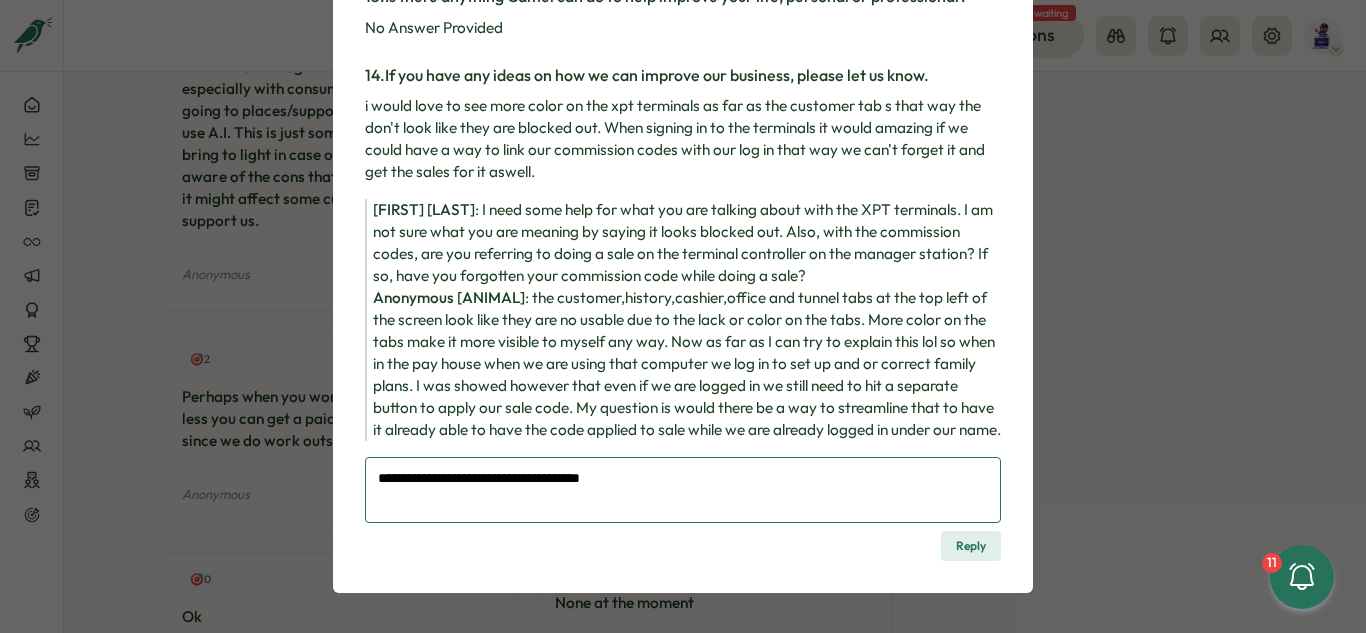 type on "*" 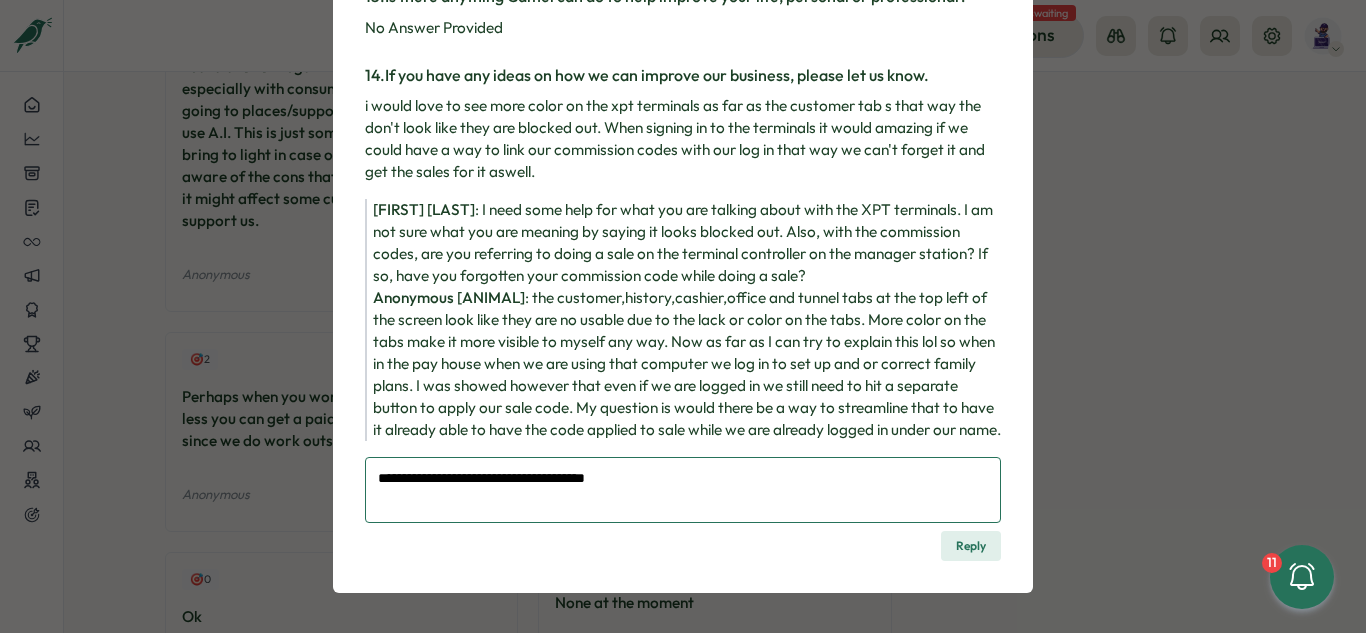 type on "*" 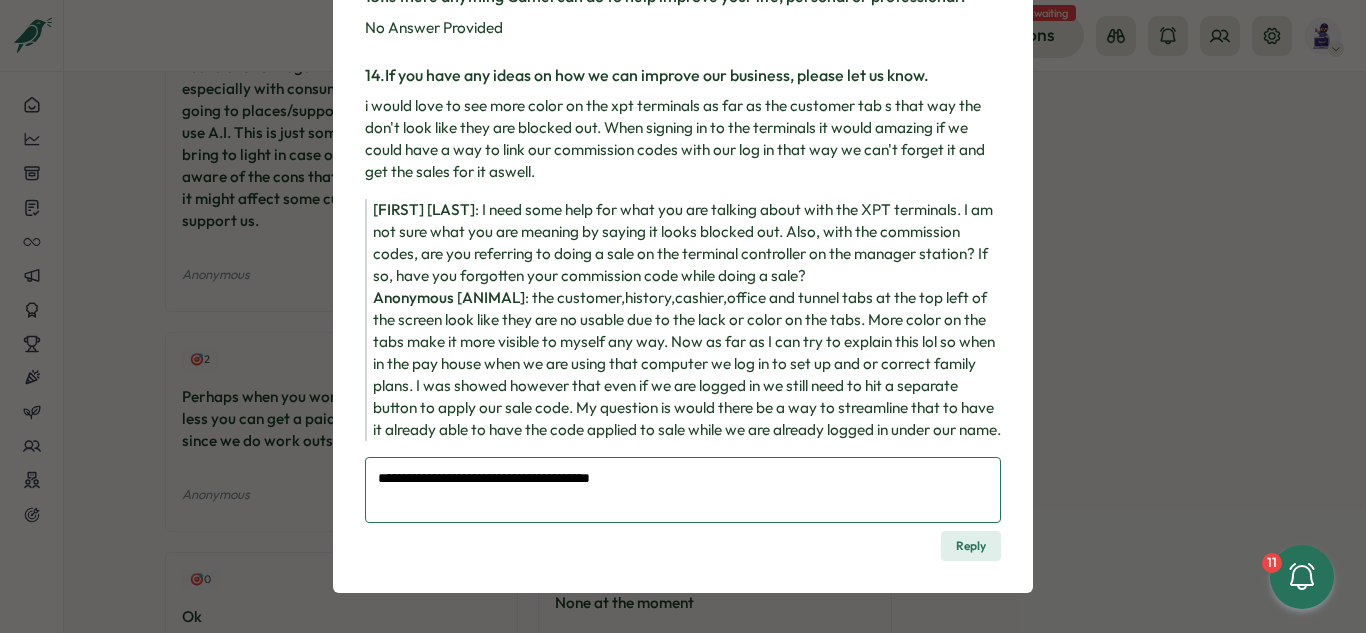 type on "*" 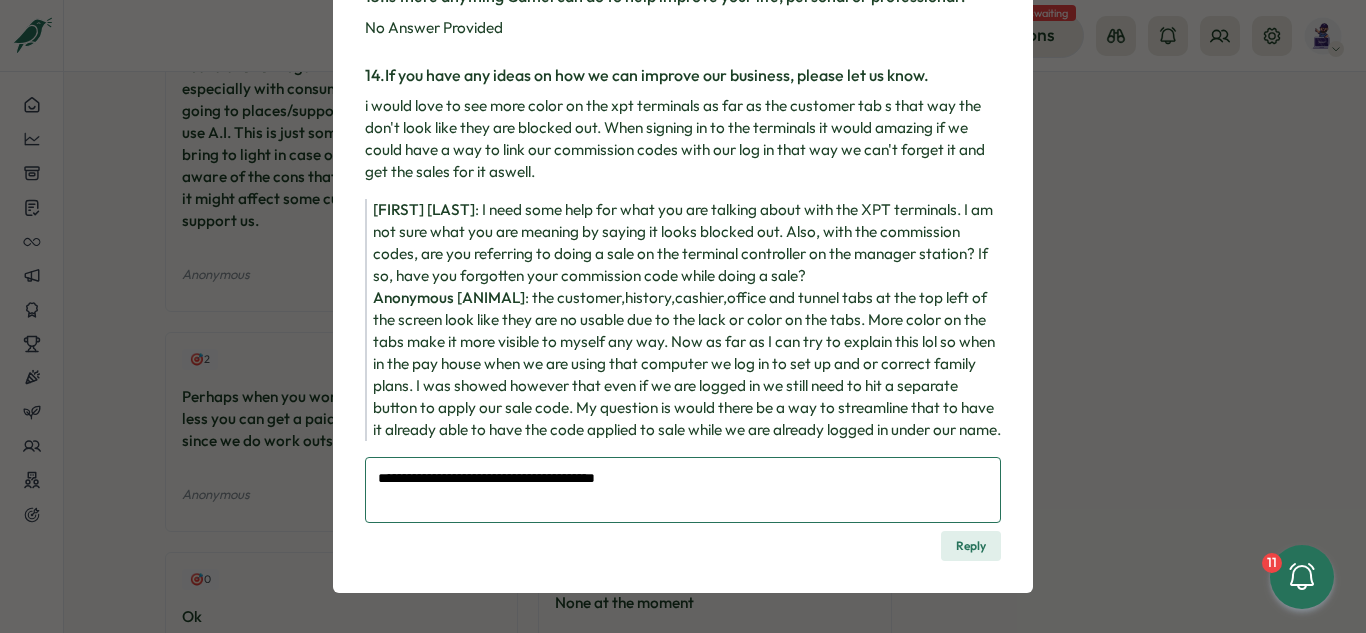 type on "*" 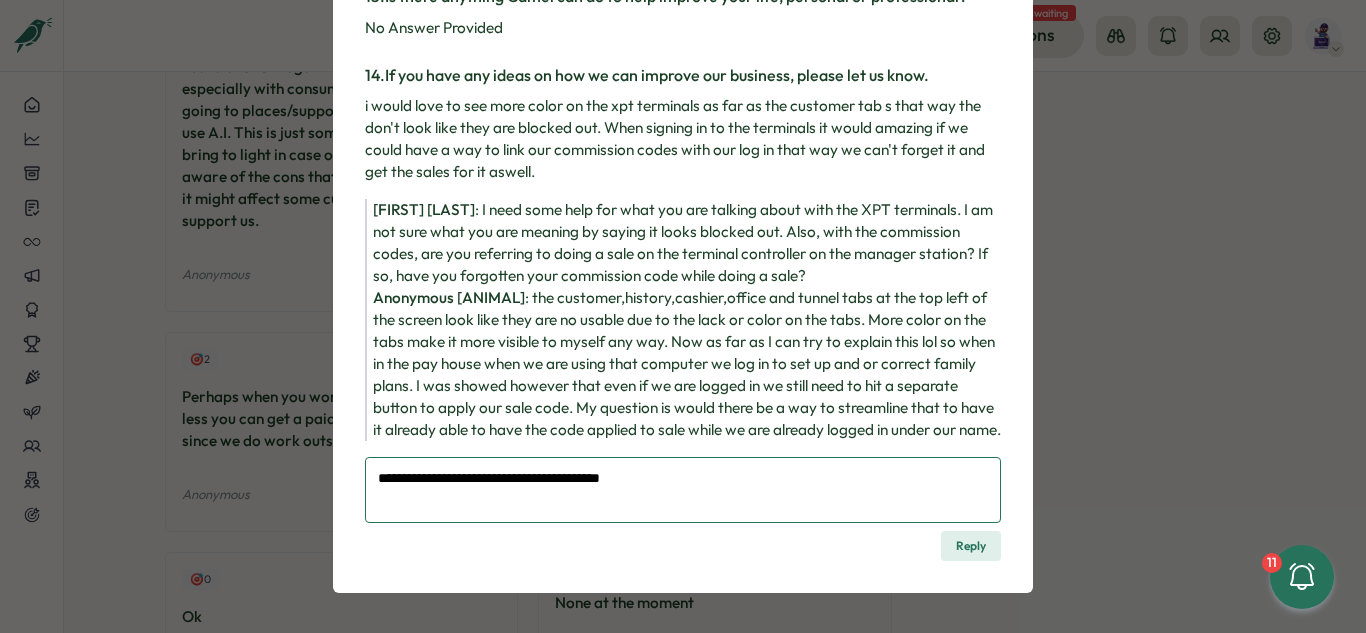 type 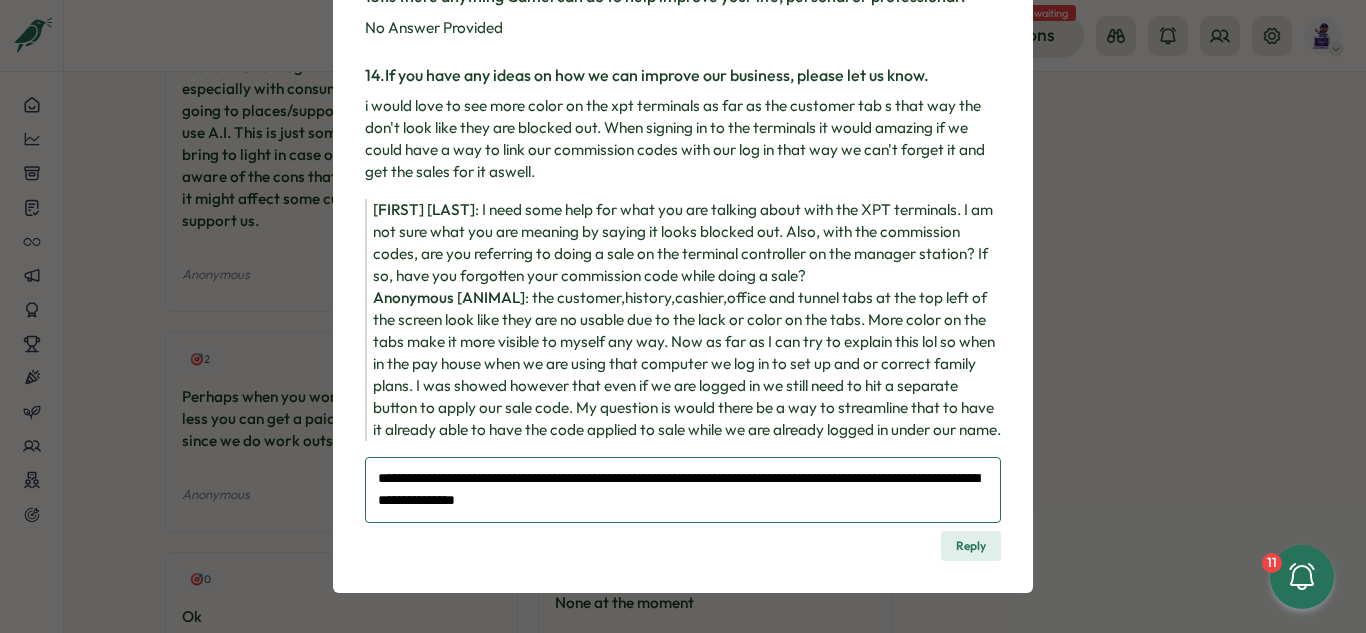 drag, startPoint x: 639, startPoint y: 504, endPoint x: 484, endPoint y: 515, distance: 155.38983 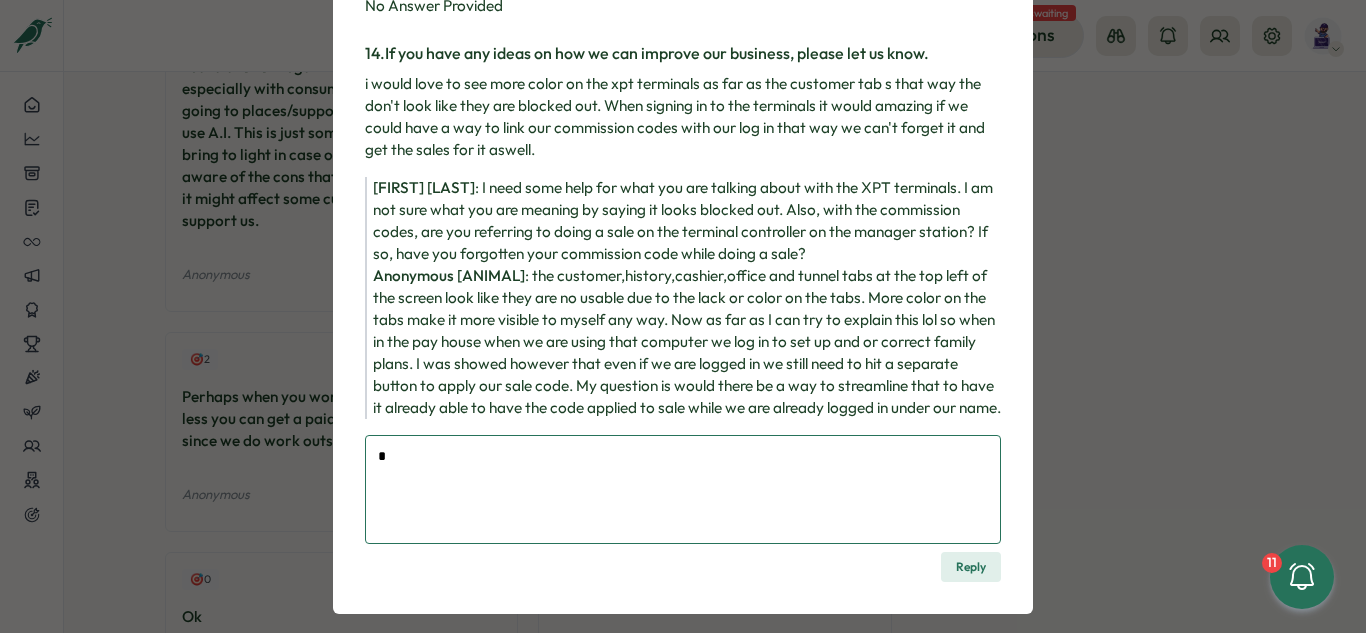 click on "the customer,history,cashier,office and tunnel tabs at the top left of the screen look like they are no usable due to the lack or color on the tabs. More color on the tabs make it more visible to myself any way.
Now as far as I can try to explain this lol so when in the pay house when we are using that computer we log in to set up and or correct family plans. I was showed however that even if we are logged in we still need to hit a separate button to apply our sale code.
My question is would there be a way to streamline that to have it already able to have the code applied to sale while we are already logged in under our name." at bounding box center [687, 341] 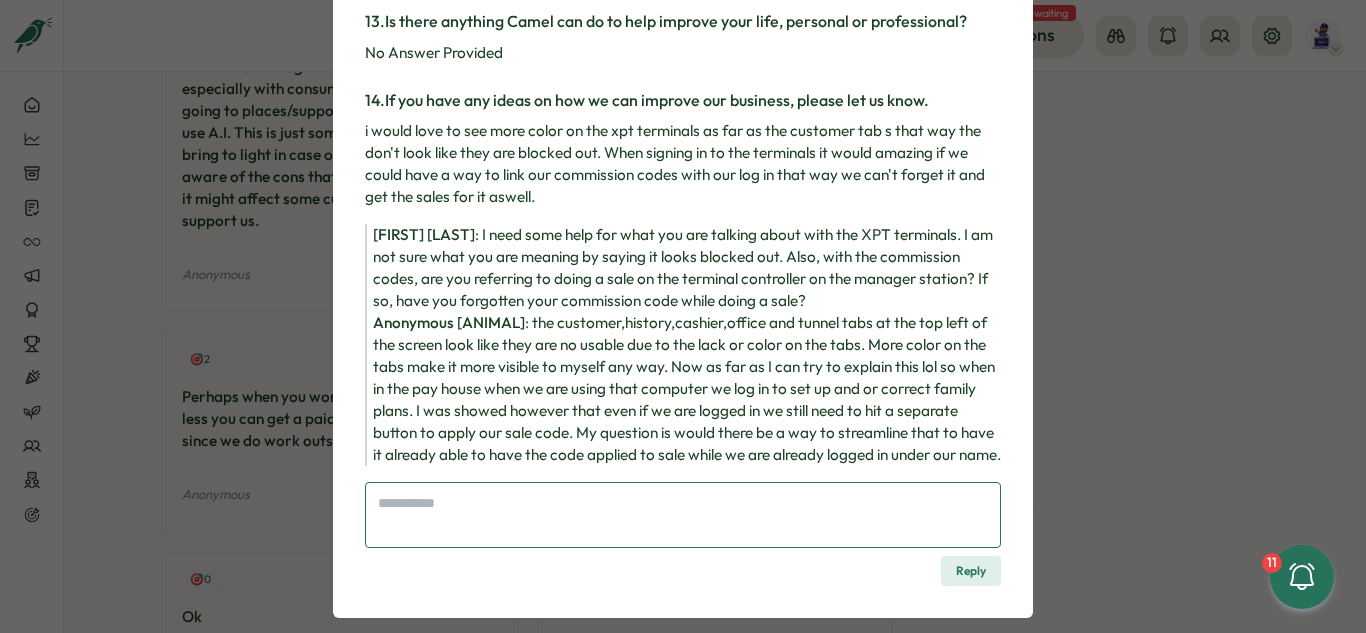 scroll, scrollTop: 2392, scrollLeft: 0, axis: vertical 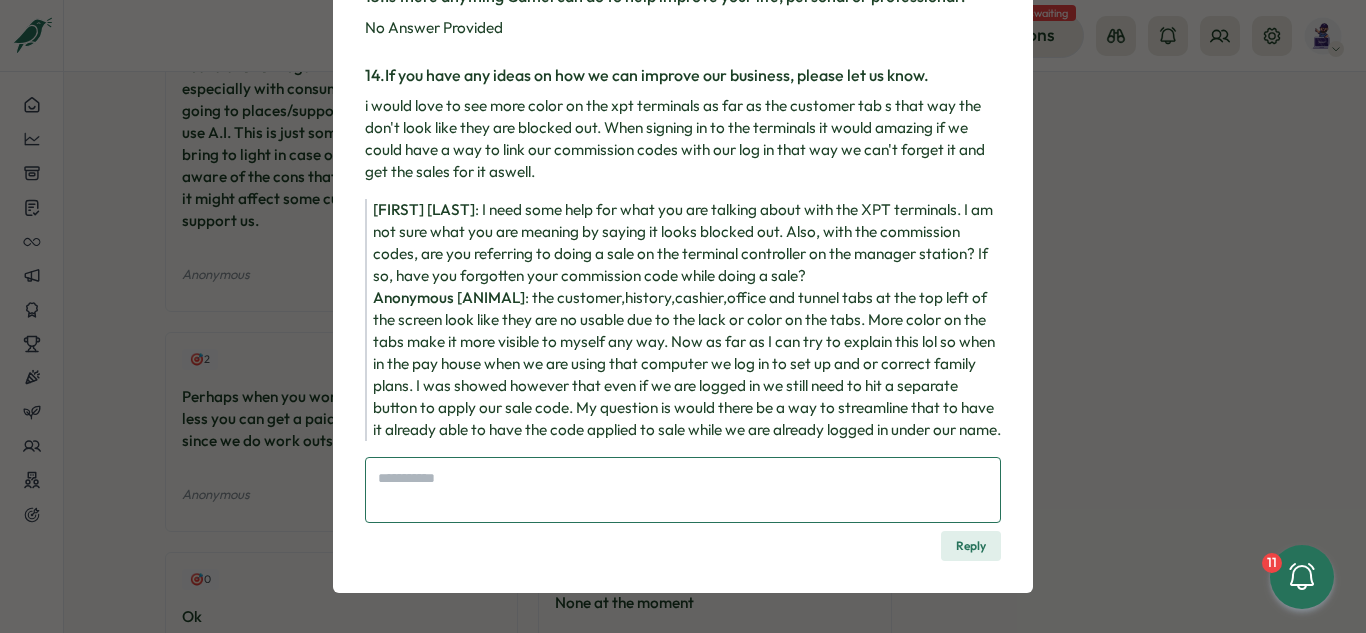 click at bounding box center [683, 490] 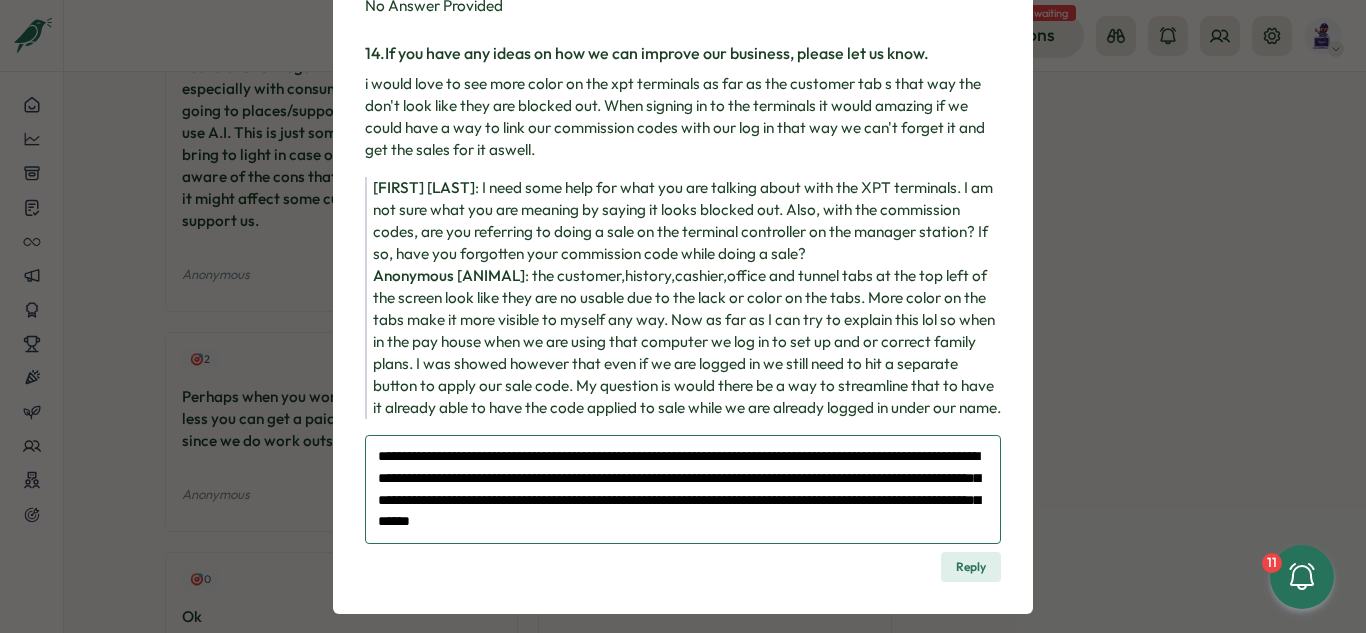 click on "**********" at bounding box center (683, 489) 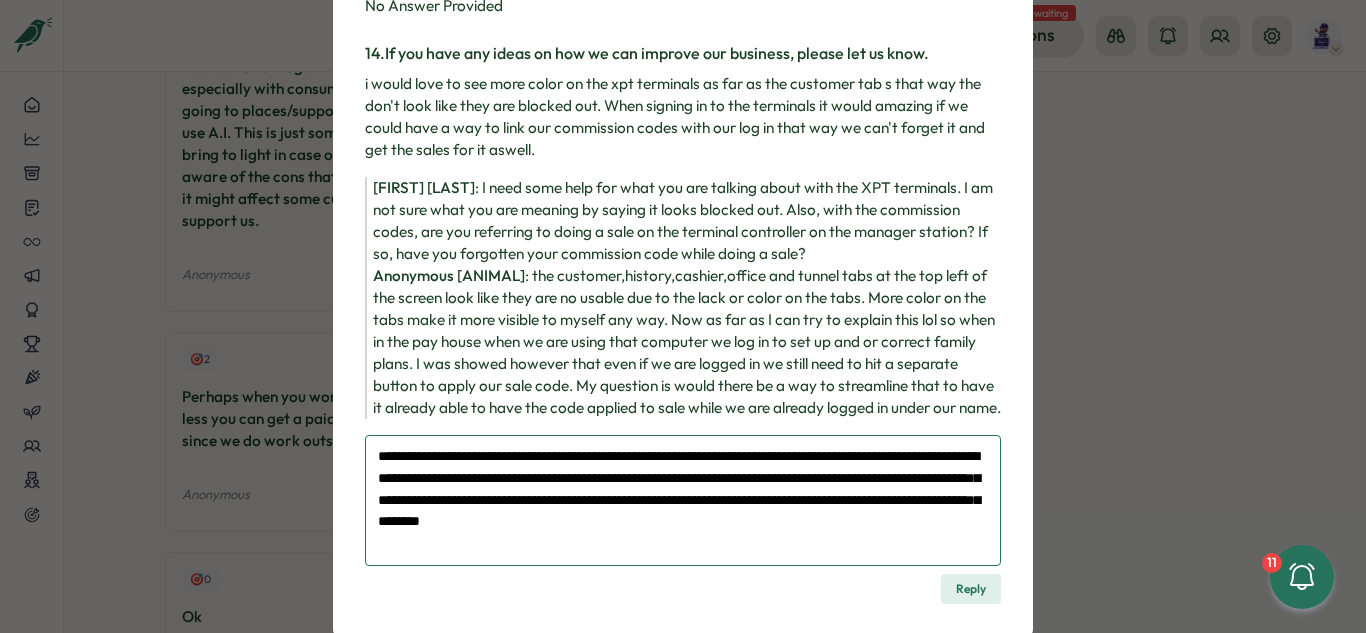 scroll, scrollTop: 9, scrollLeft: 0, axis: vertical 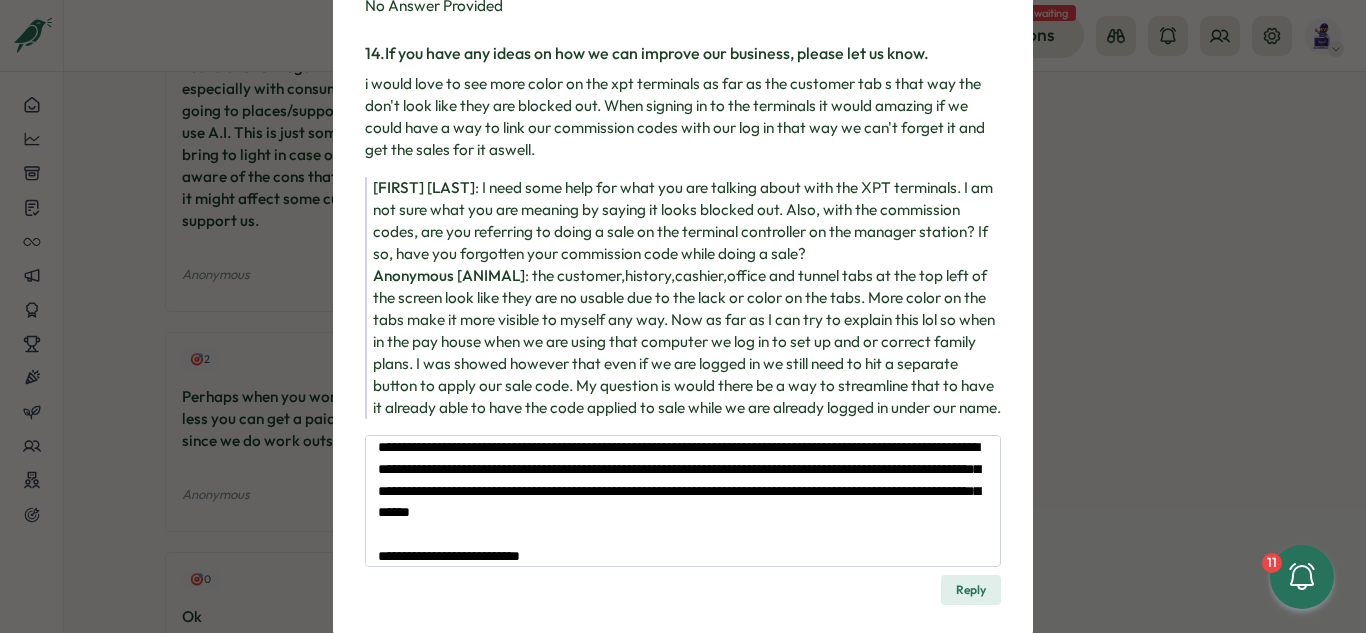 click on "Reply" at bounding box center (971, 590) 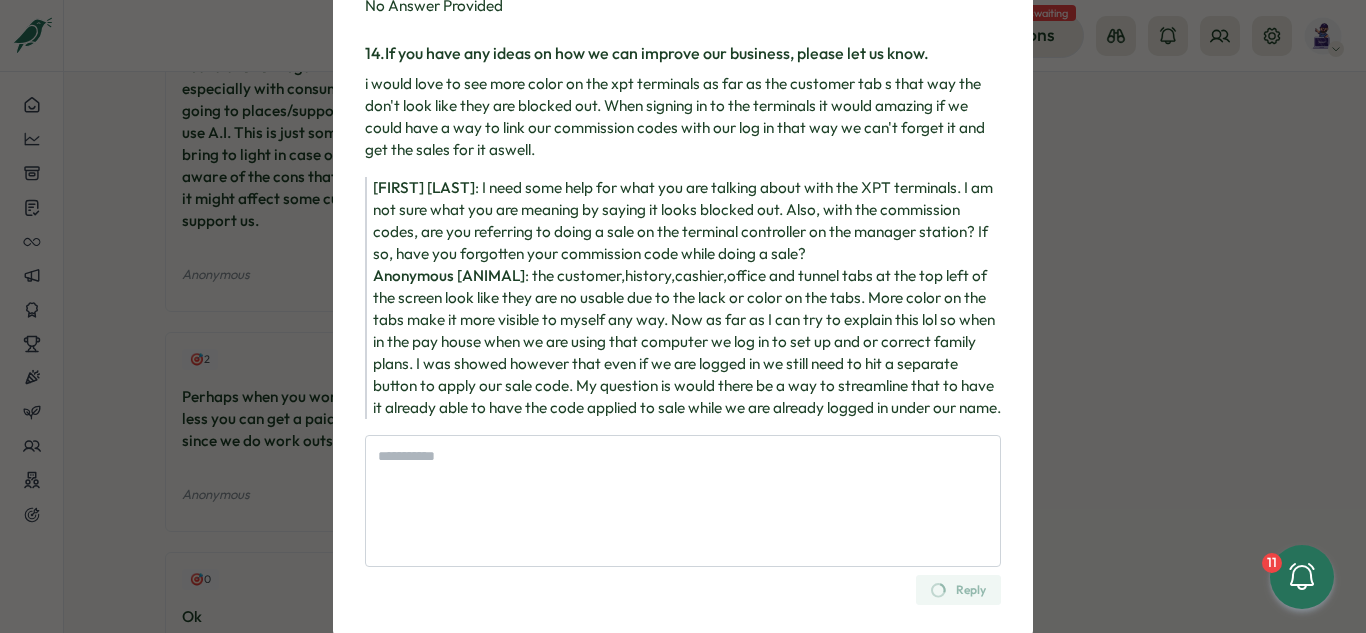 scroll, scrollTop: 0, scrollLeft: 0, axis: both 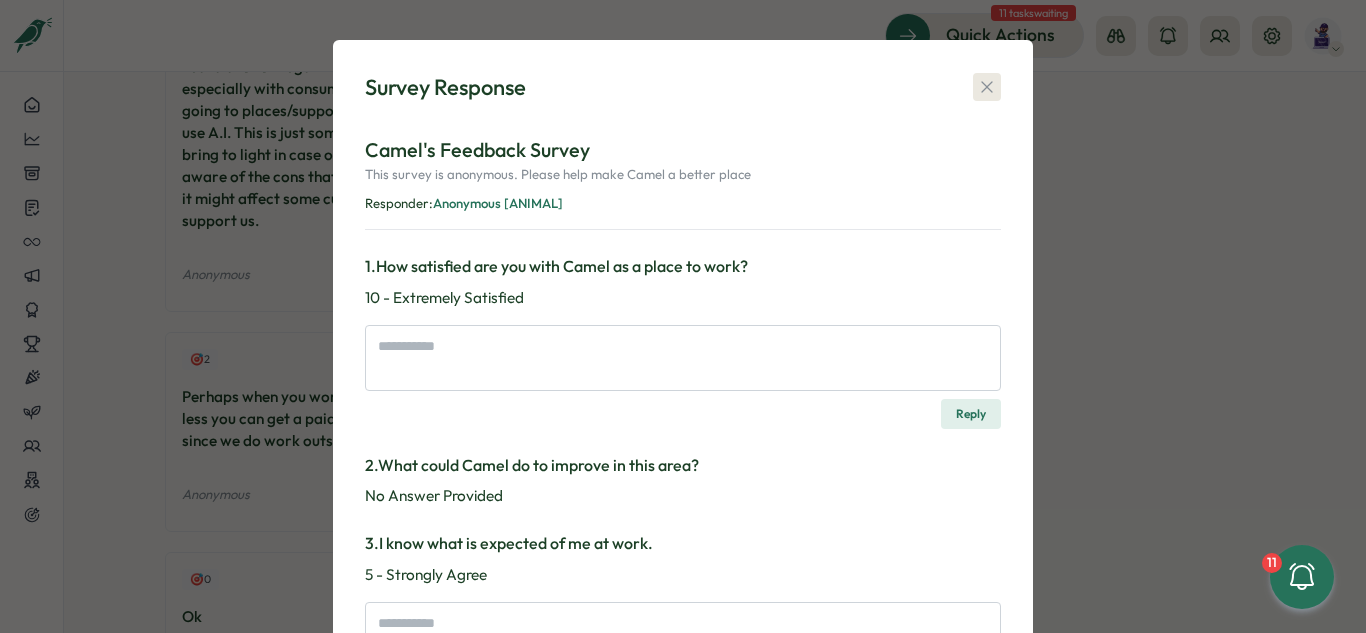 click 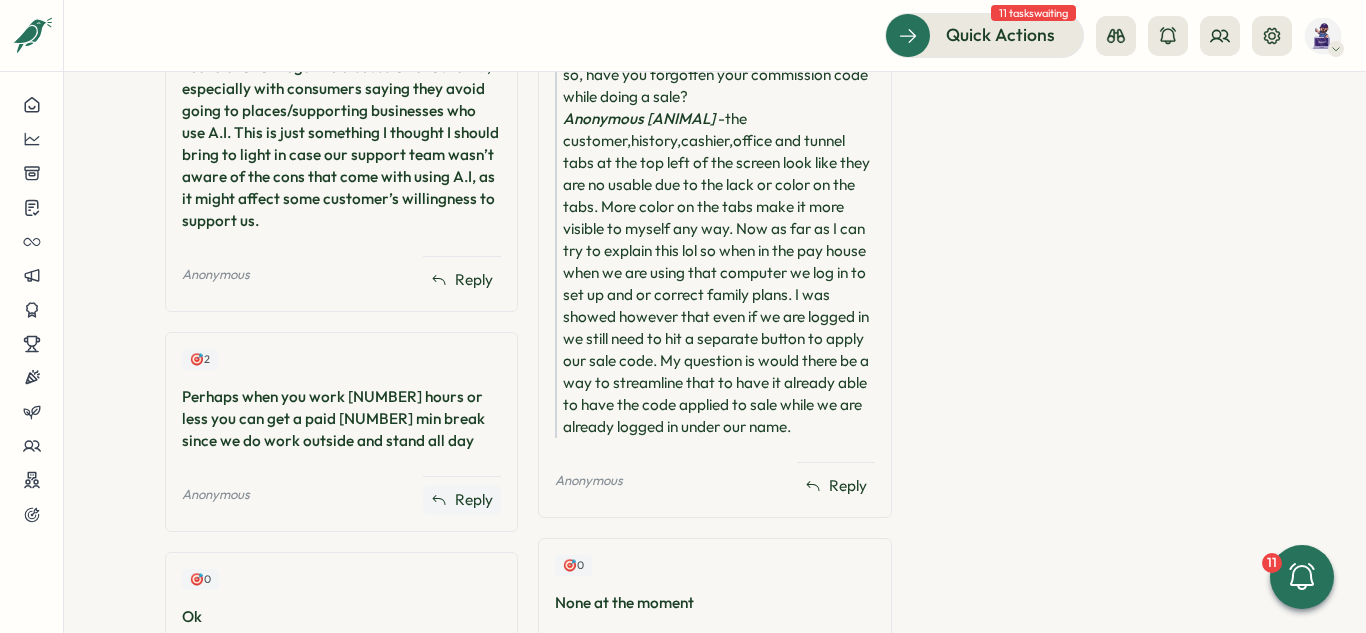 click on "Reply" at bounding box center (474, 500) 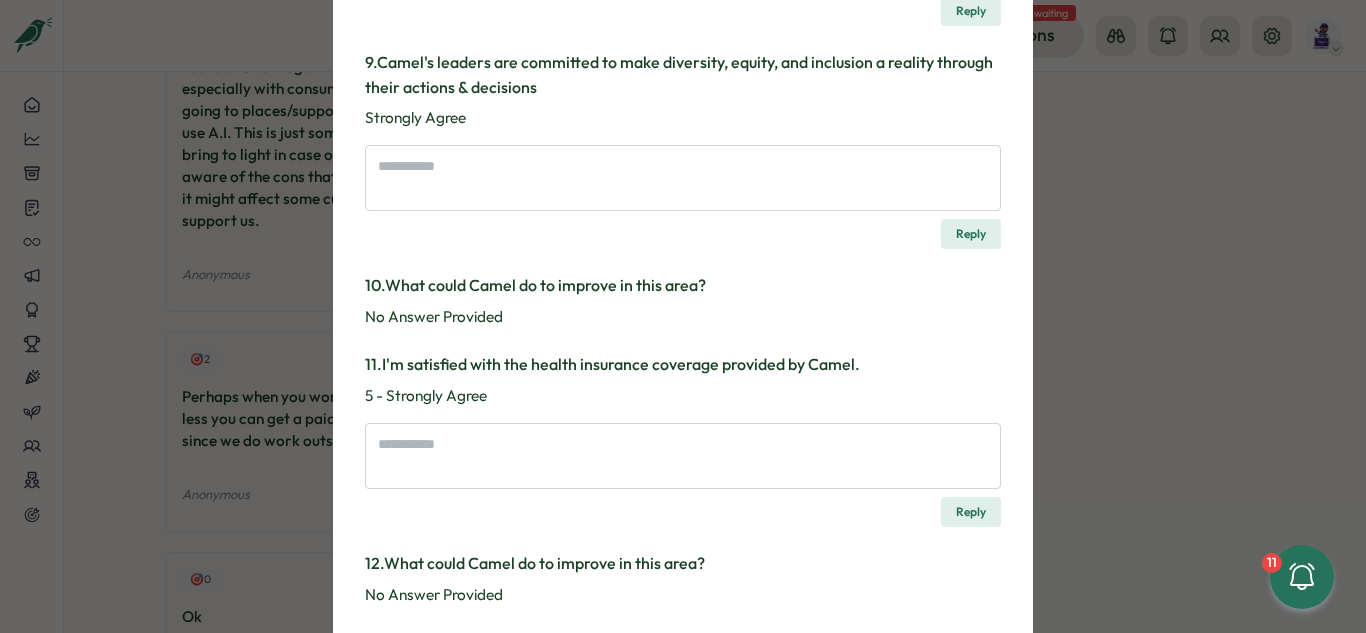 scroll, scrollTop: 2068, scrollLeft: 0, axis: vertical 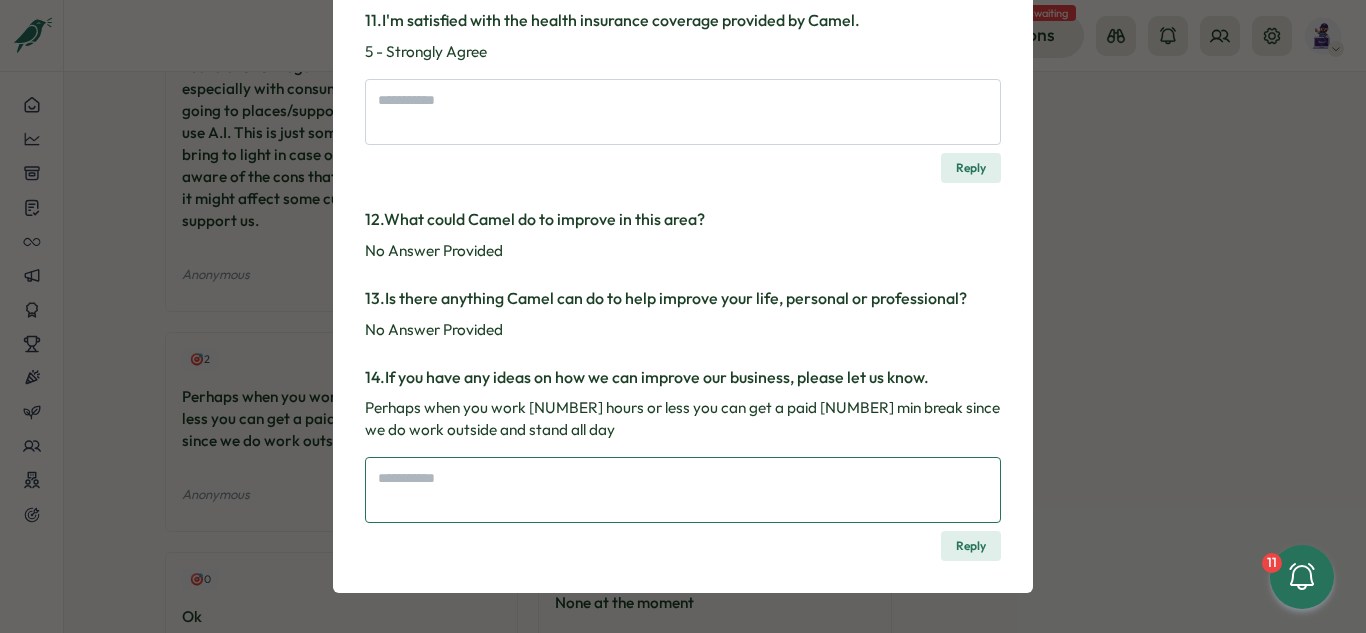 click at bounding box center [683, 490] 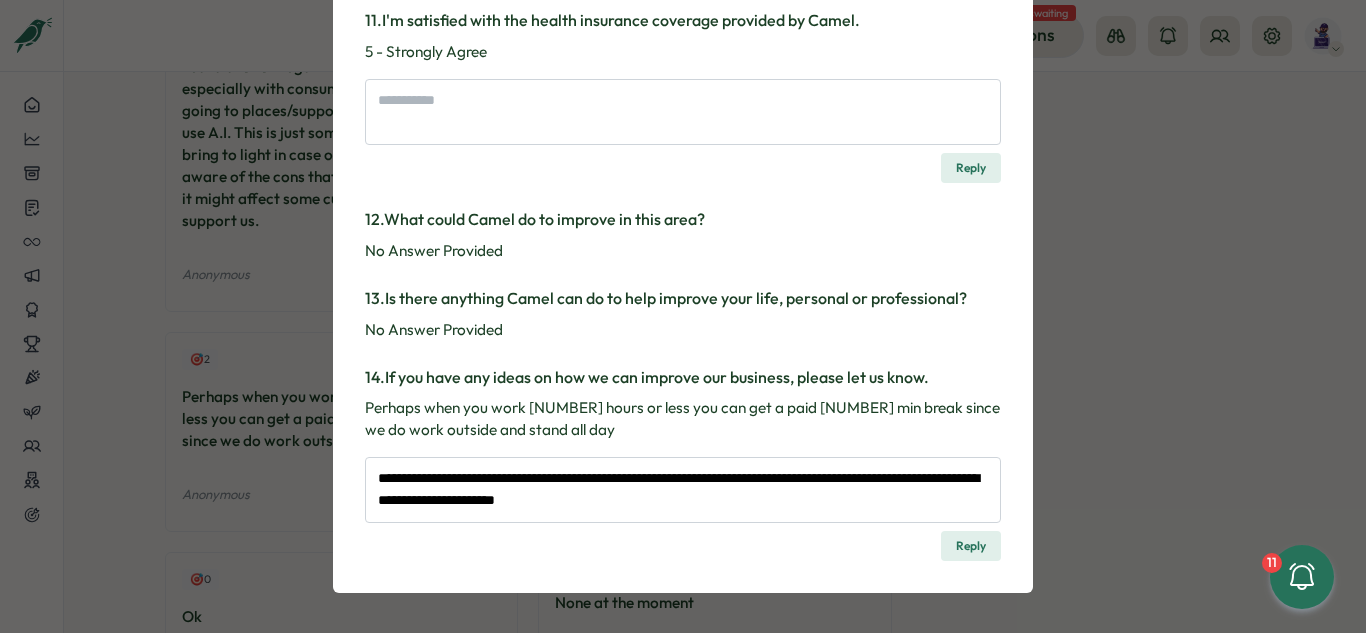 click on "Reply" at bounding box center [971, 546] 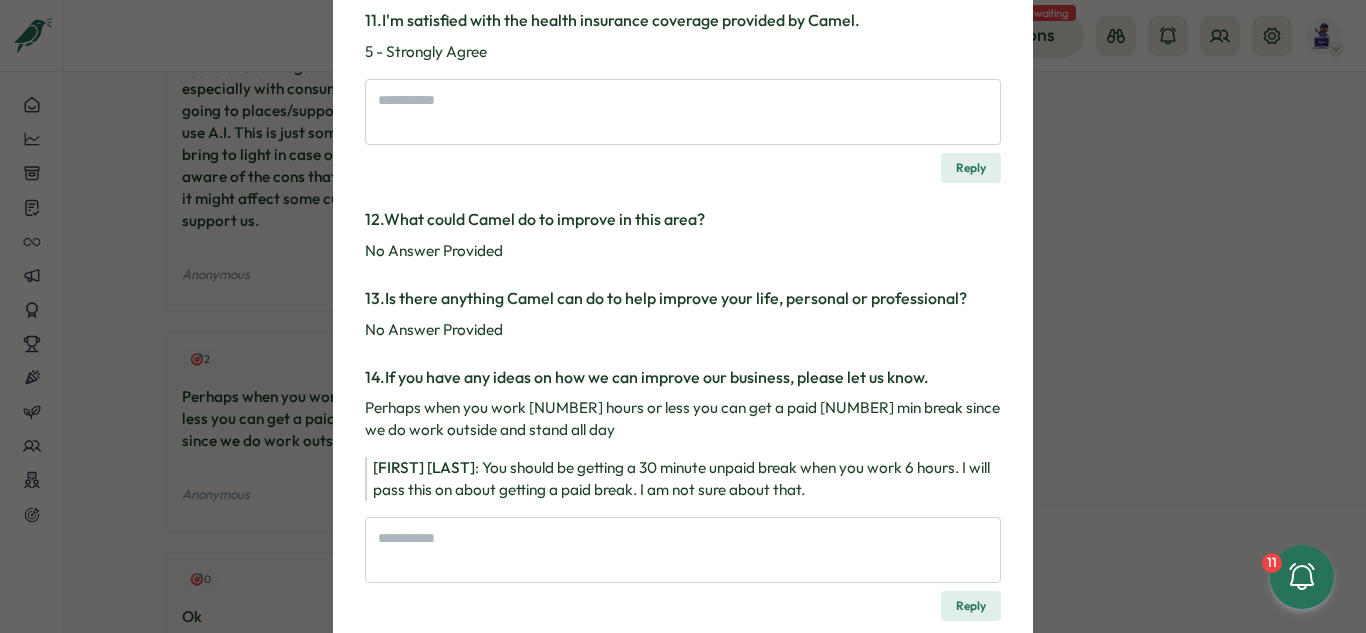 click on "Survey Response Camel's Feedback Survey This survey is anonymous. Please help make Camel a better place Responder:  Anonymous [LAST] [FIRST]'s swift 1 .  How satisfied are you with Camel as a place to work? 10 - Extremely Satisfied Reply 2 .  What could Camel do to improve in this area? No Answer Provided 3 .  I know what is expected of me at work. 5 - Strongly Agree Reply 4 .  My manager displays emotional intelligence, showing concern for my well-being and providing support when needed. 5 - Strongly Agree Reply 5 .  My managers give consistent, clear feedback and communication. 5 - Strongly Agree Reply 6 .  My whole team works towards delivering the greatest car wash experience, every single time! 4 - Agree Reply 7 .  The thought of still working here in a year makes me feel positive. Strongly Agree Reply 8 .  In the last year, I have had opportunities to learn and grow. 5 - Strongly Agree Reply 9 .  Strongly Agree Reply 10 .  What could Camel do to improve in this area? No Answer Provided 11 .  Reply 12 .  13 :" at bounding box center (683, 316) 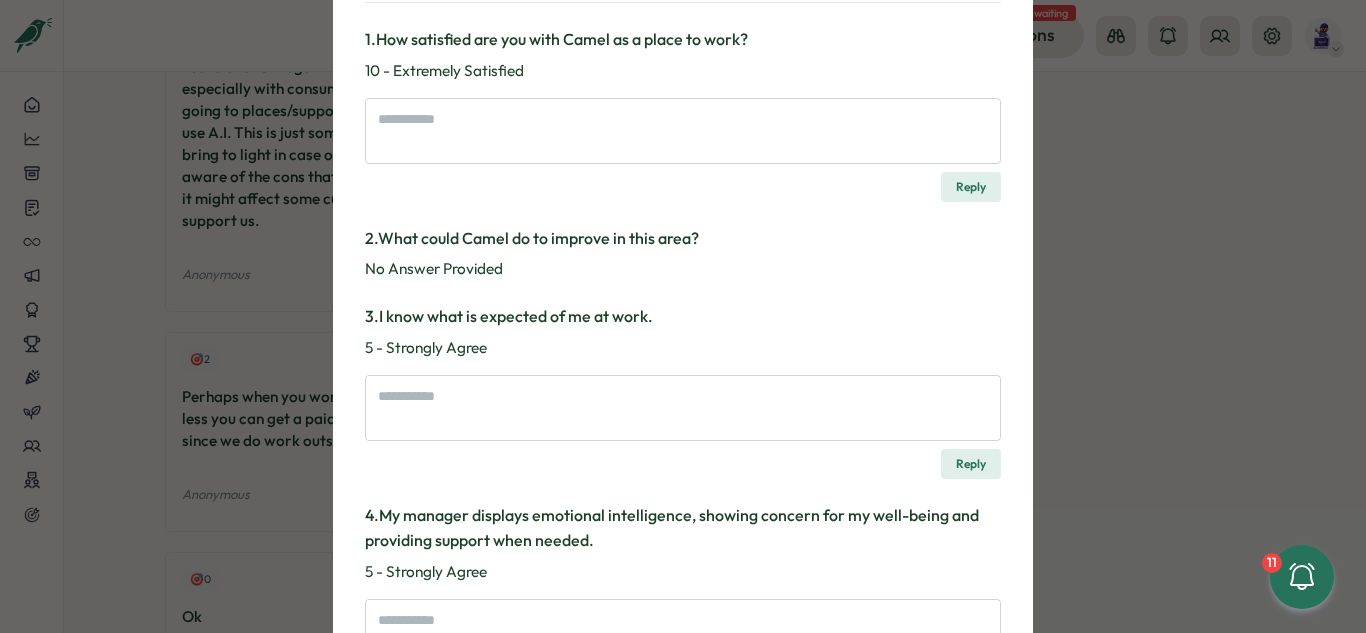 scroll, scrollTop: 0, scrollLeft: 0, axis: both 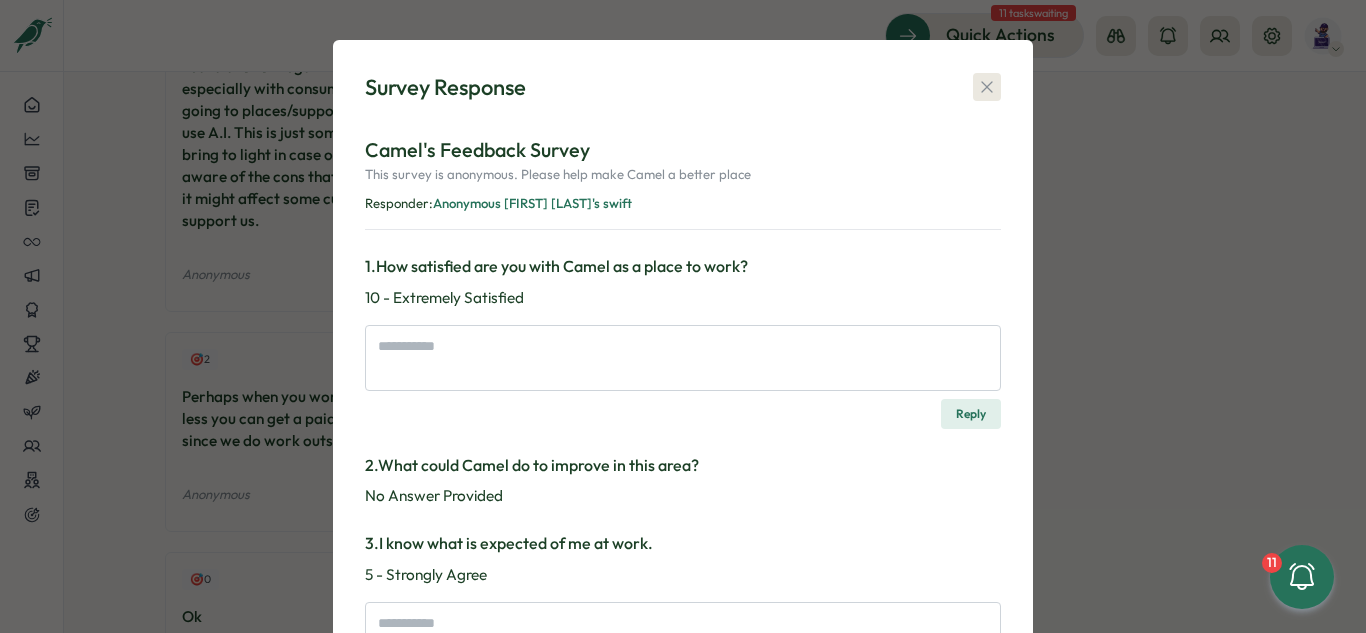 click 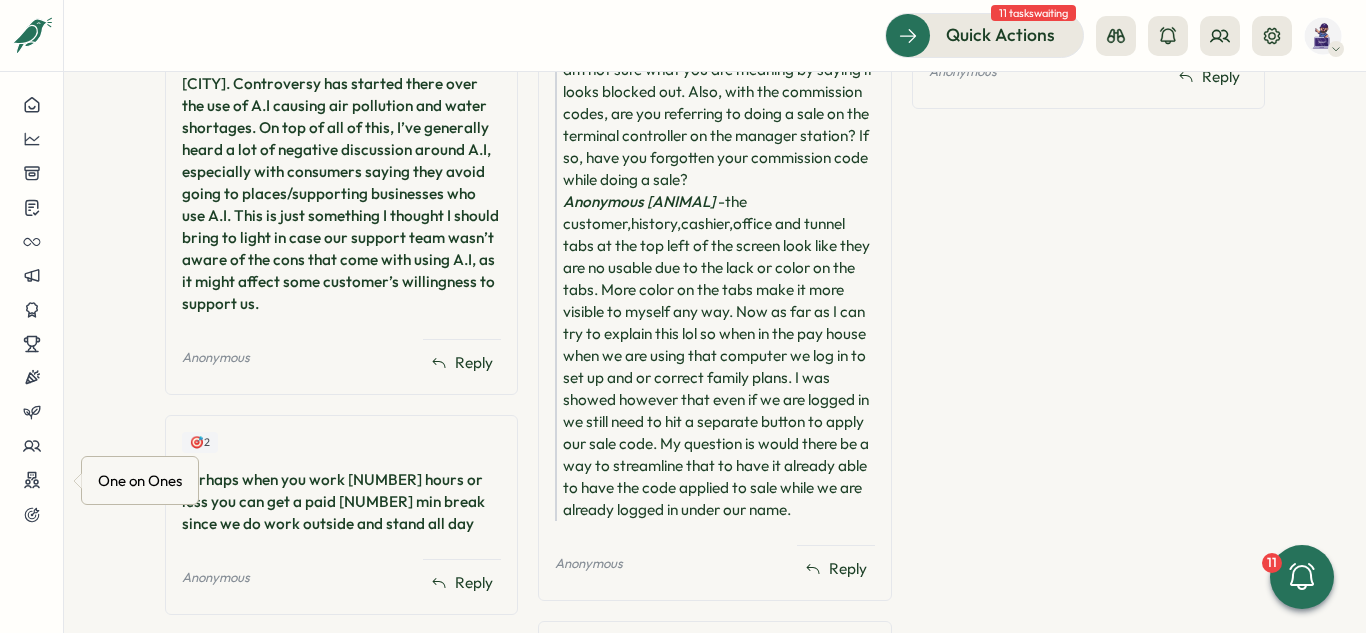 scroll, scrollTop: 948, scrollLeft: 0, axis: vertical 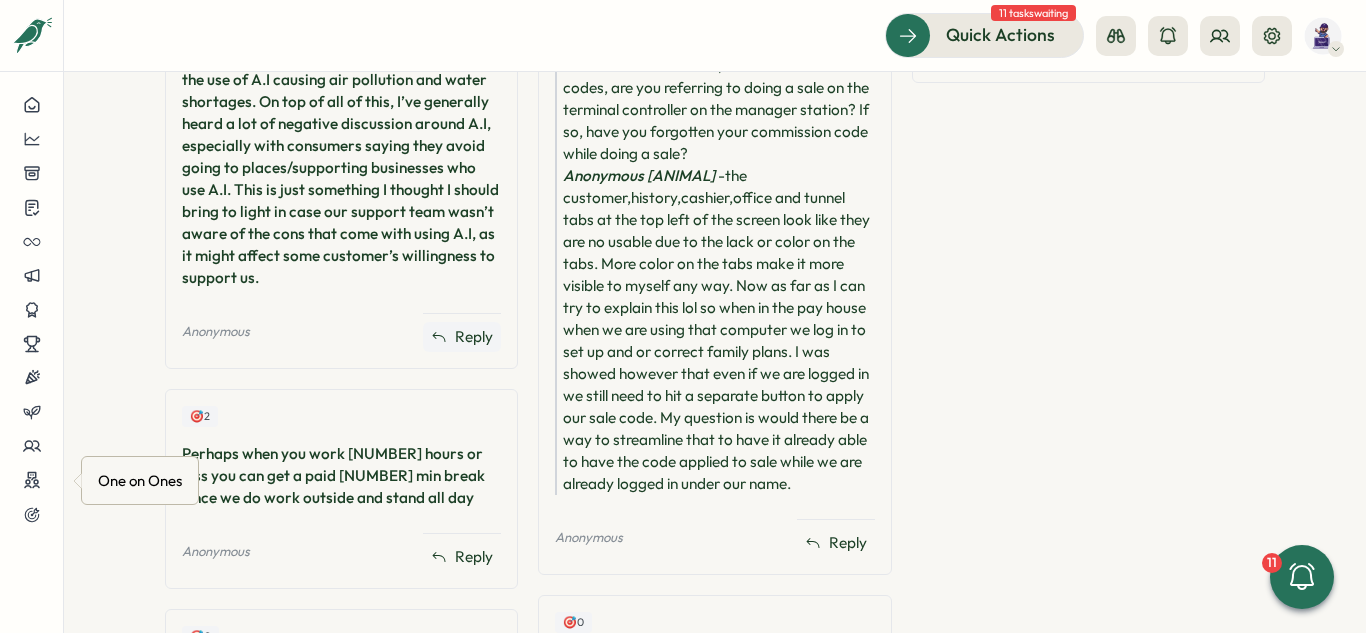 click on "Reply" at bounding box center [474, 337] 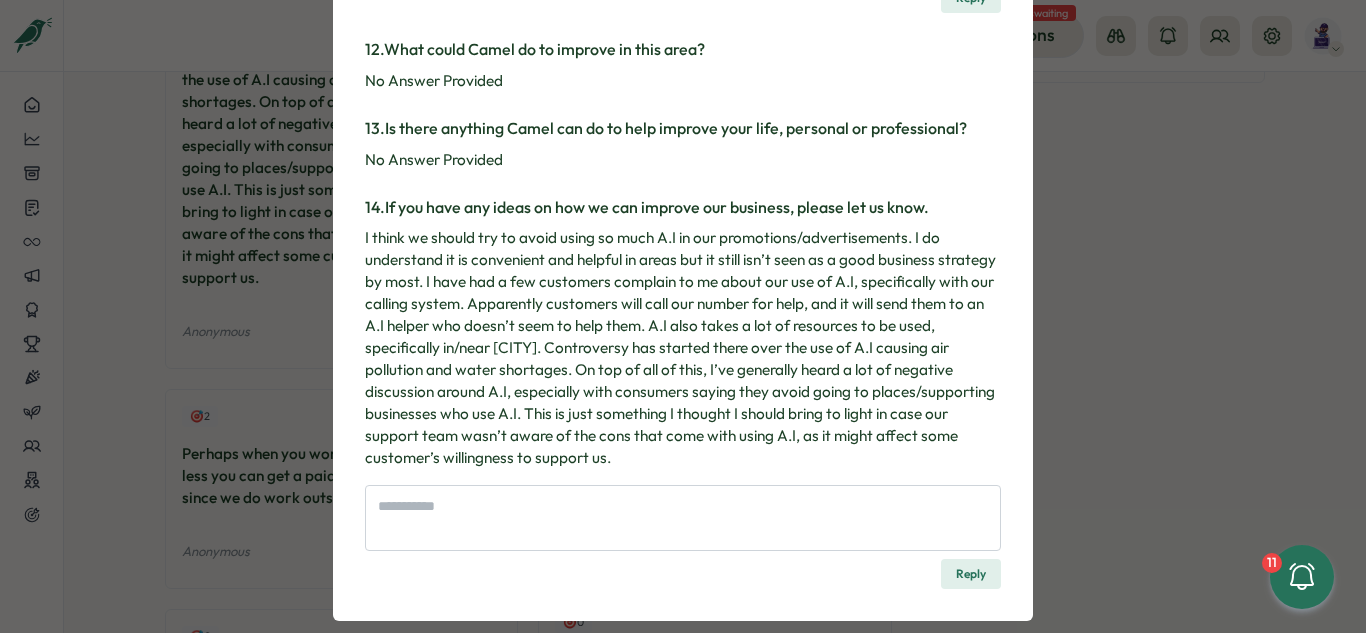 scroll, scrollTop: 2266, scrollLeft: 0, axis: vertical 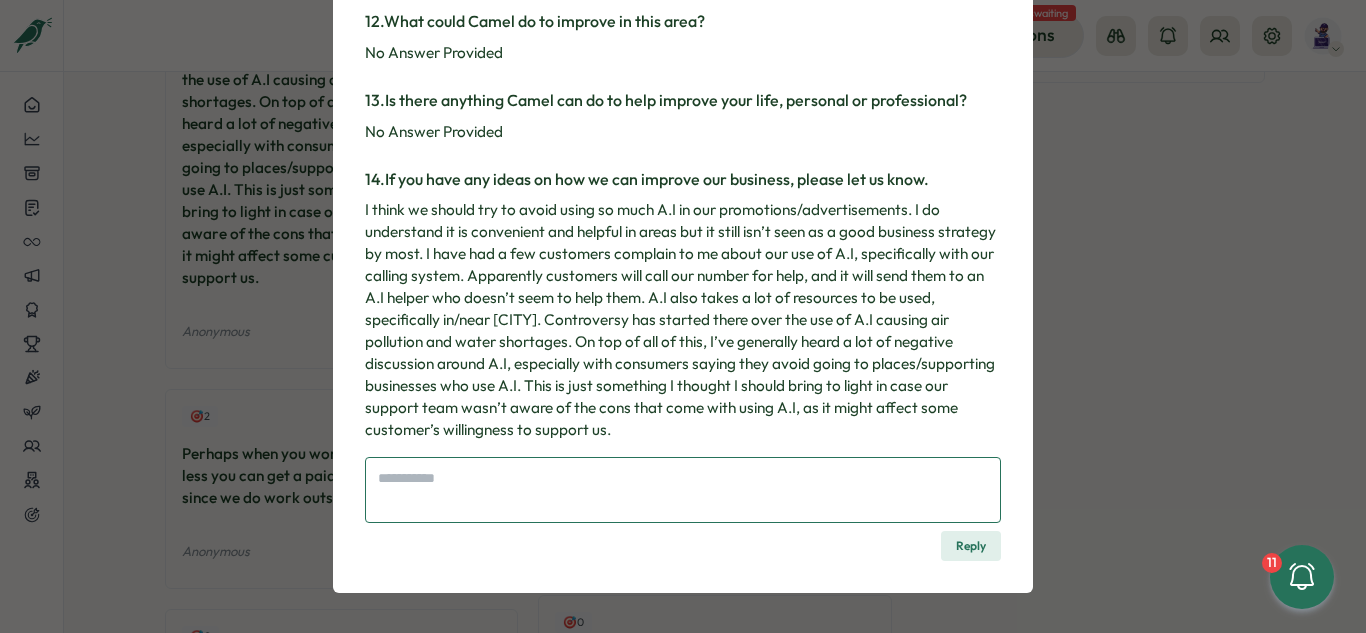 click at bounding box center [683, 490] 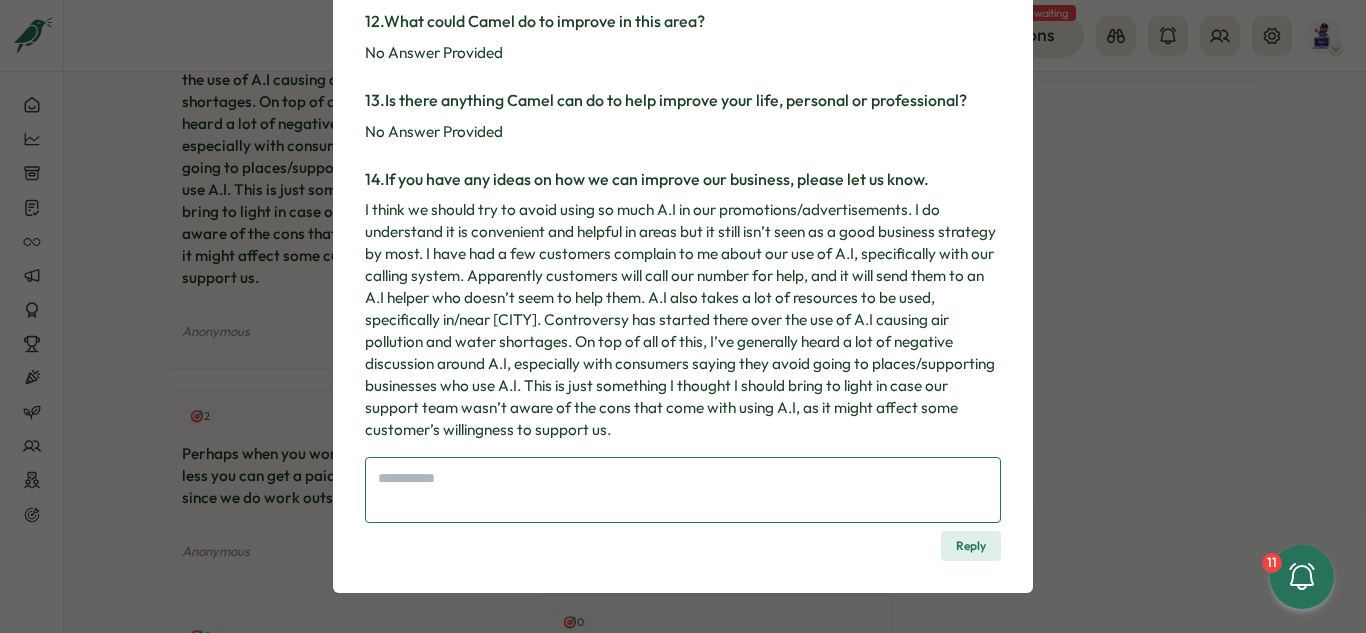 click at bounding box center (683, 490) 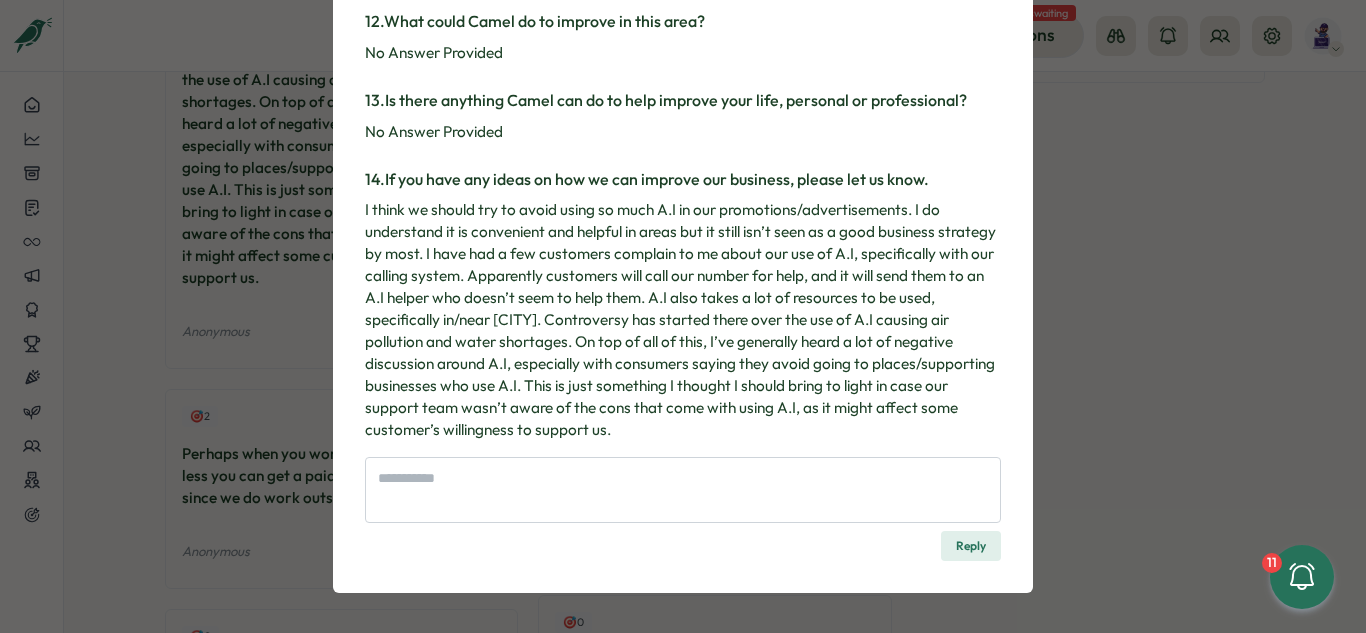 click on "Responder:  [FIRST] [LAST]" at bounding box center [683, 316] 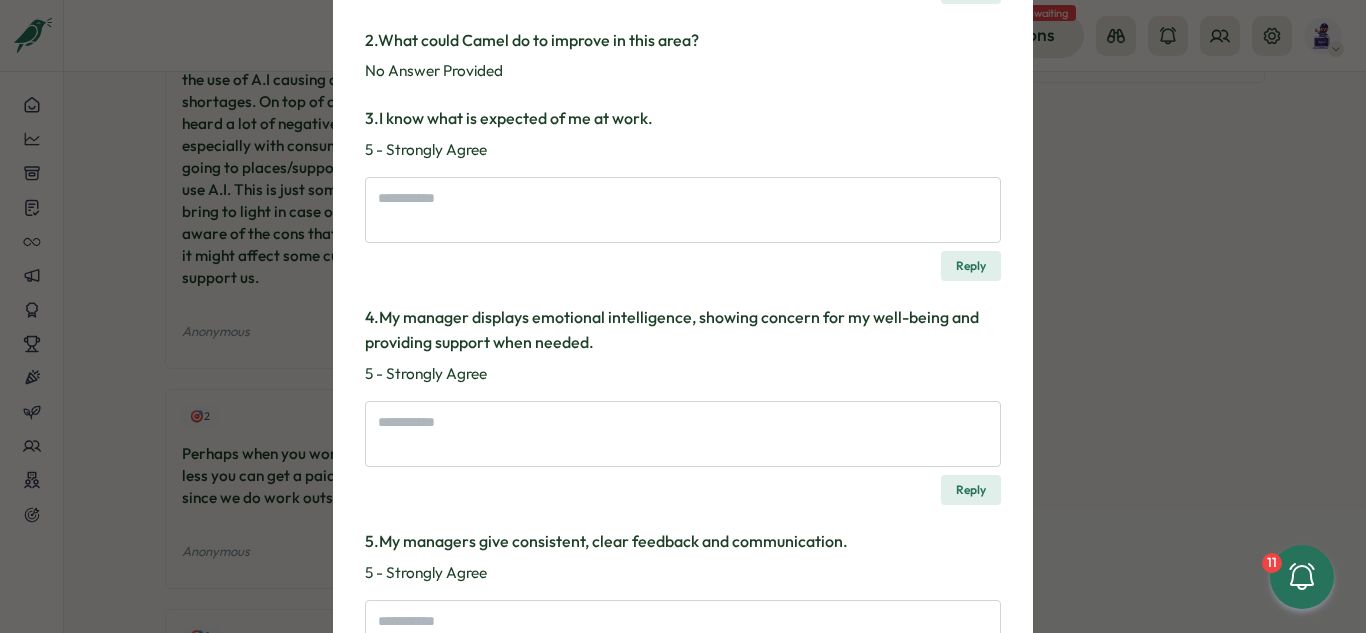 scroll, scrollTop: 0, scrollLeft: 0, axis: both 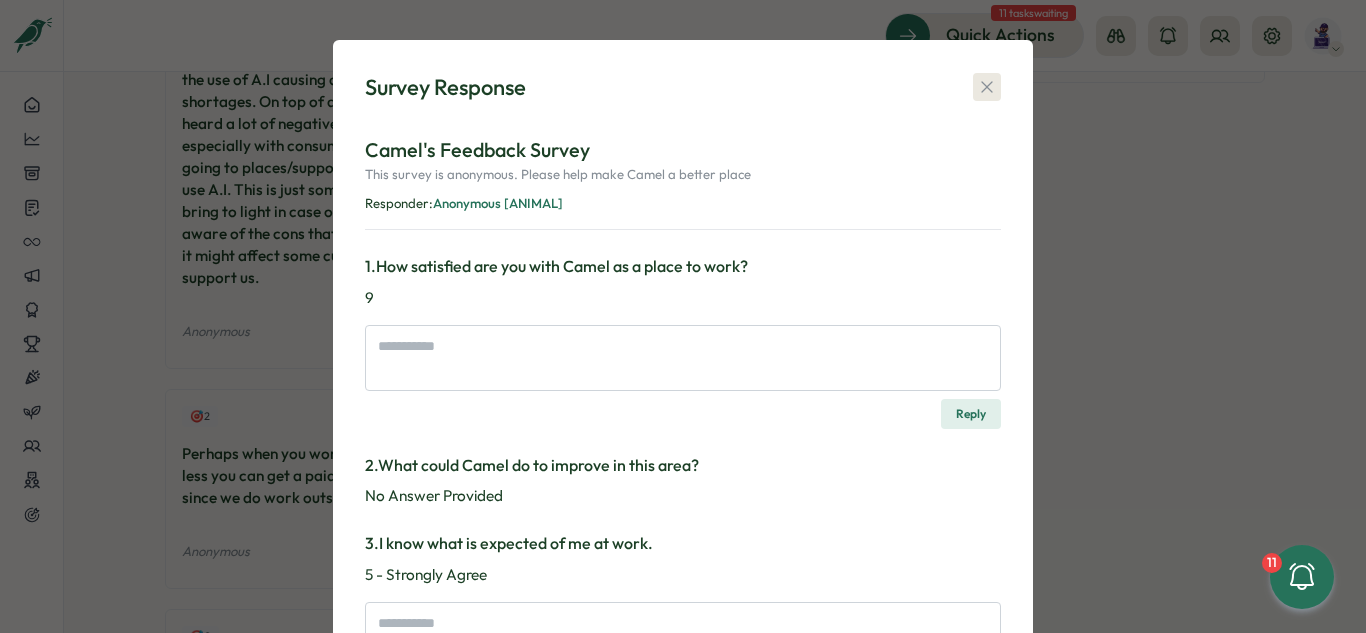 click at bounding box center (987, 87) 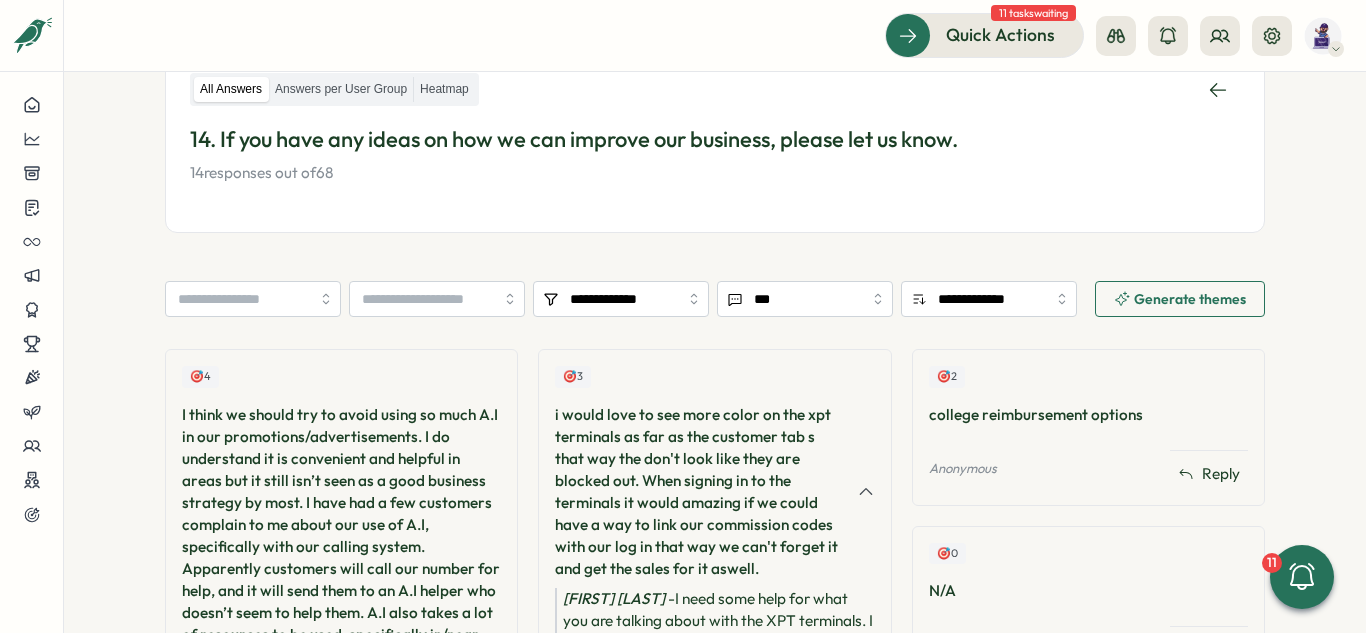 scroll, scrollTop: 348, scrollLeft: 0, axis: vertical 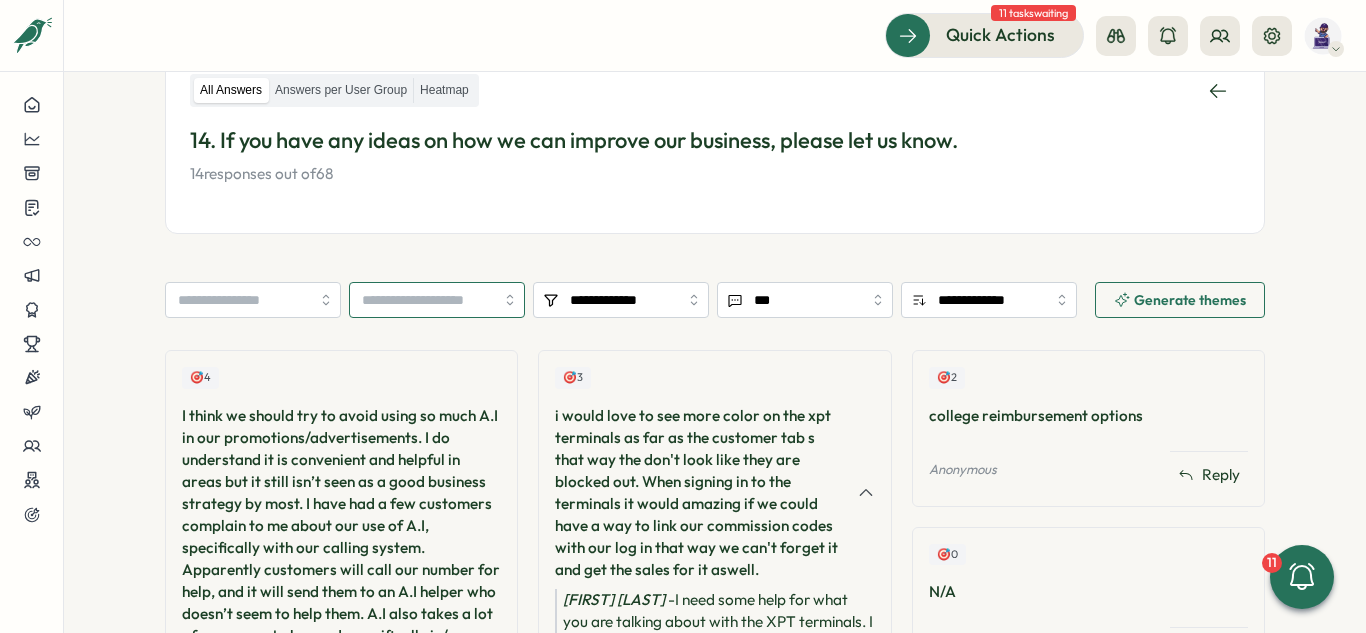 click at bounding box center [437, 300] 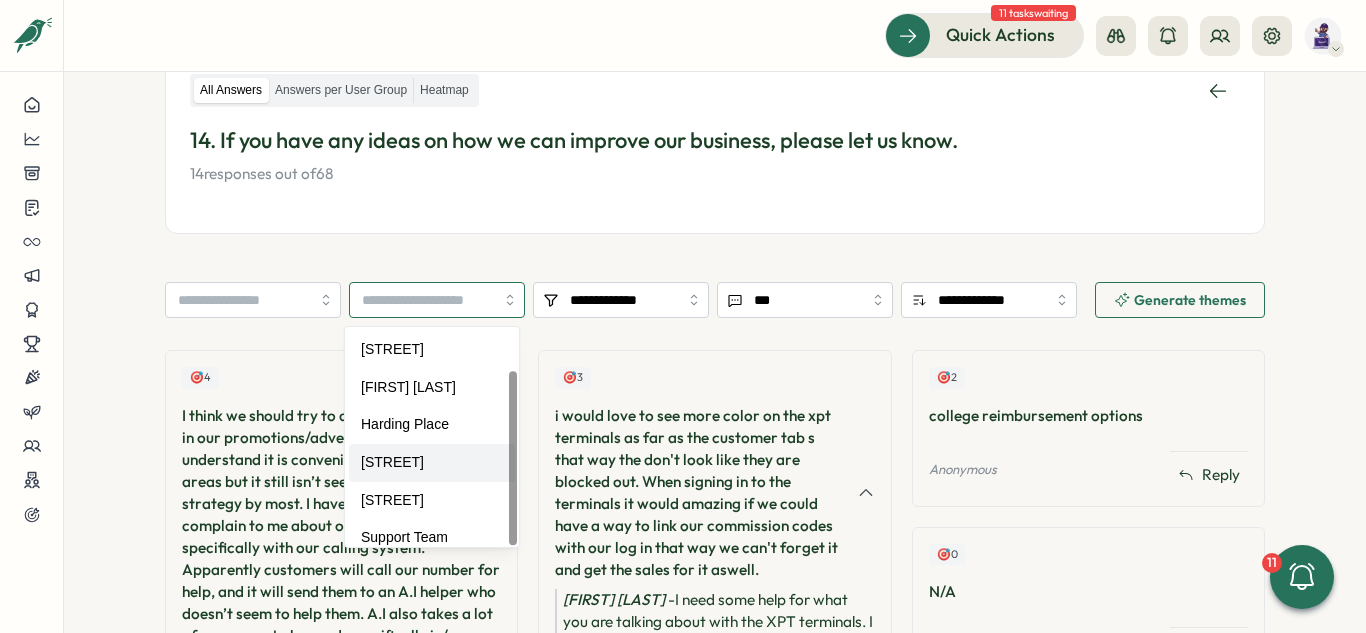 scroll, scrollTop: 52, scrollLeft: 0, axis: vertical 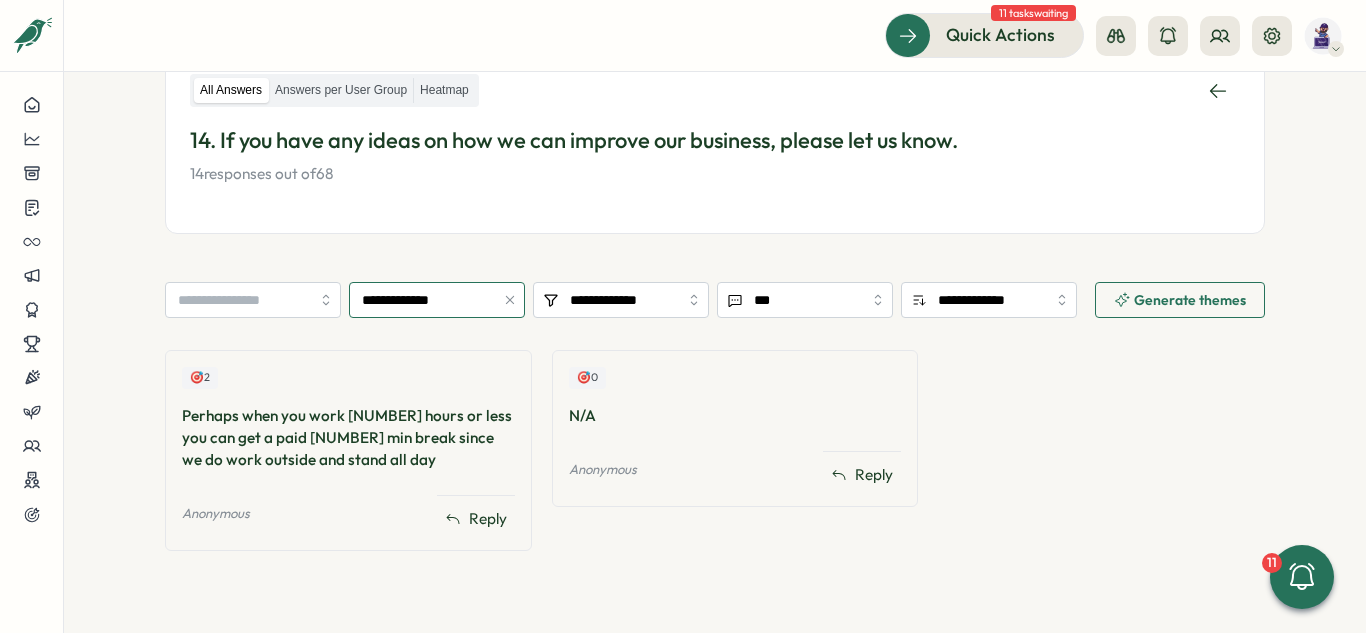 click on "**********" at bounding box center (437, 300) 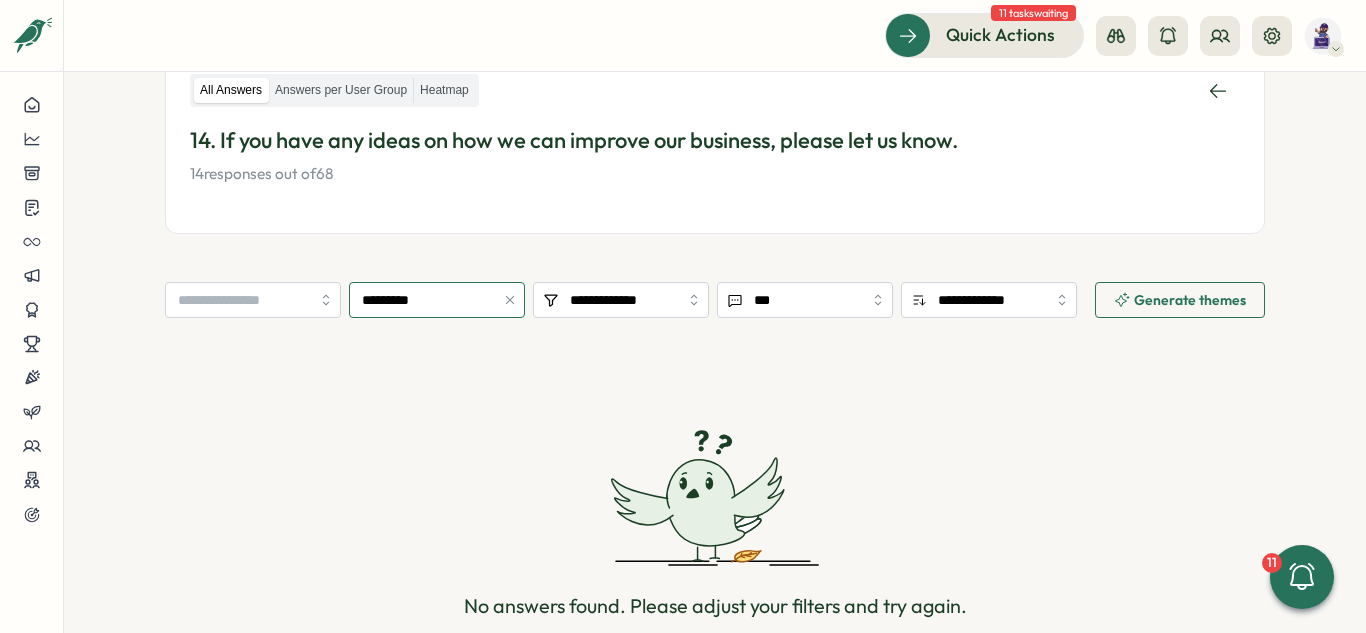 click on "*********" at bounding box center (437, 300) 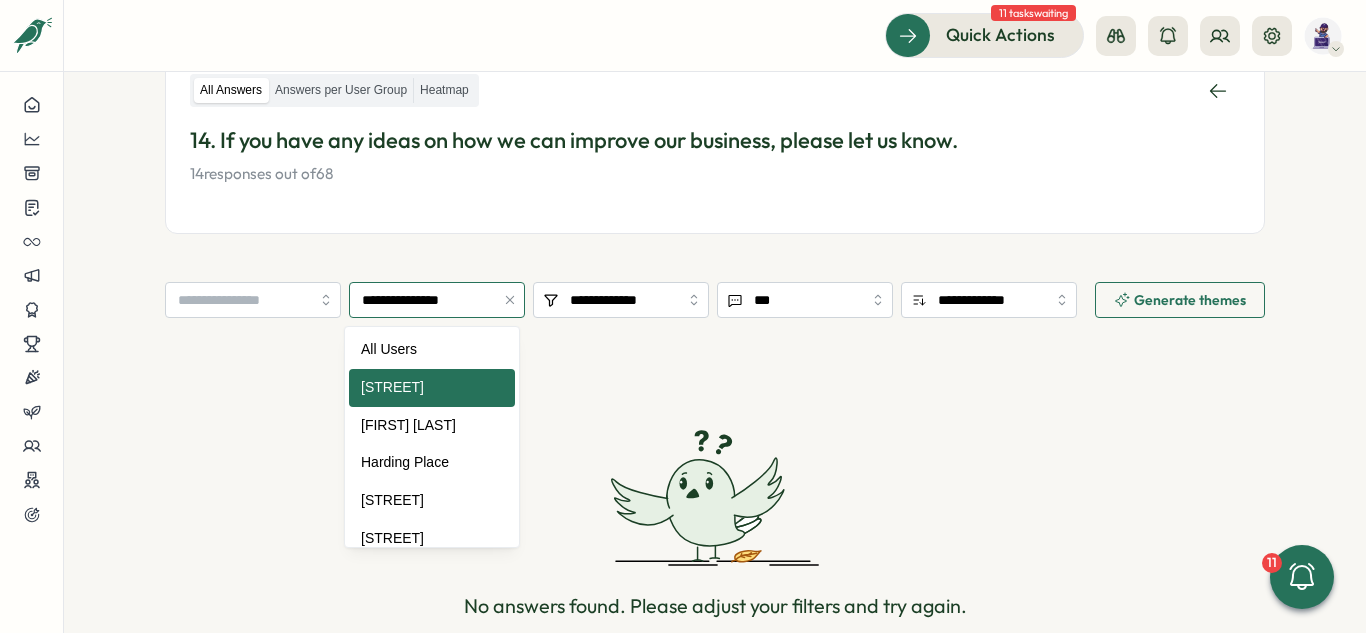 click on "**********" at bounding box center (437, 300) 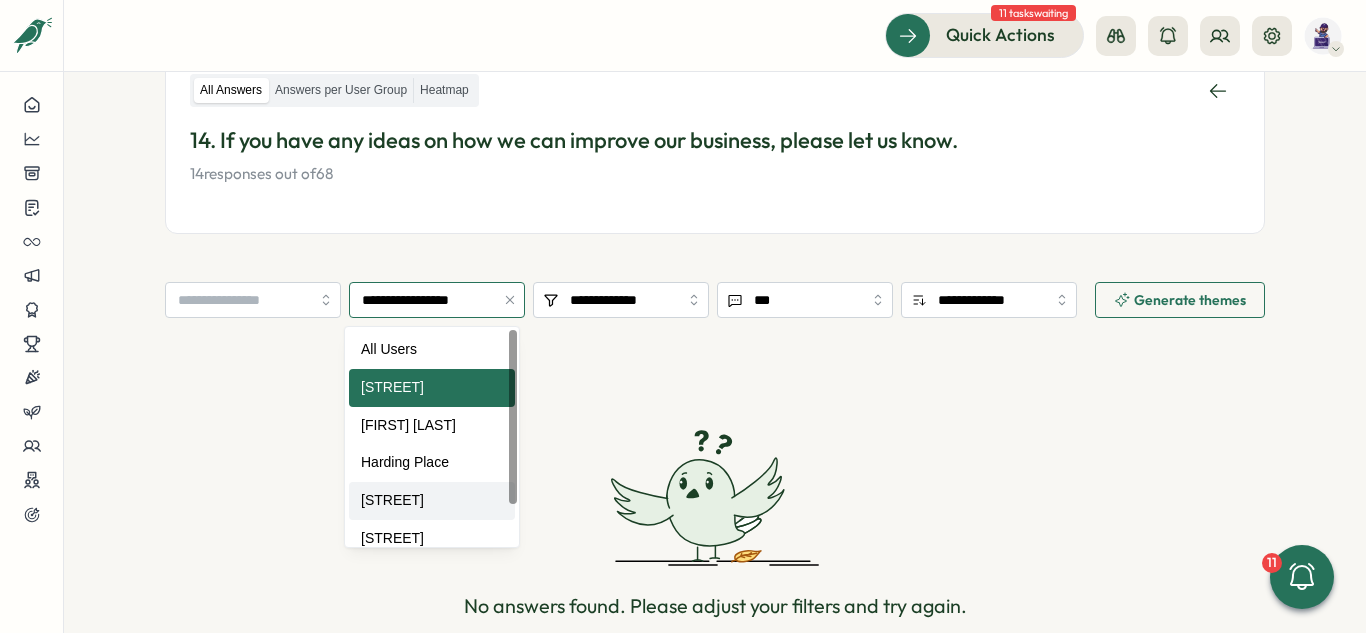 drag, startPoint x: 429, startPoint y: 499, endPoint x: 436, endPoint y: 487, distance: 13.892444 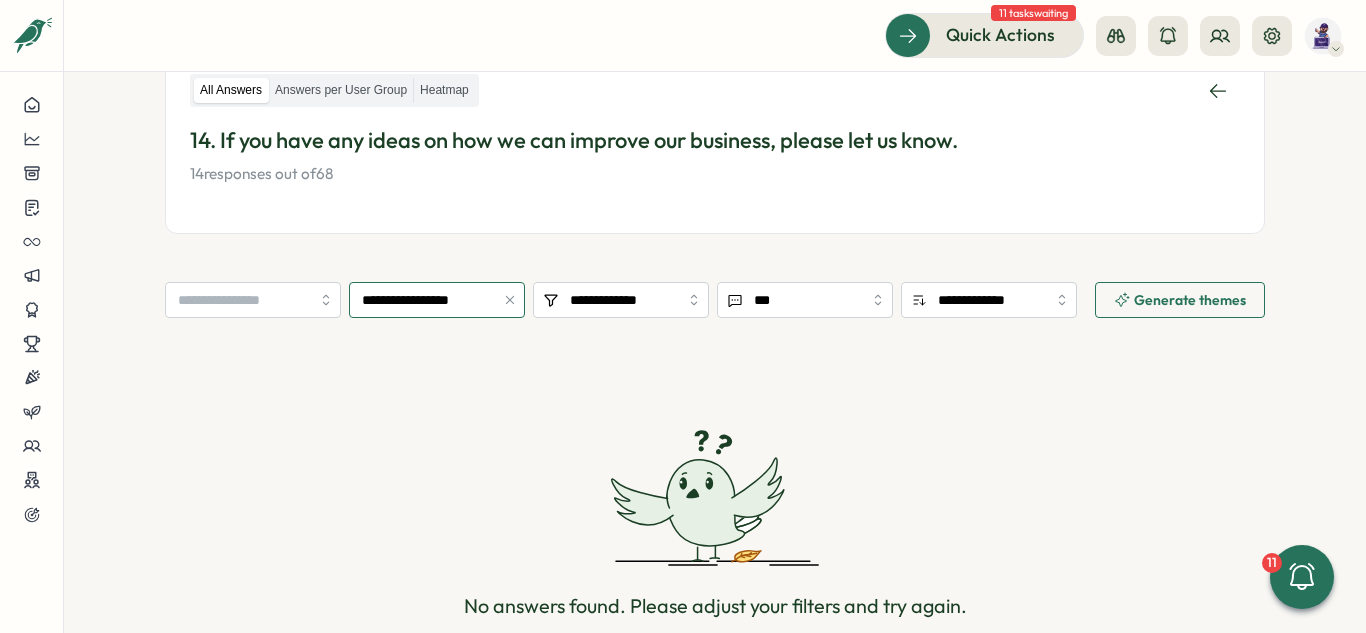 click on "**********" at bounding box center (437, 300) 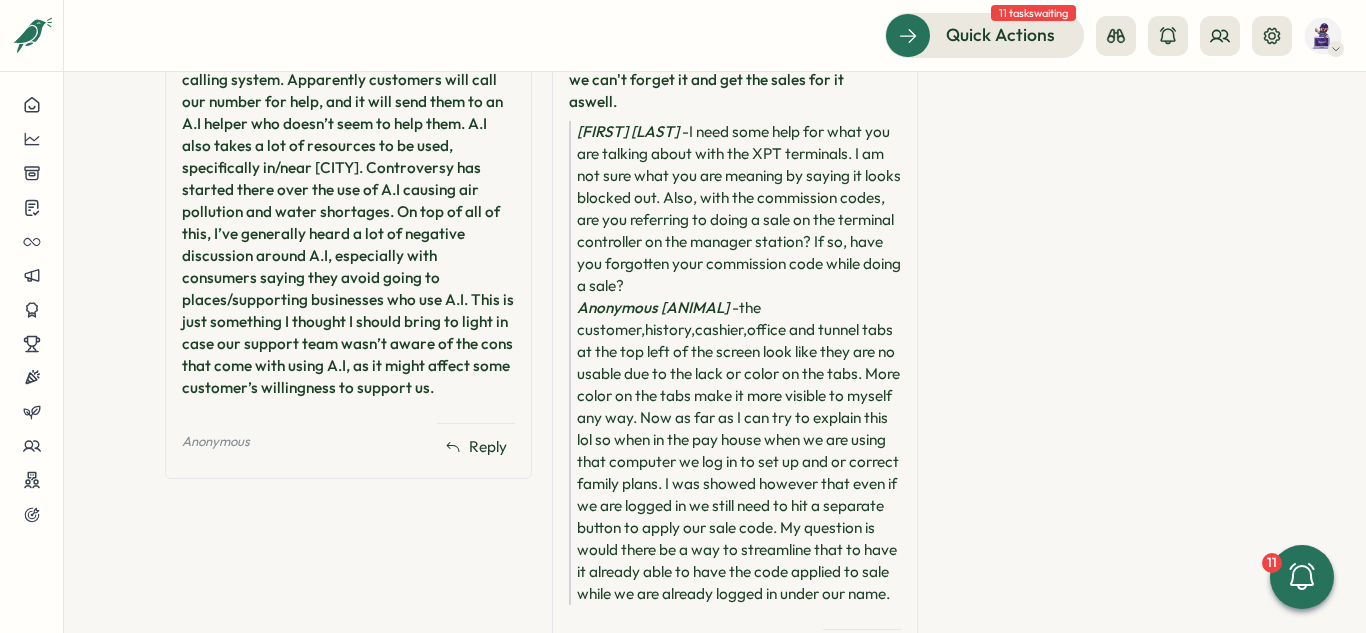 scroll, scrollTop: 848, scrollLeft: 0, axis: vertical 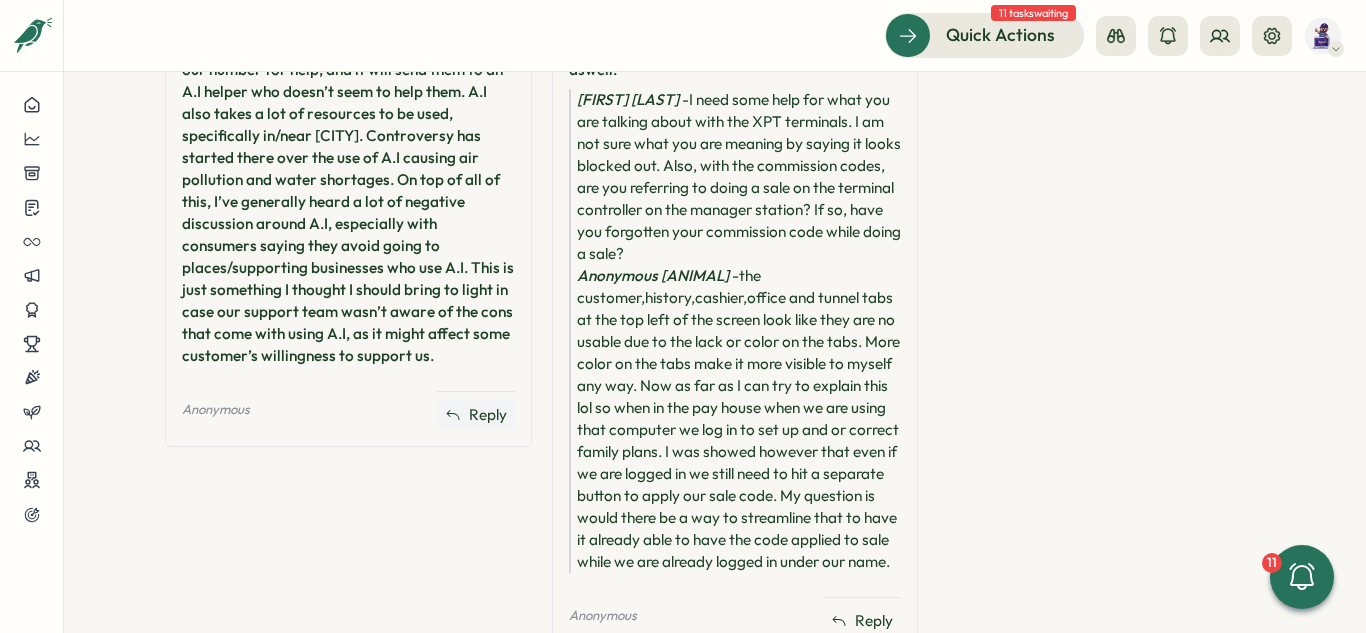 click on "Reply" at bounding box center [488, 415] 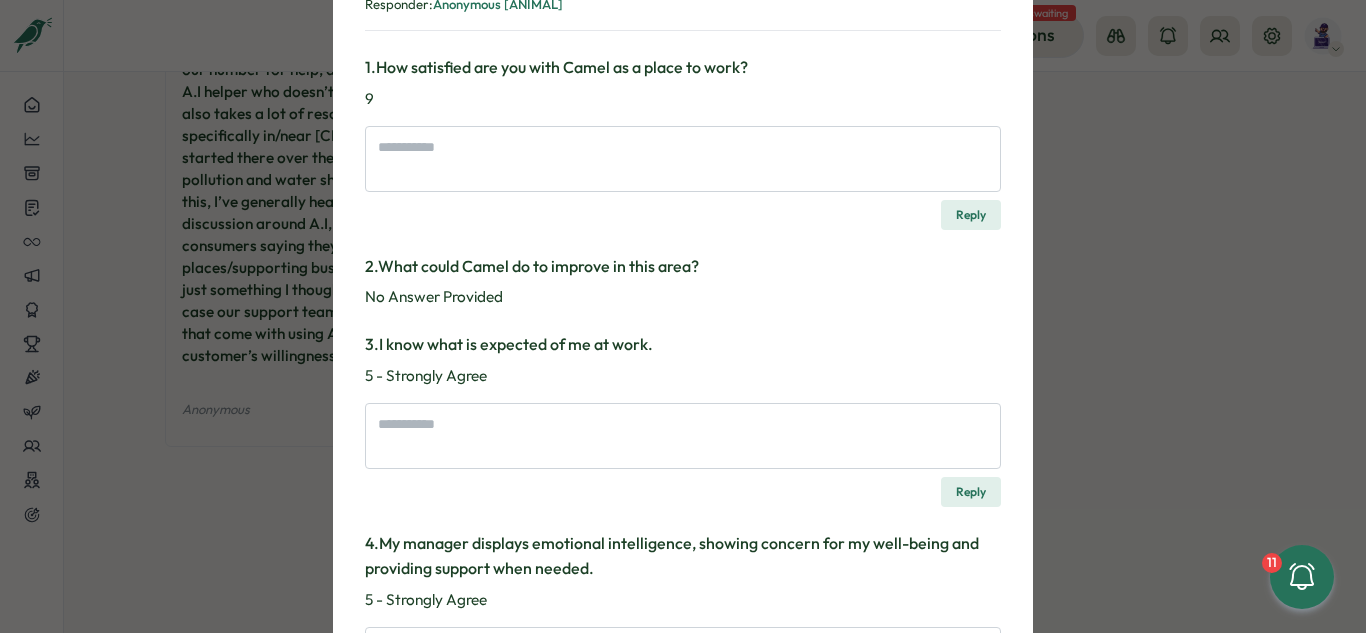 scroll, scrollTop: 0, scrollLeft: 0, axis: both 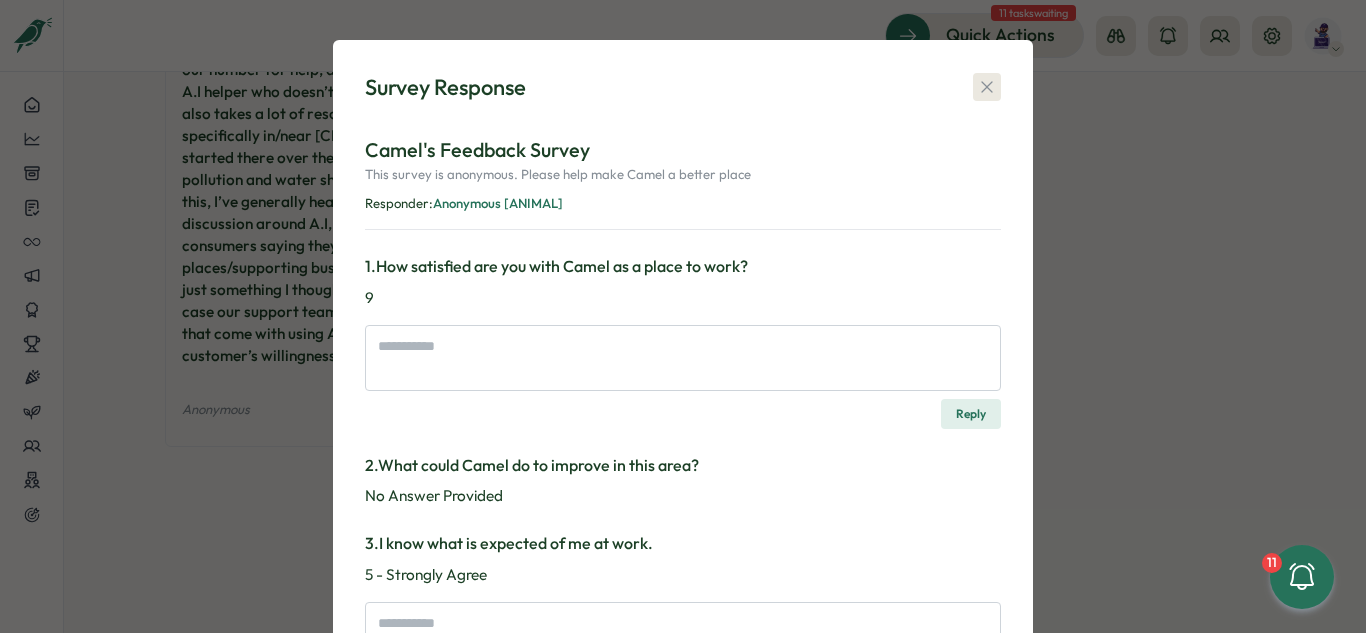 click 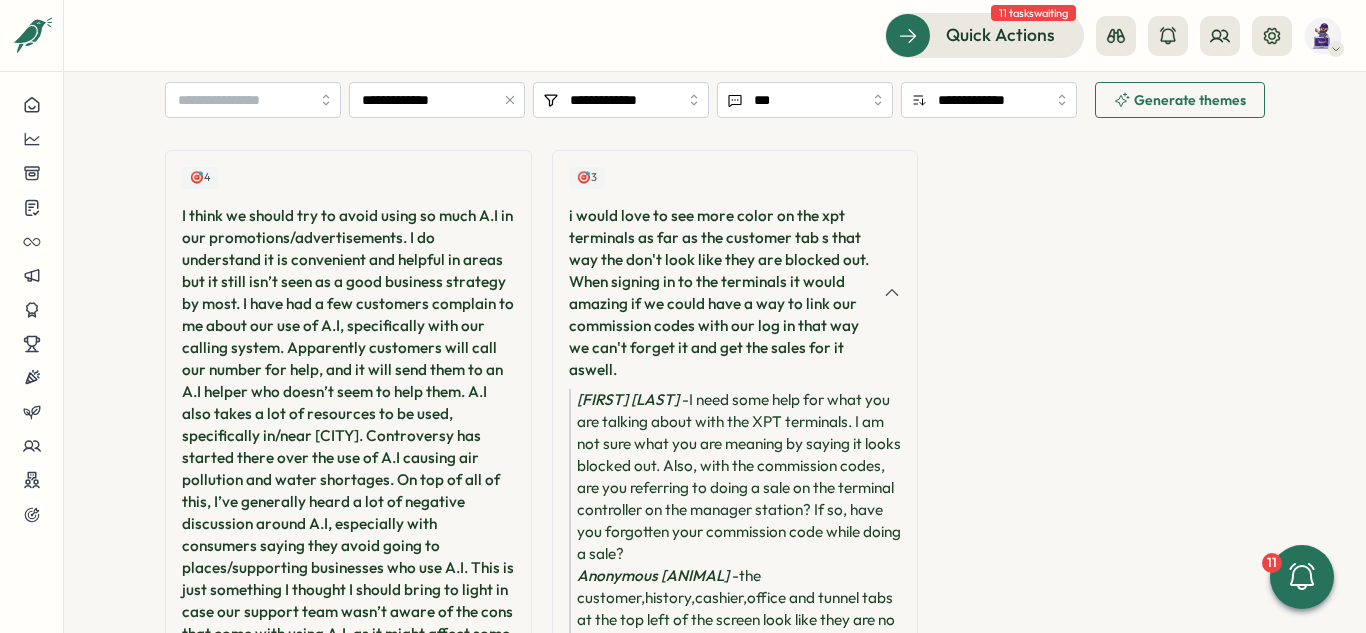 scroll, scrollTop: 648, scrollLeft: 0, axis: vertical 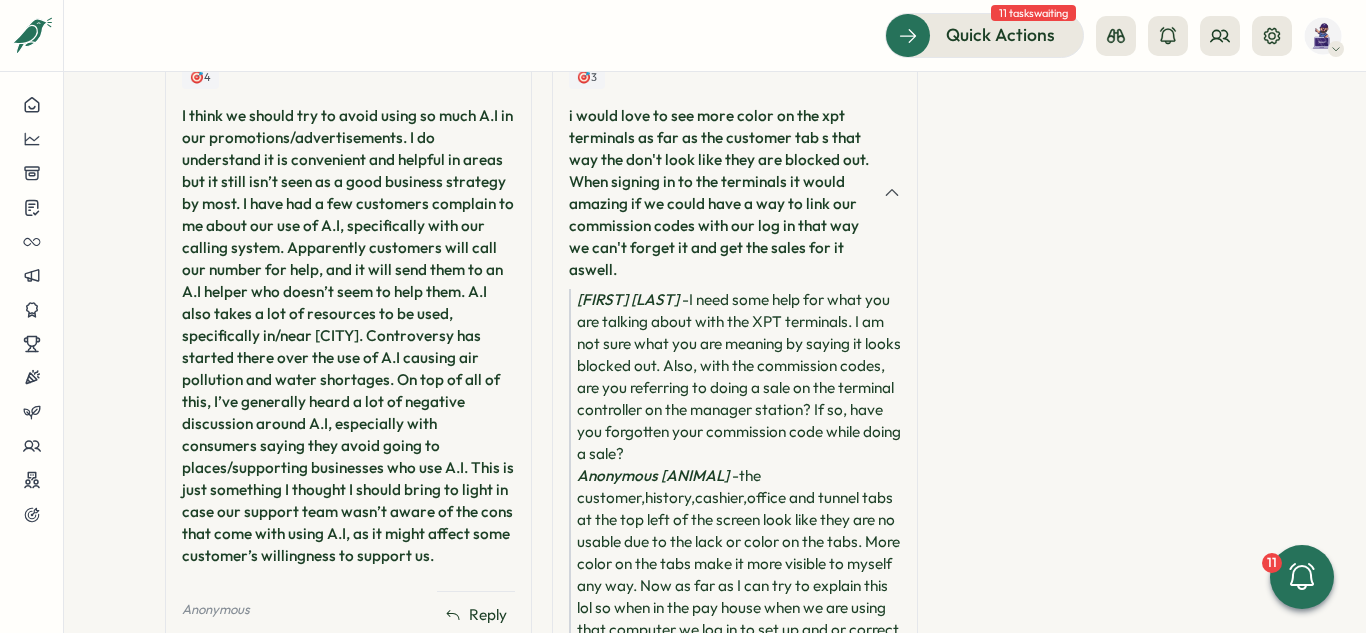 click 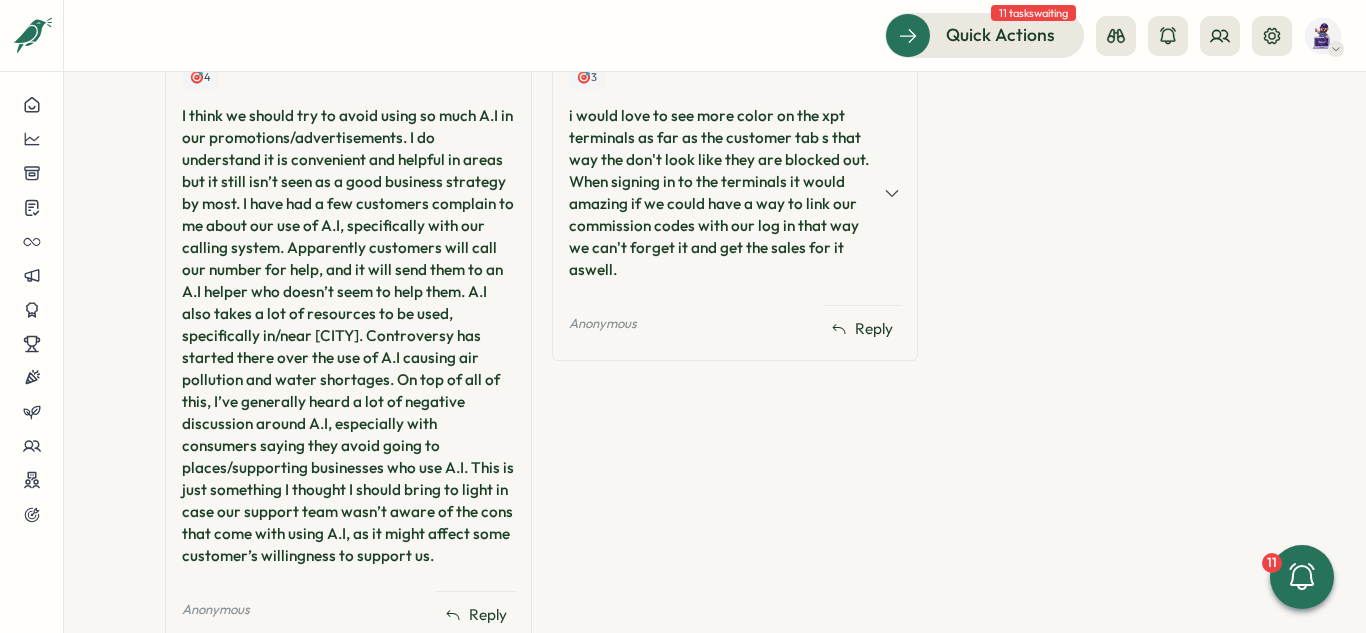 click 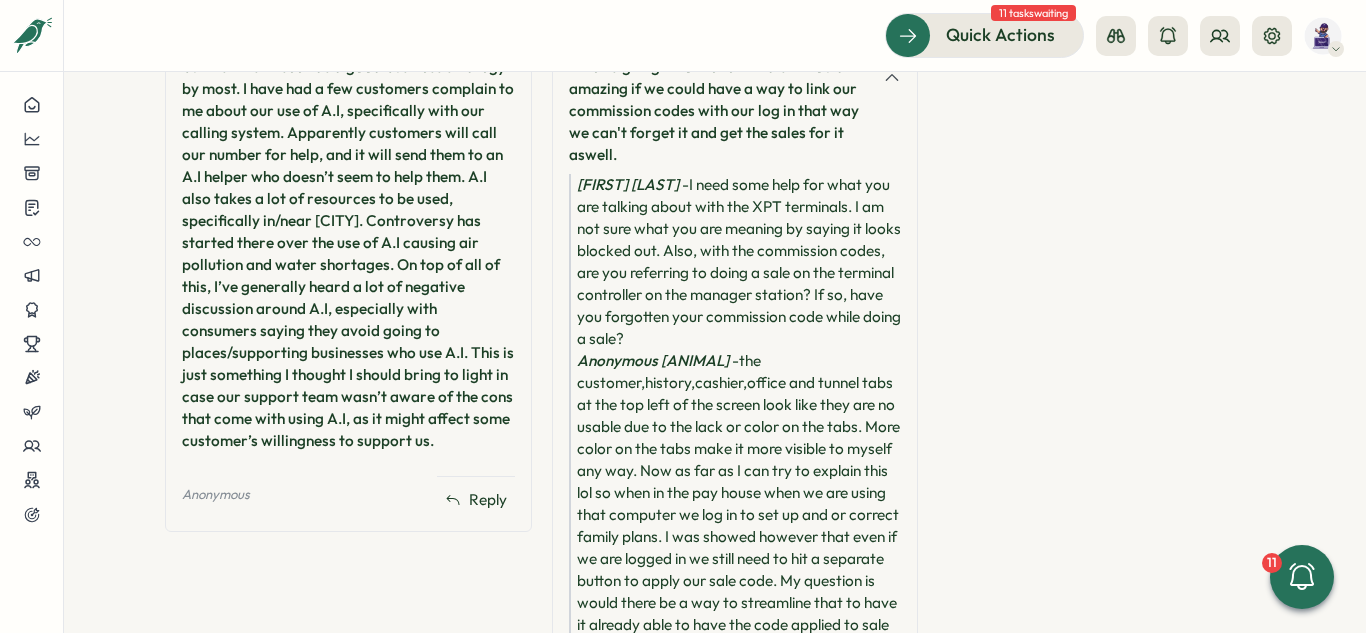 scroll, scrollTop: 748, scrollLeft: 0, axis: vertical 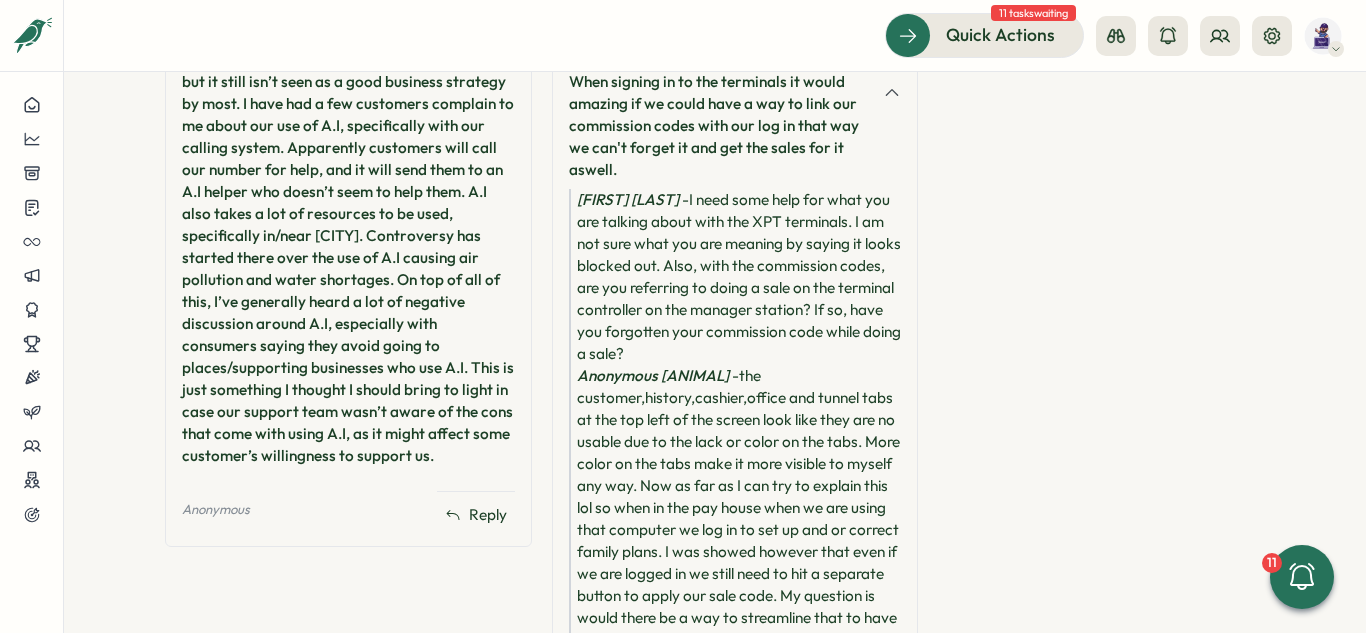 click on "i would love to see more color on the xpt terminals as far as the customer tab s that way the don't look like they are blocked out. When signing in to the terminals it would amazing if we could have a way to link our commission codes with our log in that way we can't forget it and get the sales for it aswell." at bounding box center [735, 93] 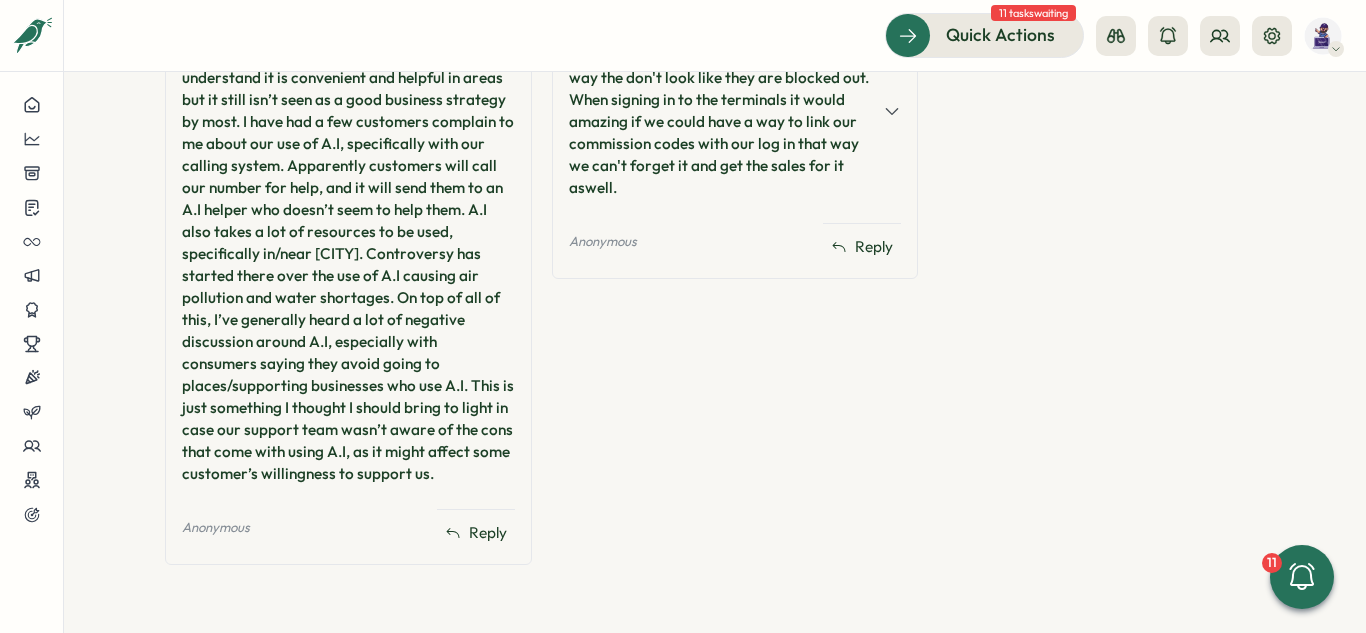 scroll, scrollTop: 708, scrollLeft: 0, axis: vertical 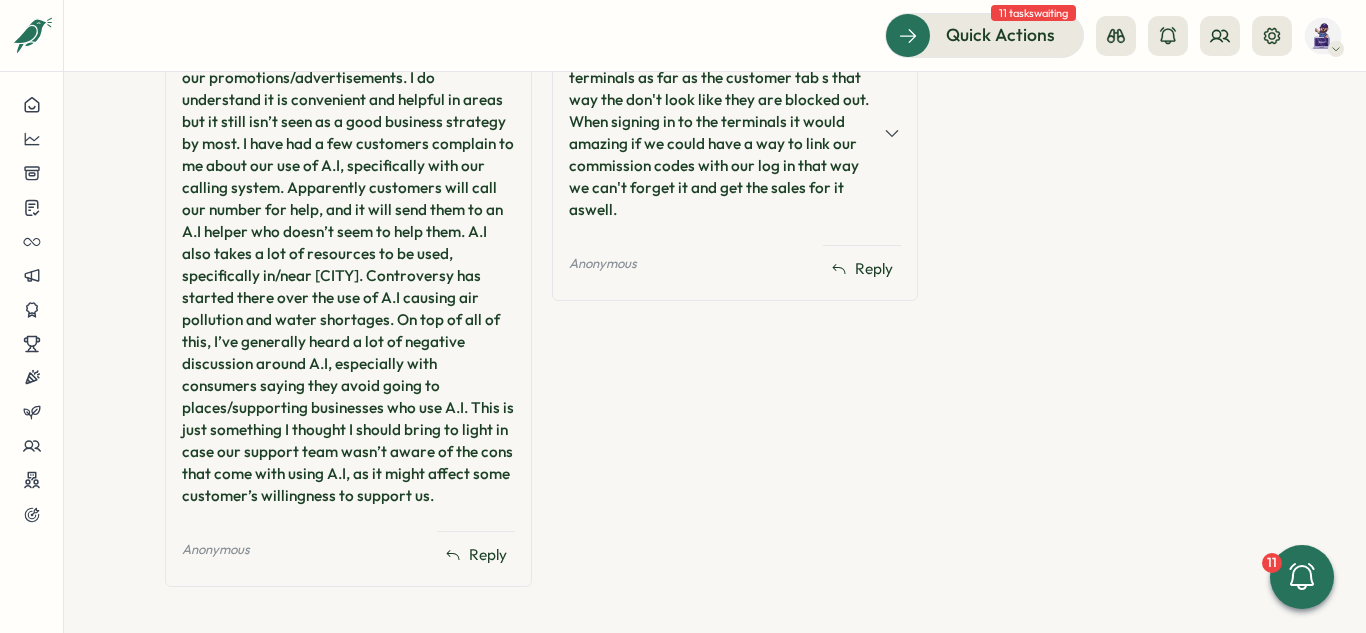 click on "Anonymous Reply 🎯  3 [FIRST] [LAST]" at bounding box center [715, 298] 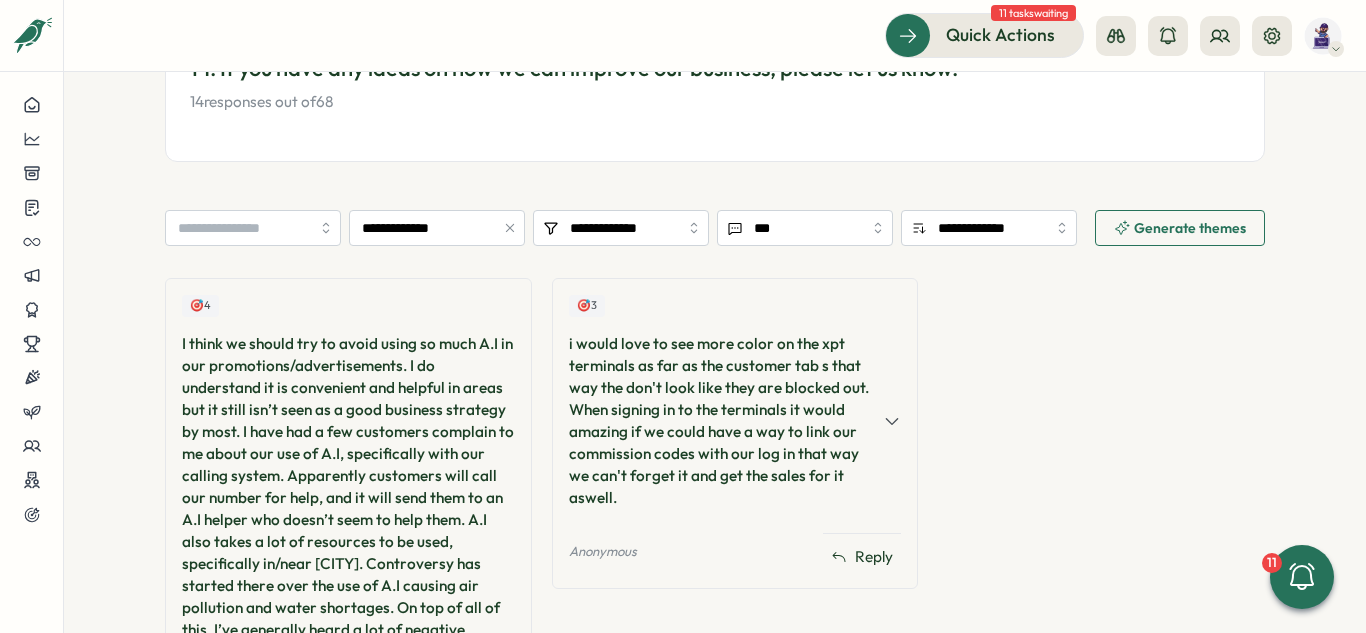 scroll, scrollTop: 0, scrollLeft: 0, axis: both 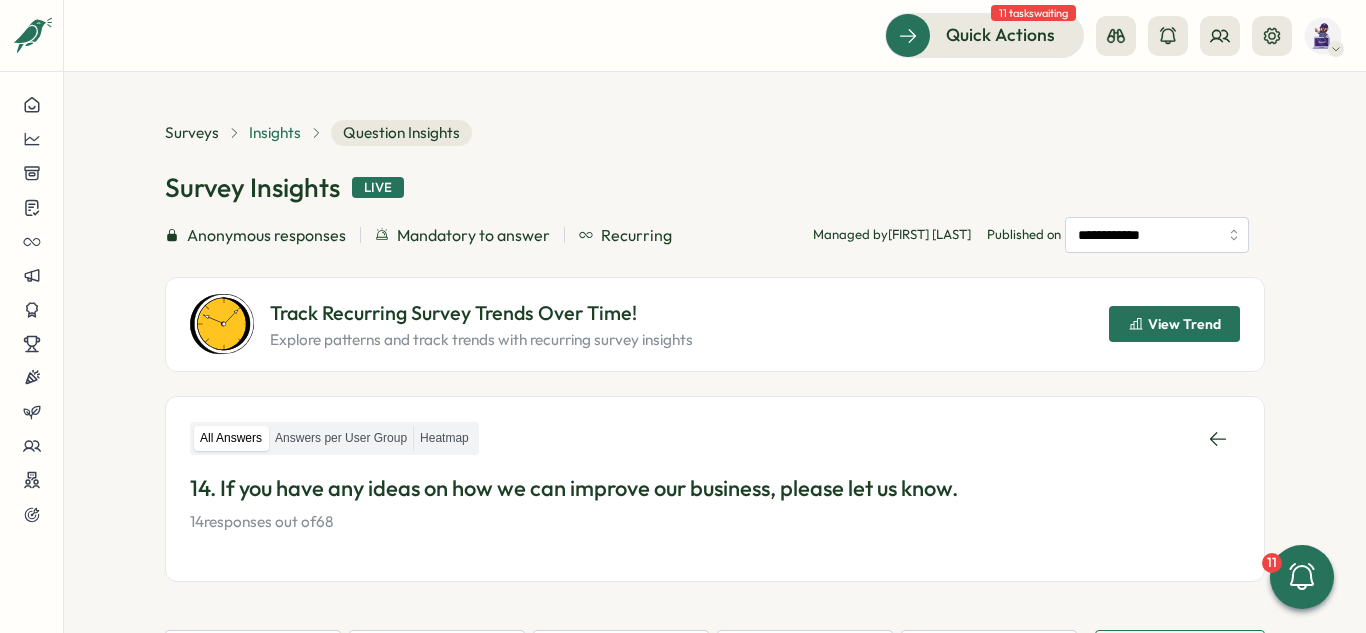 click on "Insights" at bounding box center (275, 133) 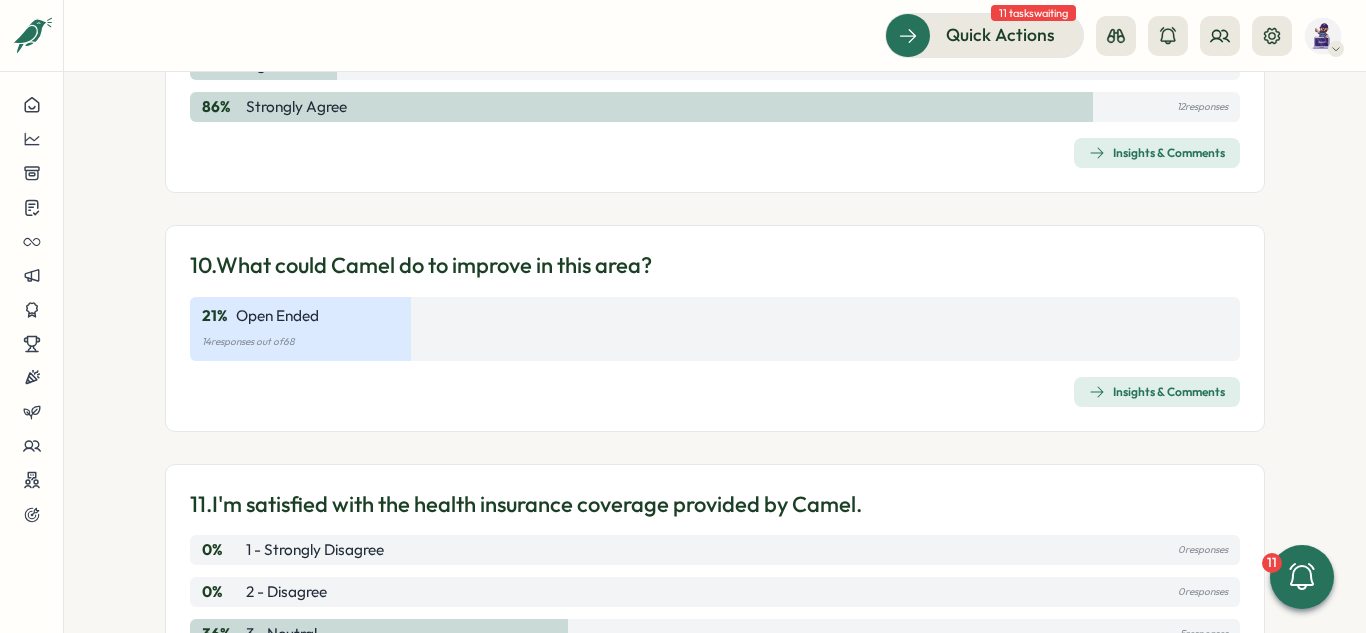 scroll, scrollTop: 4536, scrollLeft: 0, axis: vertical 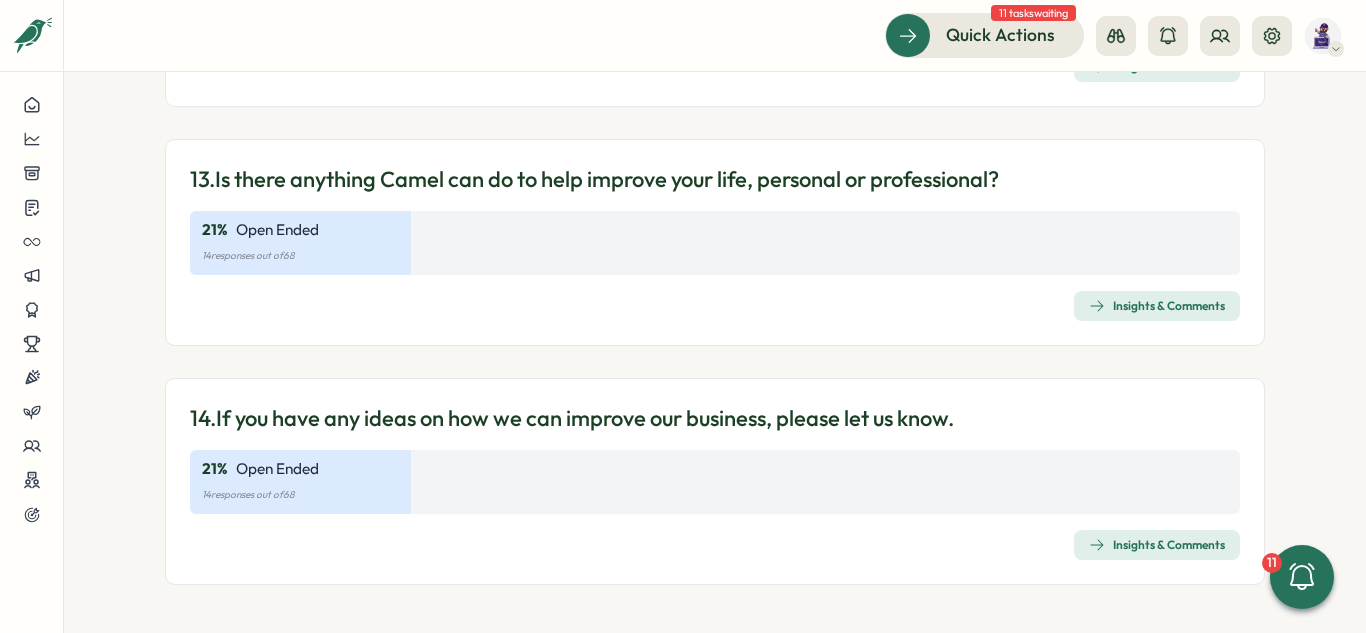 click on "Insights & Comments" at bounding box center [1157, 545] 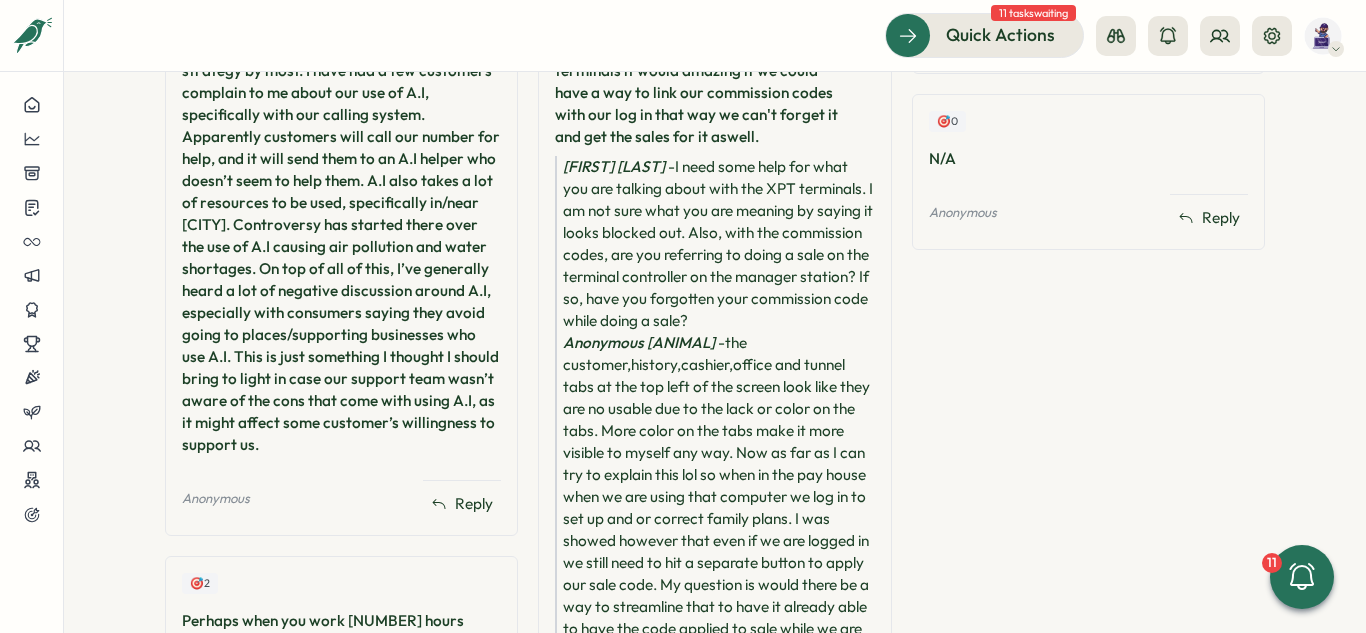scroll, scrollTop: 677, scrollLeft: 0, axis: vertical 